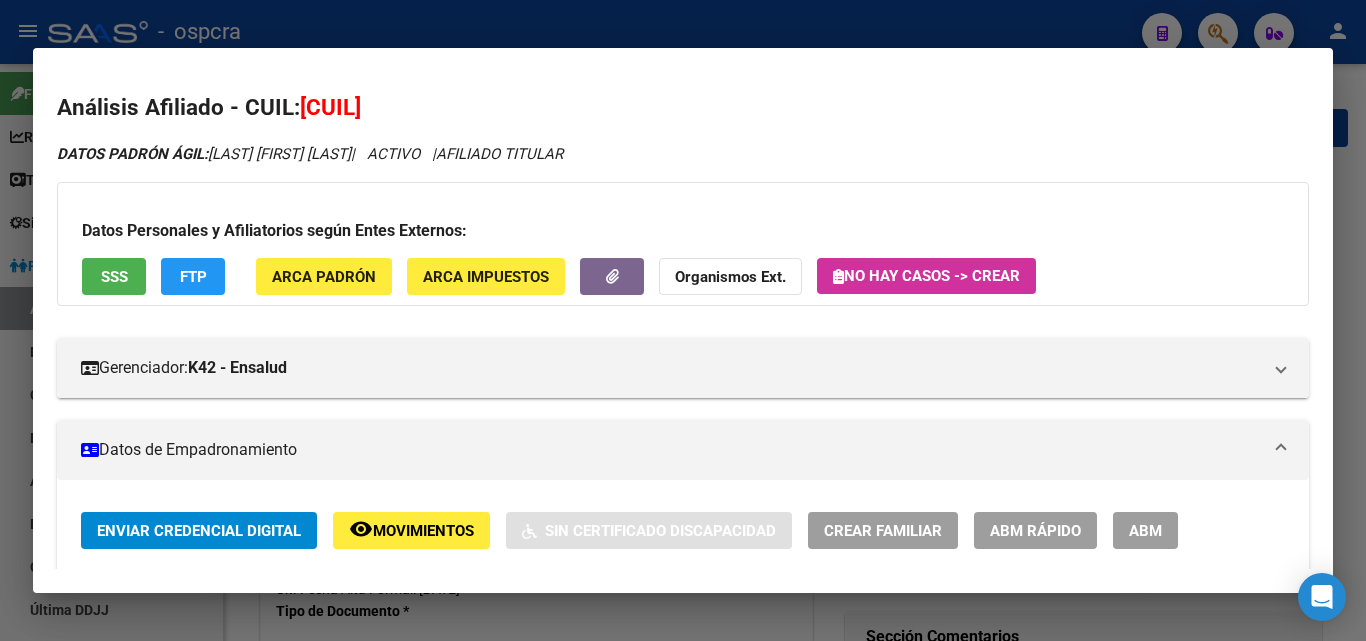 scroll, scrollTop: 0, scrollLeft: 0, axis: both 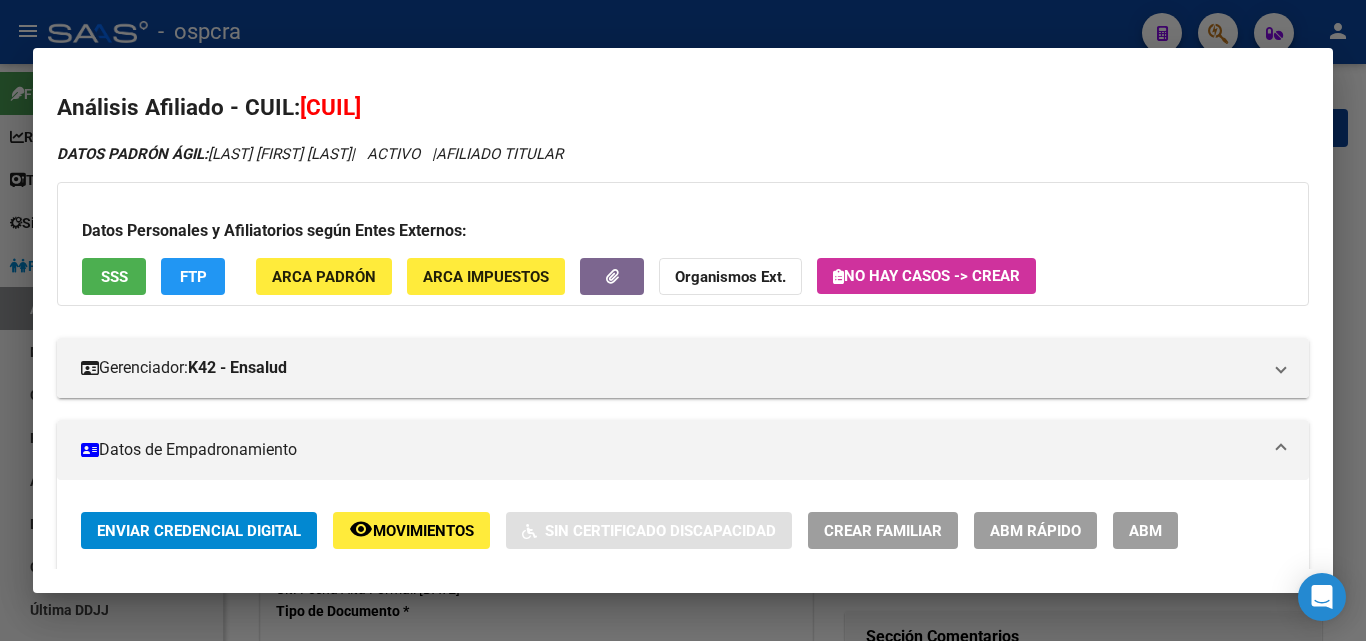 click at bounding box center [683, 320] 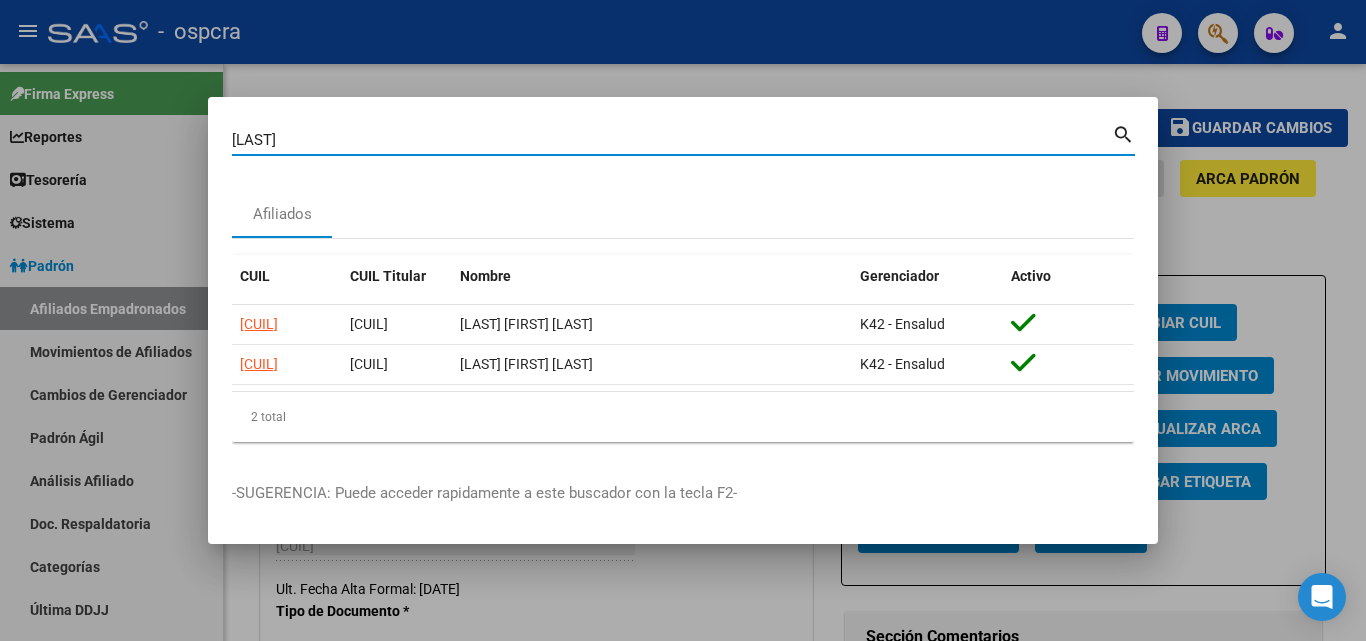drag, startPoint x: 288, startPoint y: 133, endPoint x: 142, endPoint y: 104, distance: 148.85228 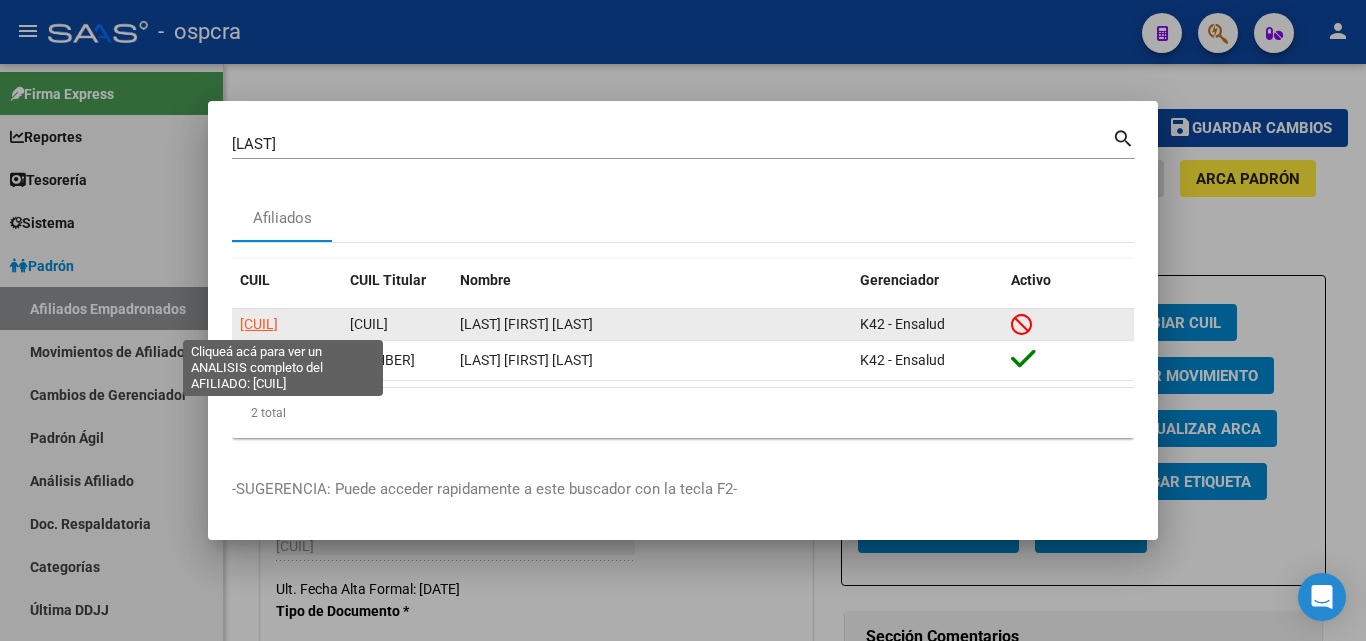 click on "[CUIL]" 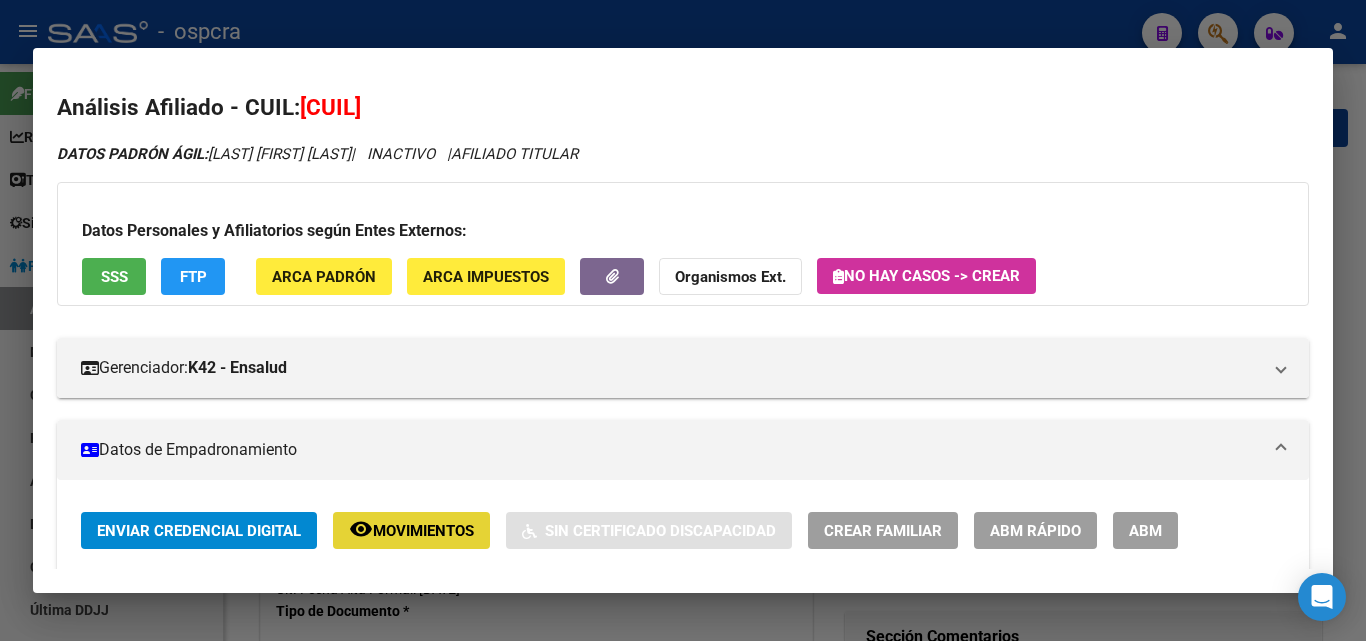 click on "Movimientos" 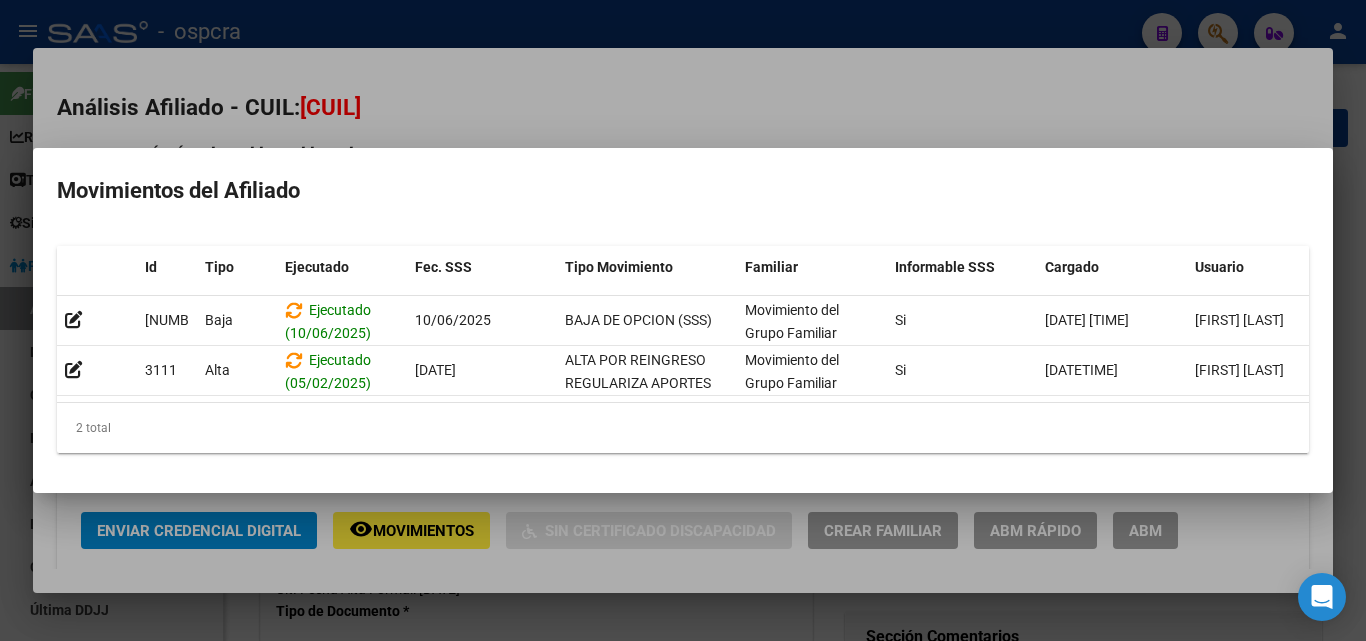 click at bounding box center [683, 320] 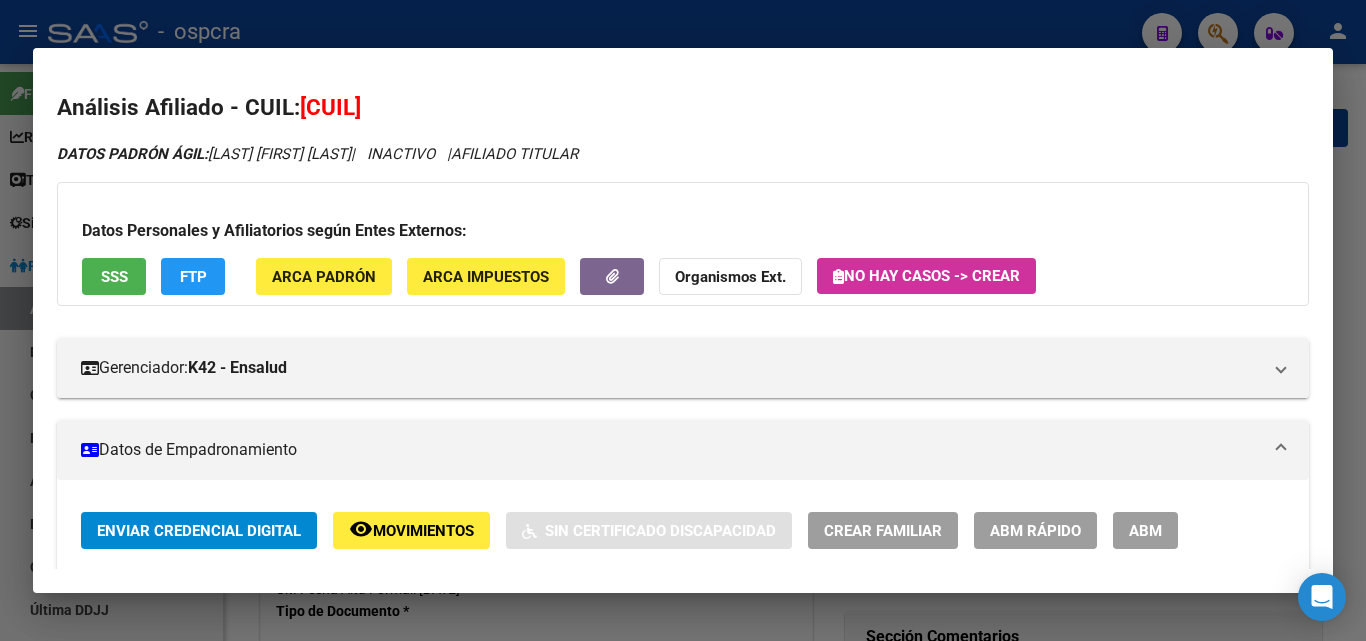 click at bounding box center [683, 320] 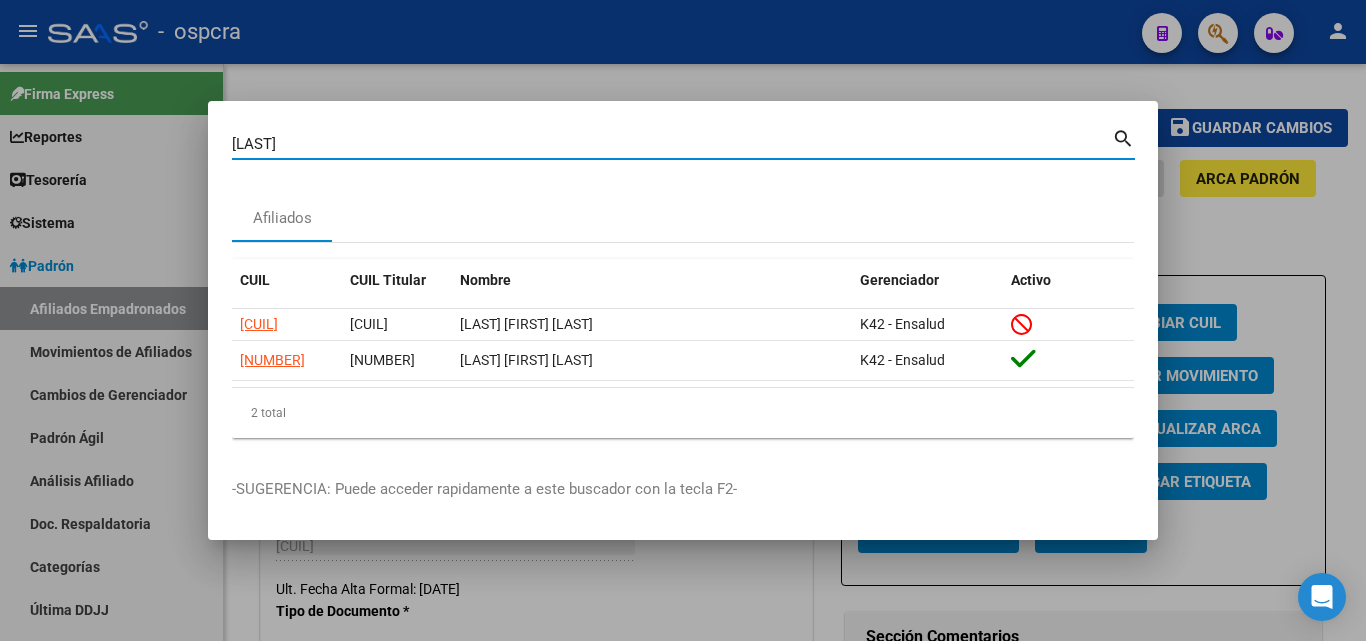 drag, startPoint x: 243, startPoint y: 141, endPoint x: 87, endPoint y: 141, distance: 156 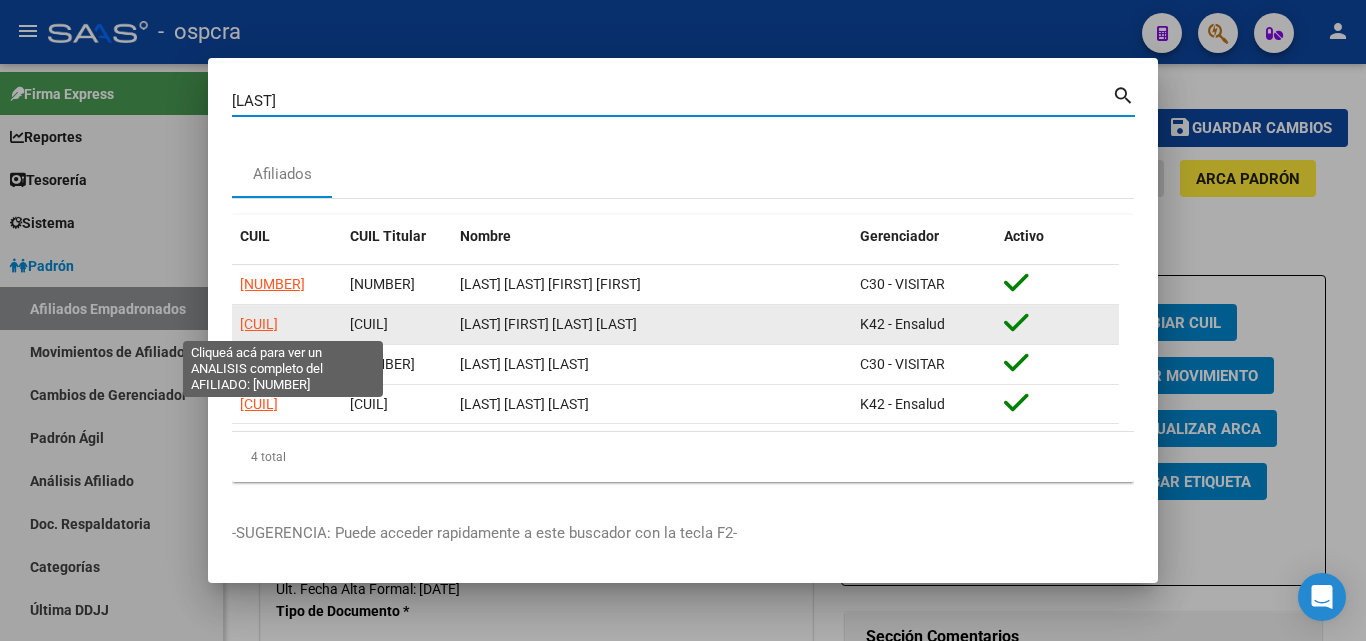 click on "[CUIL]" 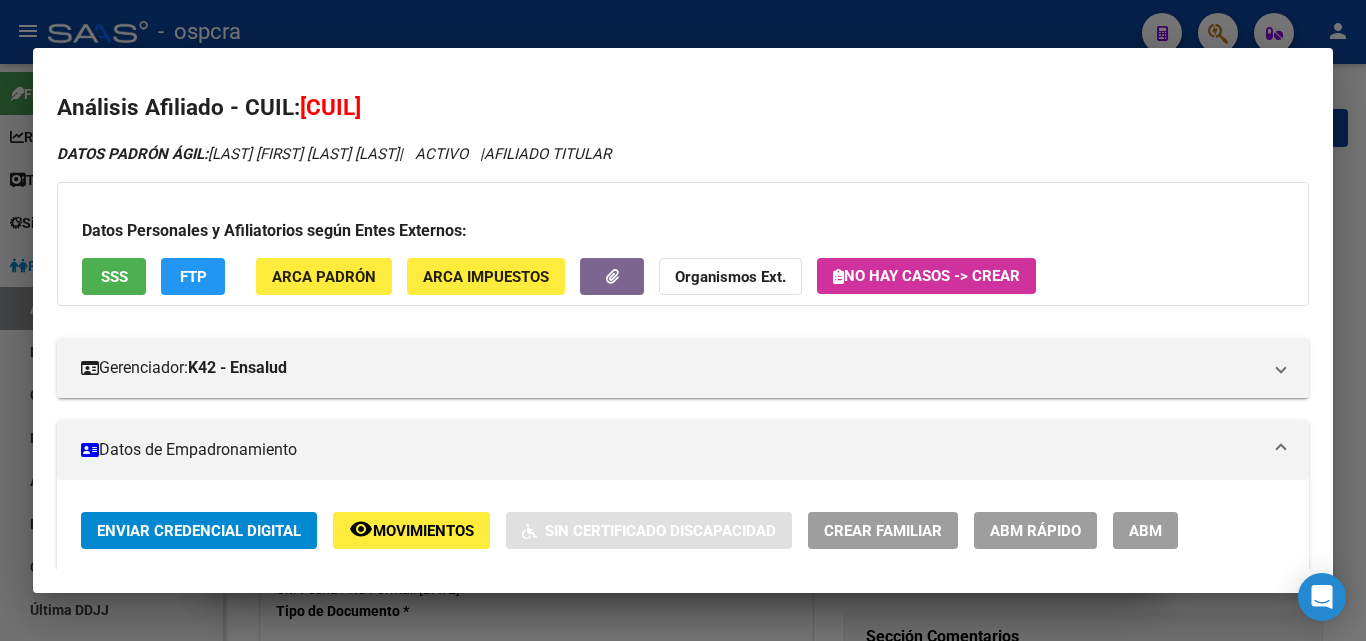 click on "ABM" at bounding box center (1145, 530) 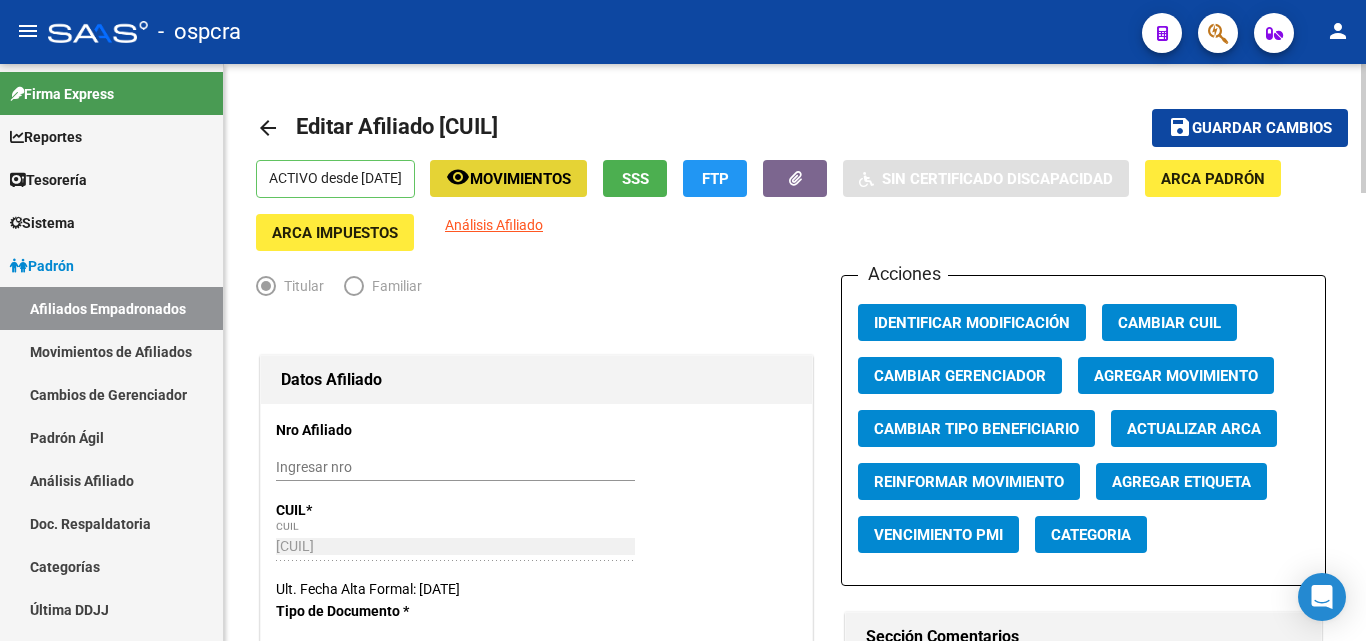 click on "remove_red_eye Movimientos" 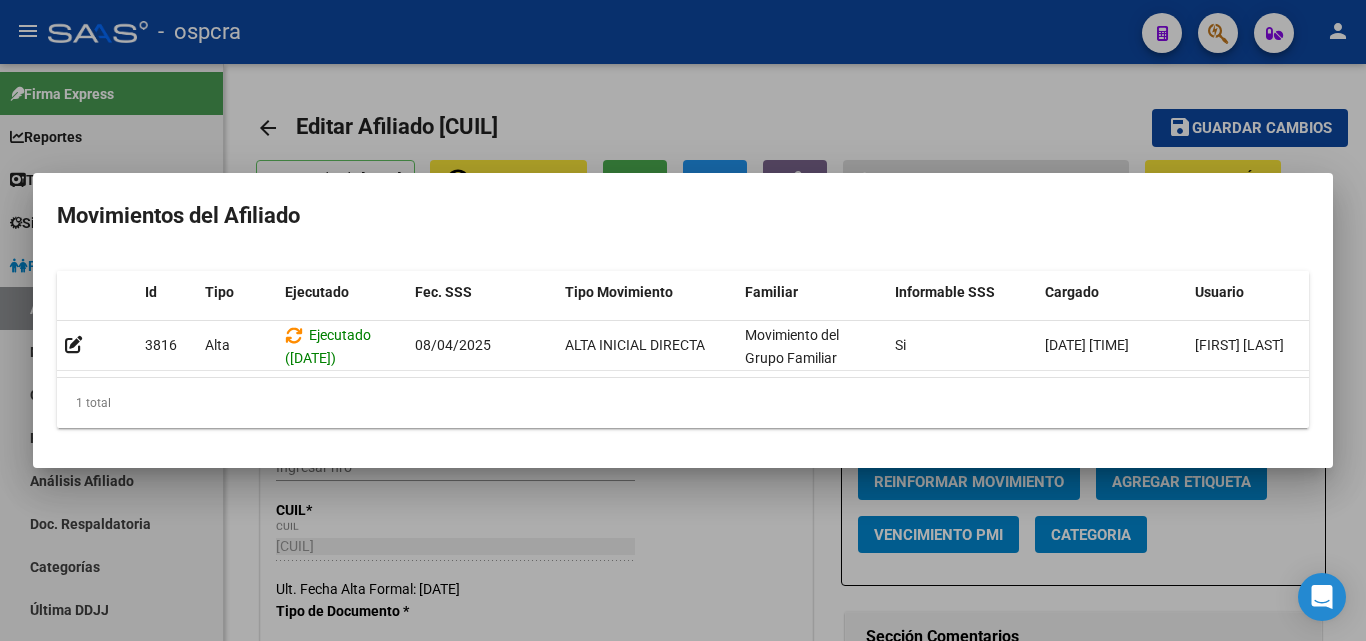 click at bounding box center (683, 320) 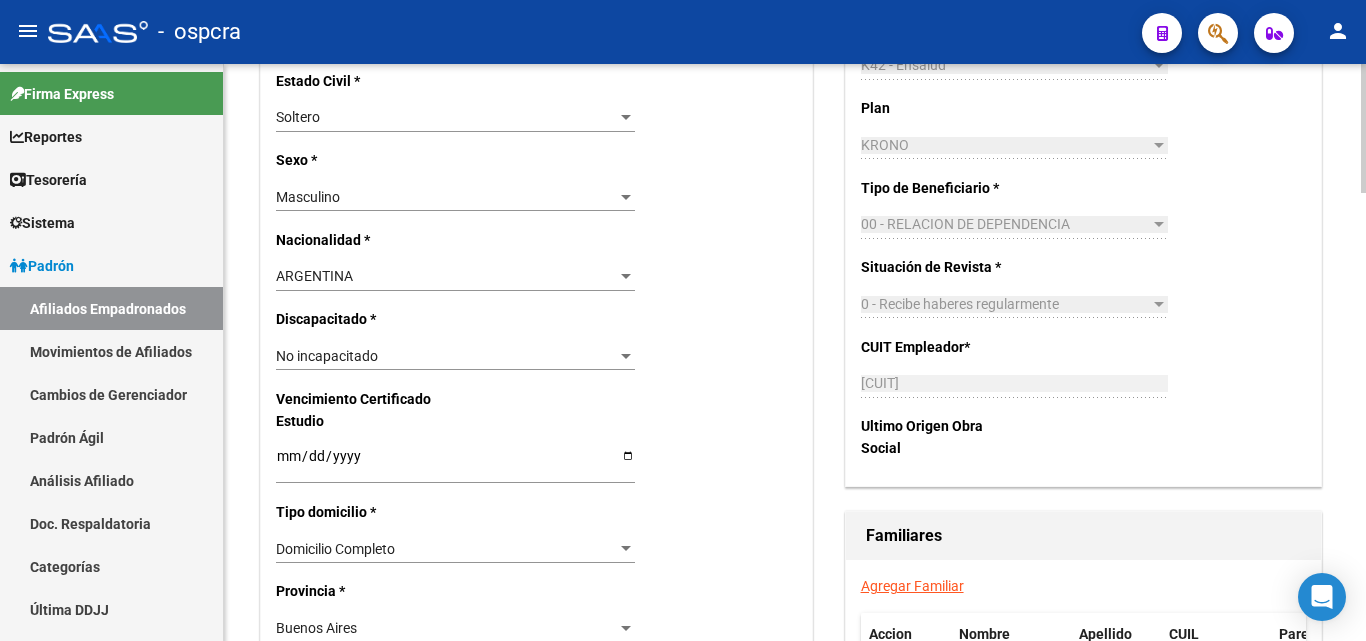 scroll, scrollTop: 1200, scrollLeft: 0, axis: vertical 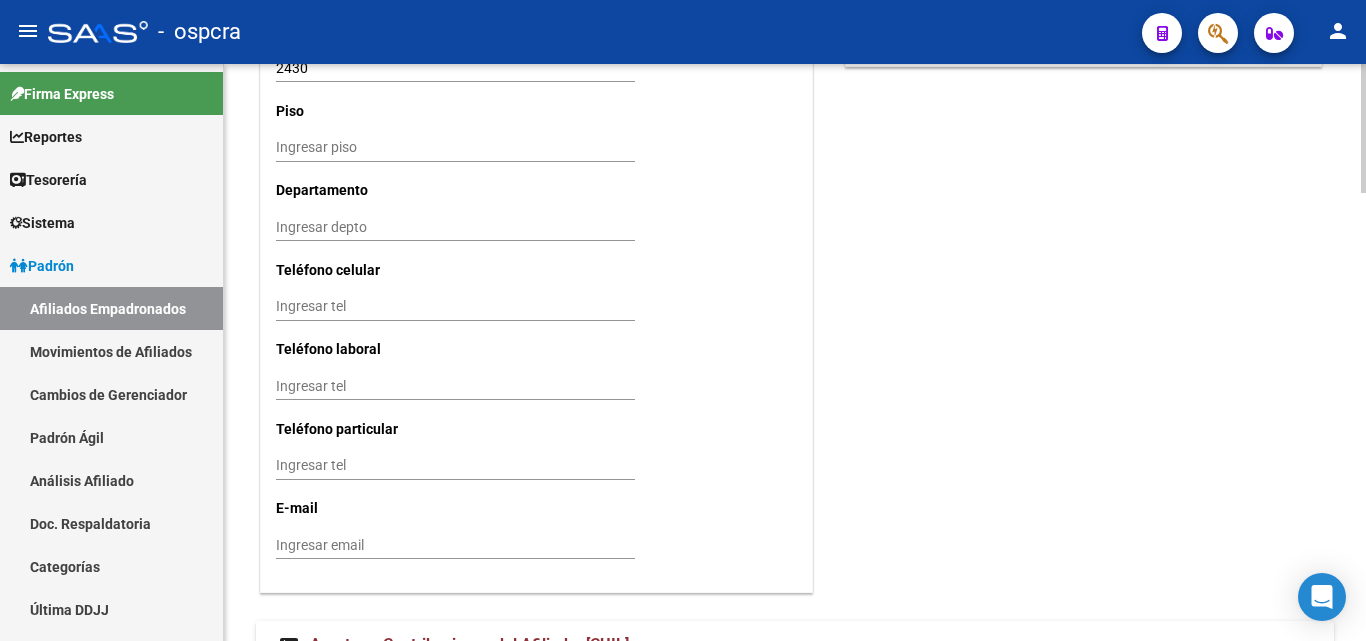 click on "Ingresar tel" at bounding box center [455, 306] 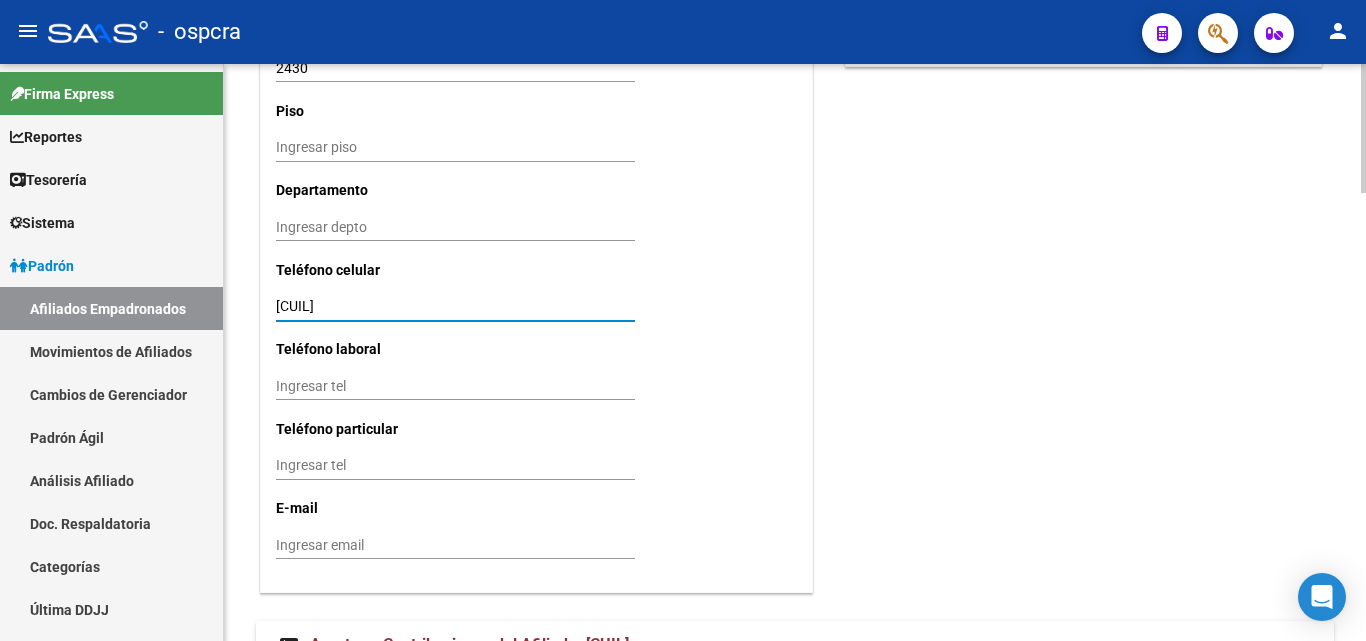 click on "Ingresar tel" at bounding box center (455, 386) 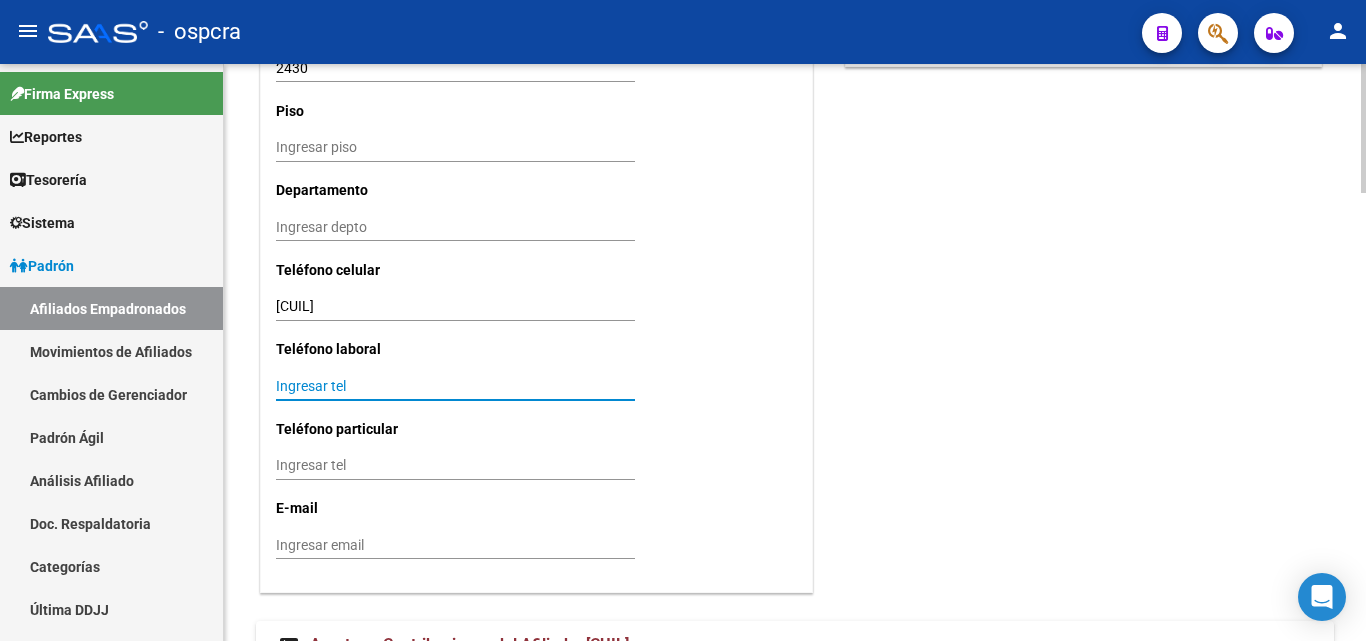 click on "[CUIL]" at bounding box center [455, 306] 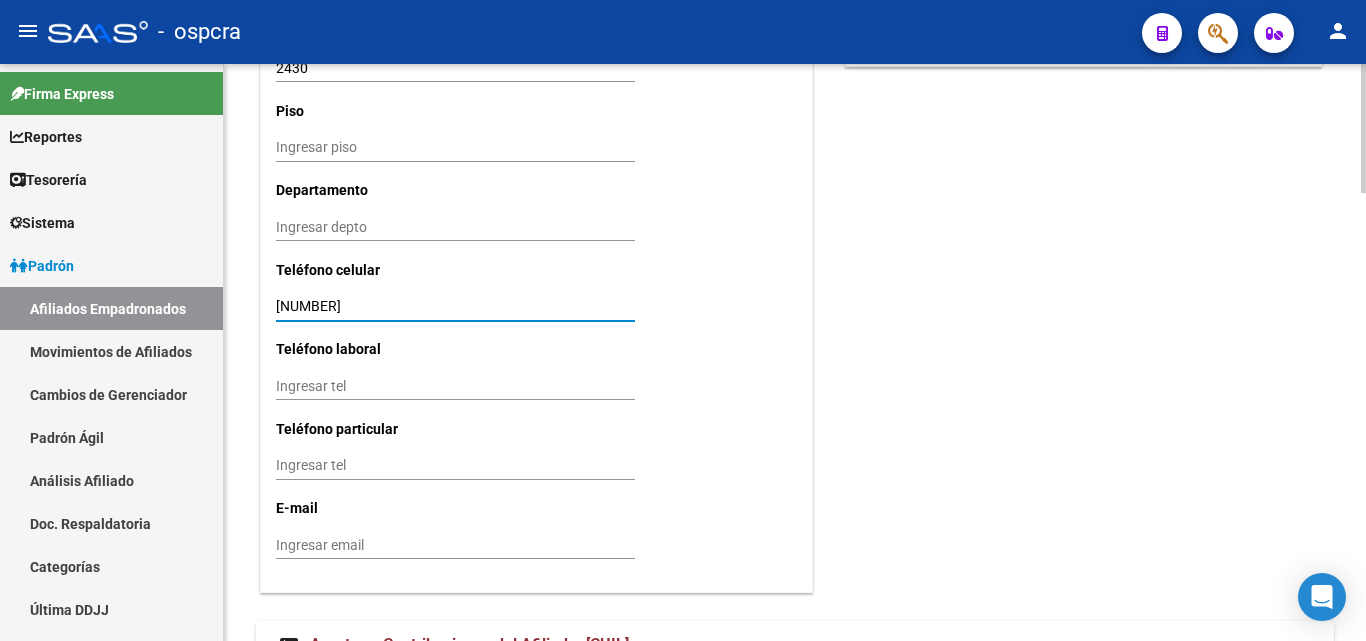 type on "[NUMBER]" 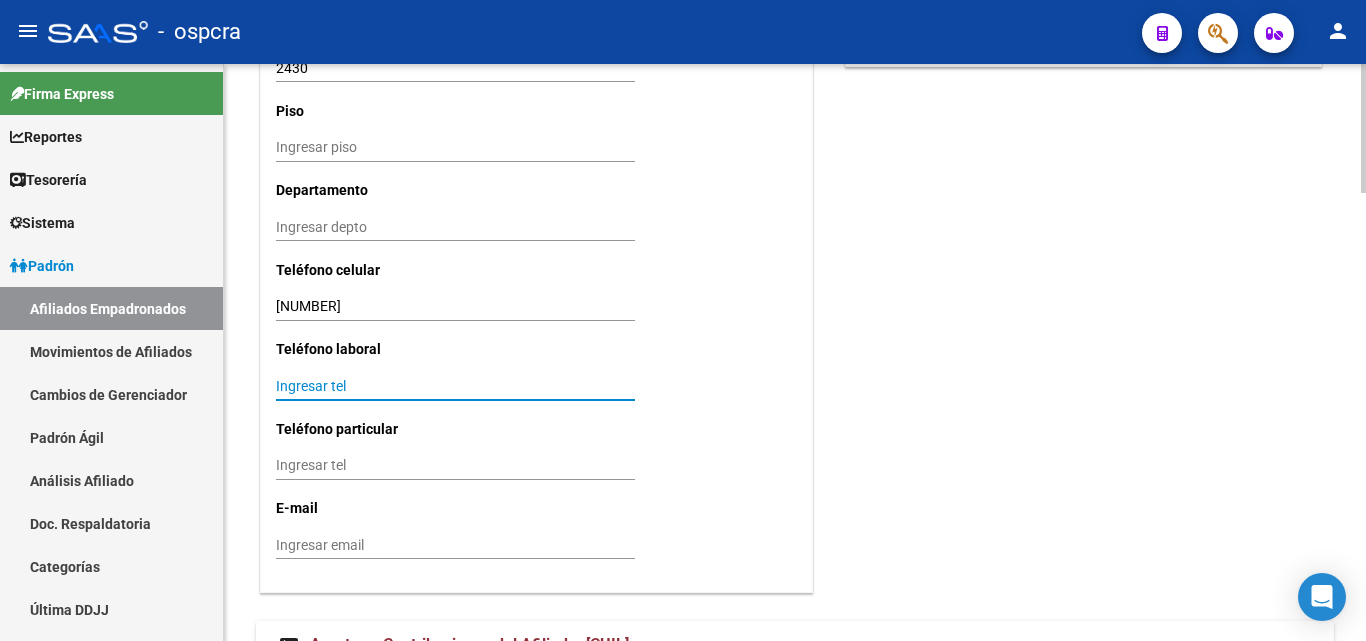 click on "Ingresar email" at bounding box center (455, 545) 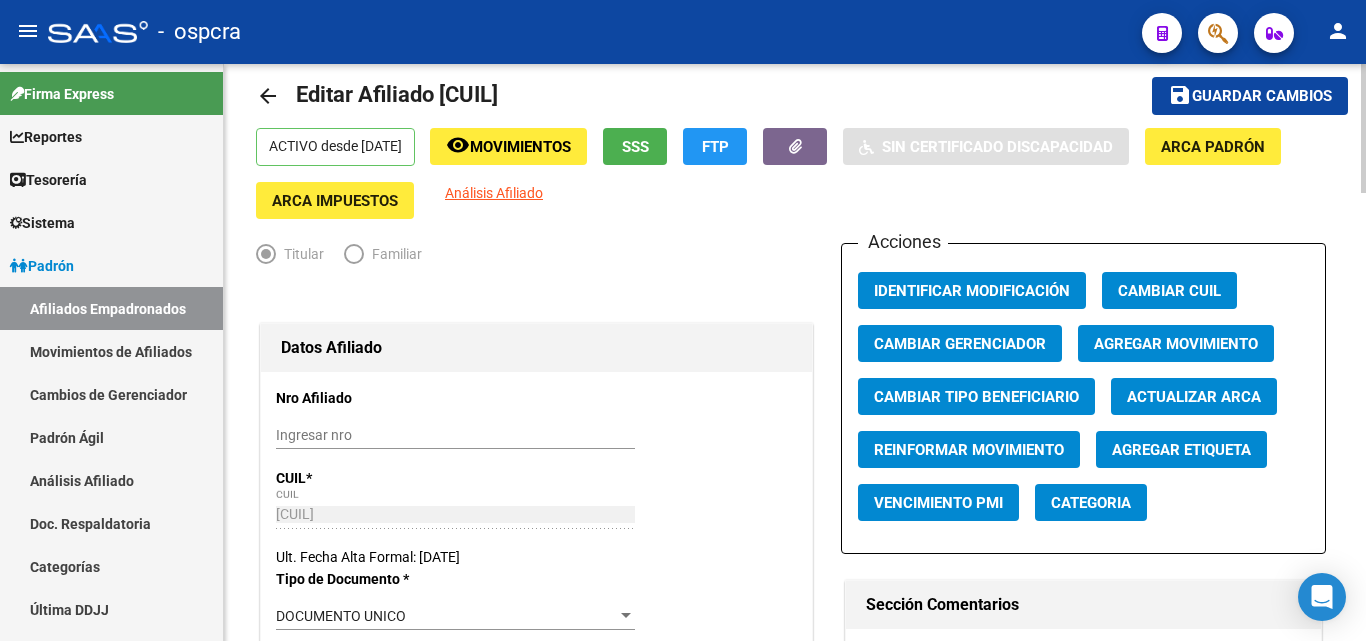 scroll, scrollTop: 0, scrollLeft: 0, axis: both 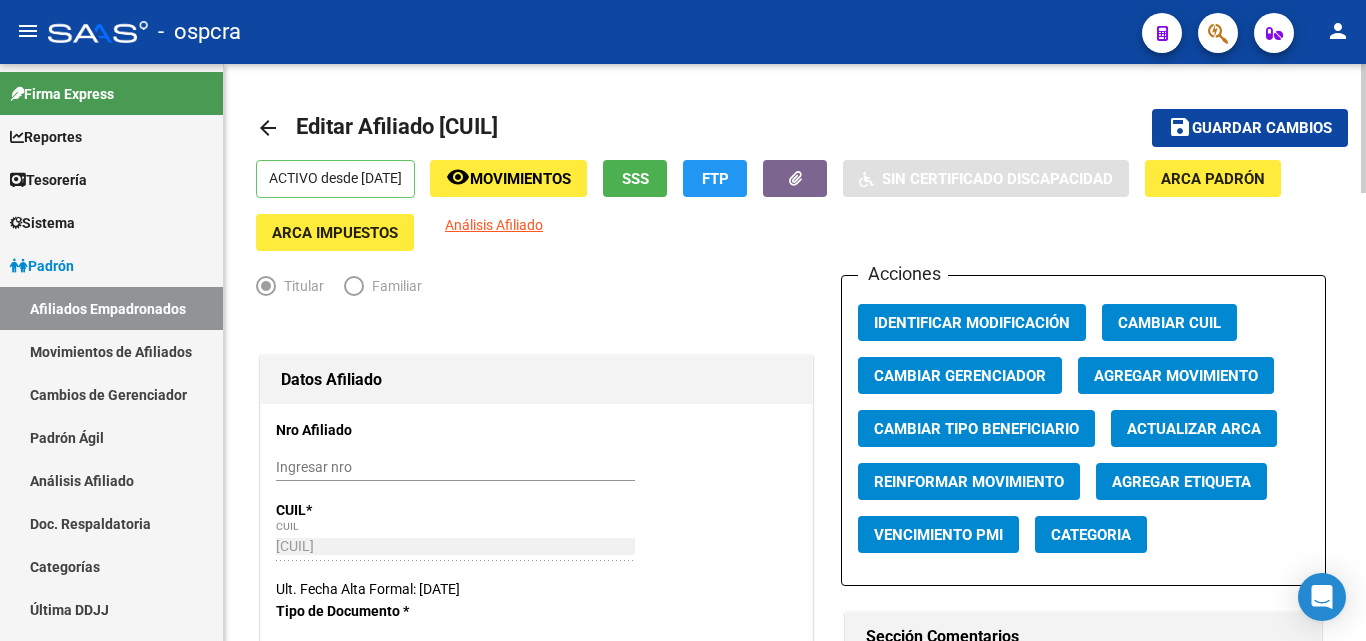 click on "menu -   ospcra  person    Firma Express     Reportes Ingresos Devengados Análisis Histórico Detalles Transferencias RG sin DDJJ Detalles por CUIL RG Detalles - MT/PD MT morosos SUR Expedientes Internos Movimiento de Expte. SSS Padrón Traspasos x O.S. Traspasos x Gerenciador Traspasos x Provincia Nuevos Aportantes Métricas - Padrón SSS Métricas - Crecimiento Población    Tesorería Extractos Procesados (csv) Extractos Originales (pdf)    Sistema Usuarios Todos los Usuarios    Padrón Afiliados Empadronados Movimientos de Afiliados Cambios de Gerenciador Padrón Ágil Análisis Afiliado Doc. Respaldatoria Categorías Última DDJJ Último Aporte MT/PD Familiares Monotributistas Altas Directas    Integración (discapacidad) Estado Presentaciones SSS Rendición Certificado Discapacidad Pedido Integración a SSS Datos Contables de Facturas Facturas Liquidadas x SSS Legajos Legajos Documentación    Prestadores / Proveedores Facturas - Listado/Carga Facturas - Documentación Pagos x Transferencia SUR" 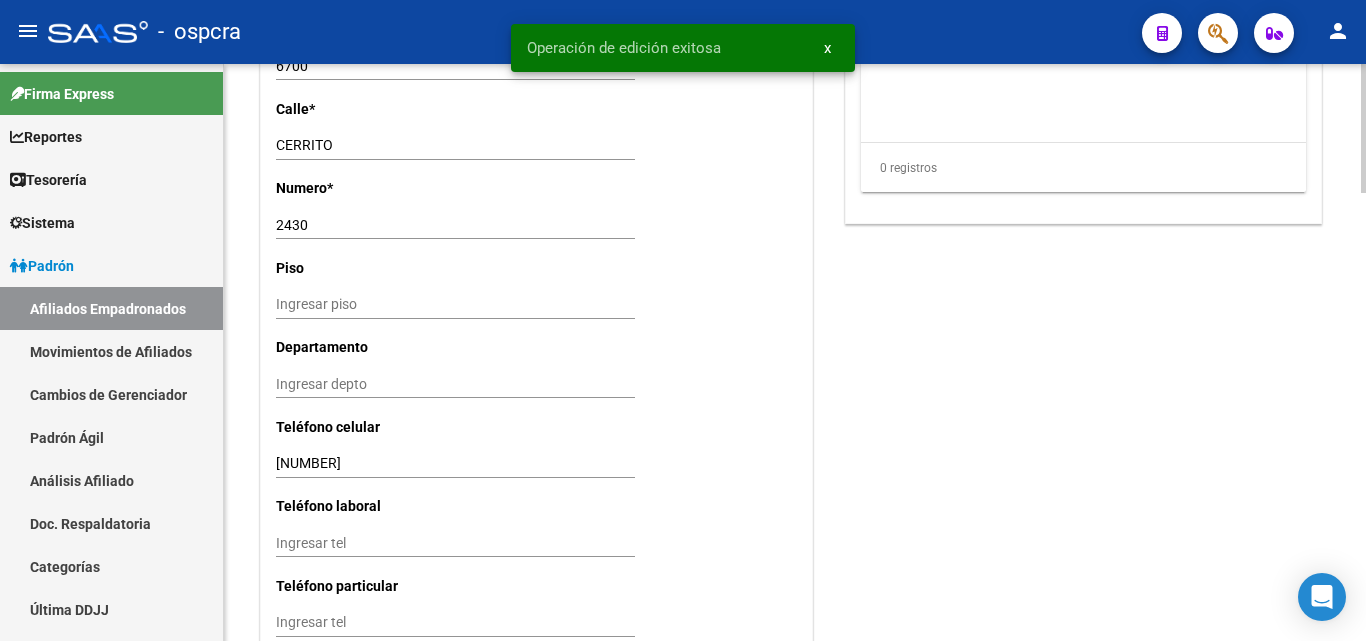 scroll, scrollTop: 1997, scrollLeft: 0, axis: vertical 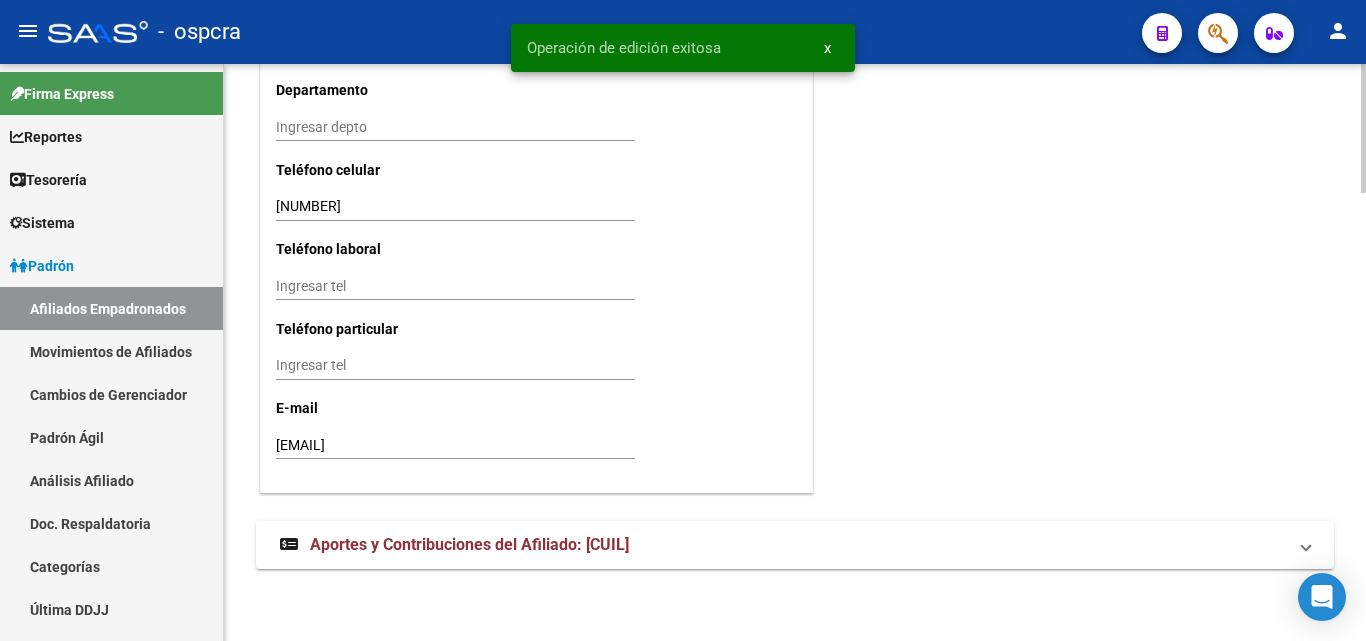 click on "menu - ospcra person Firma Express Reportes Ingresos Devengados Análisis Histórico Detalles Transferencias RG sin DDJJ Detalles por CUIL RG Detalles - MT/PD MT morosos SUR Expedientes Internos Movimiento de Expte. SSS Padrón Traspasos x O.S. Traspasos x Gerenciador Traspasos x Provincia Nuevos Aportantes Métricas - Padrón SSS Métricas - Crecimiento Población Tesorería Extractos Procesados (csv) Extractos Originales (pdf) Sistema Usuarios Todos los Usuarios Padrón Afiliados Empadronados Movimientos de Afiliados Cambios de Gerenciador Padrón Ágil Análisis Afiliado Doc. Respaldatoria Categorías Última DDJJ Último Aporte MT/PD Familiares Monotributistas Altas Directas Integración (discapacidad) Estado Presentaciones SSS Rendición Certificado Discapacidad Pedido Integración a SSS Datos Contables de Facturas Facturas Liquidadas x SSS Legajos Legajos Documentación Prestadores / Proveedores Facturas - Listado/Carga Facturas - Documentación Deuda X Empresa" at bounding box center [683, 320] 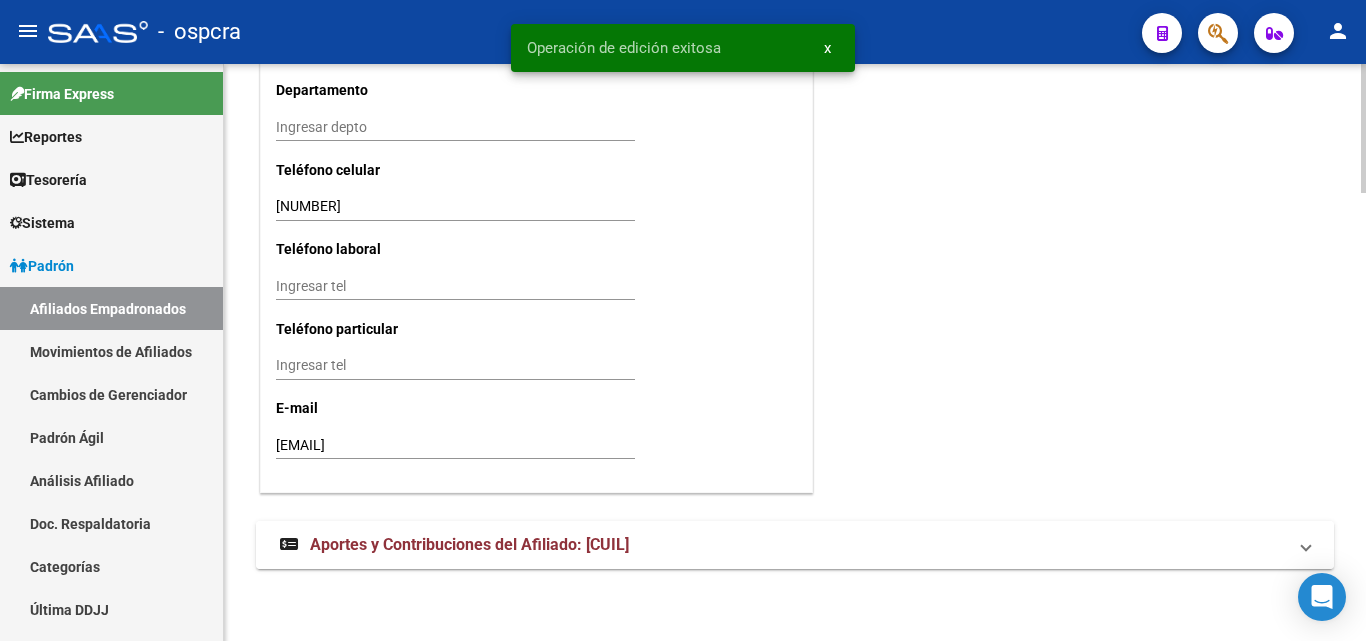 click on "Aportes y Contribuciones del Afiliado: [CUIL]" at bounding box center (469, 544) 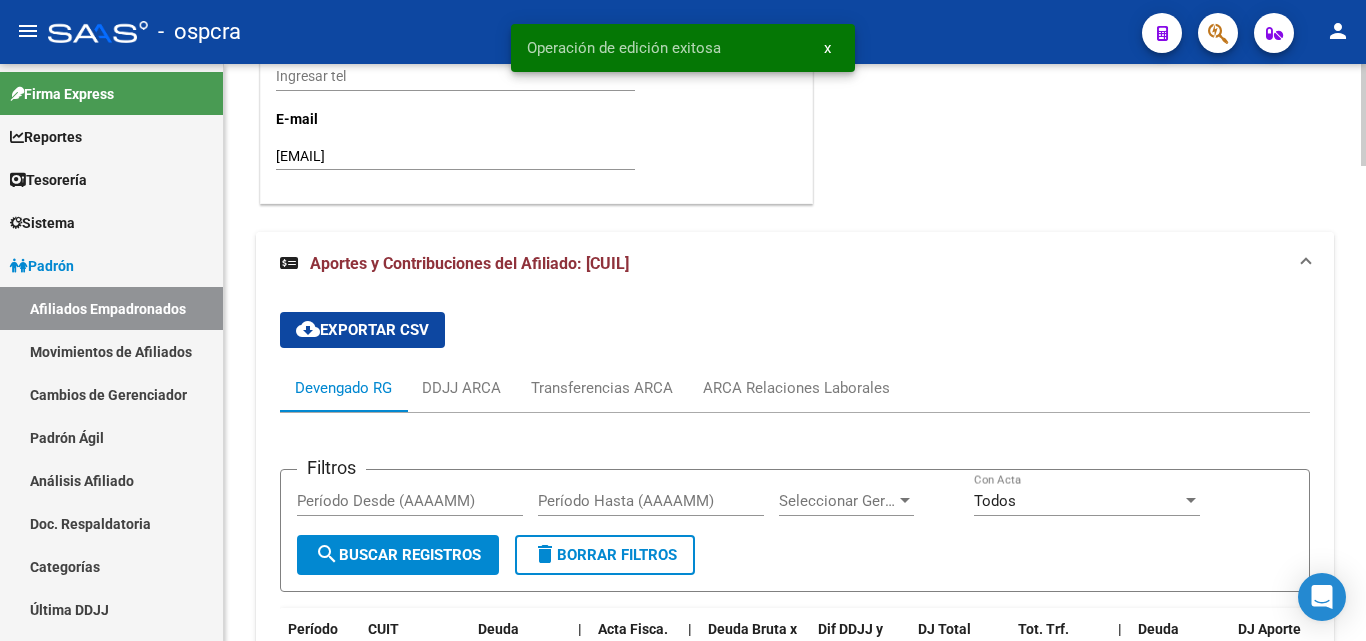 scroll, scrollTop: 2693, scrollLeft: 0, axis: vertical 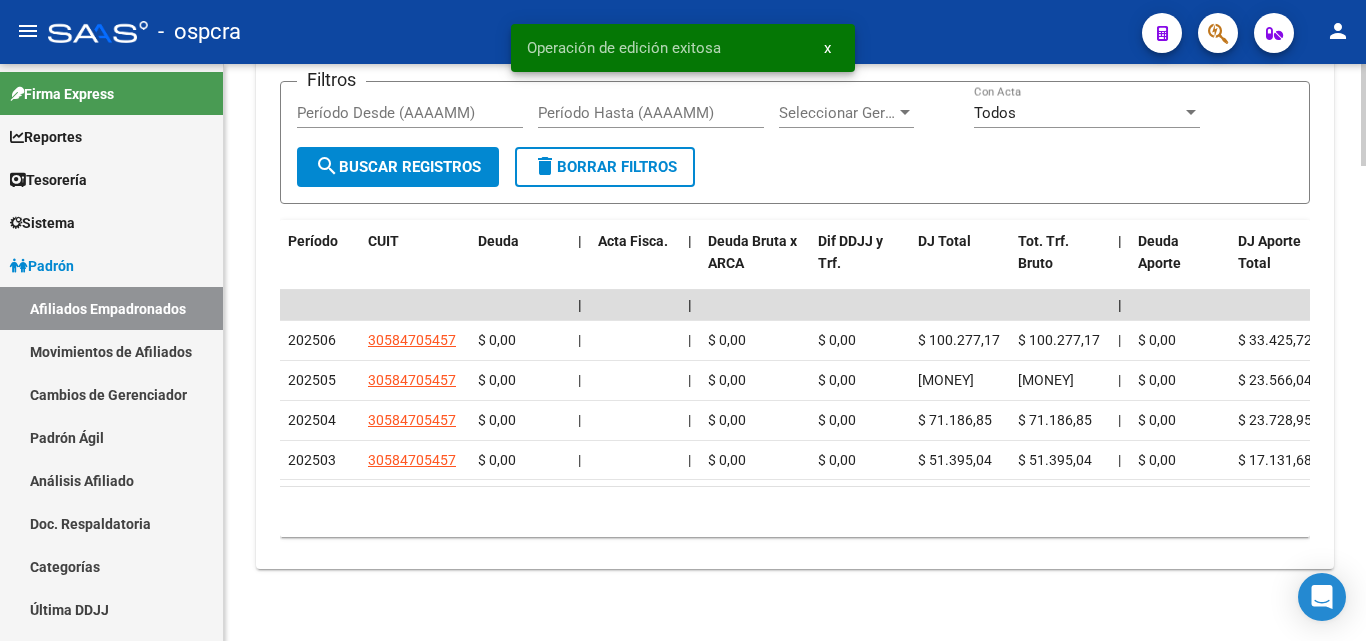 click 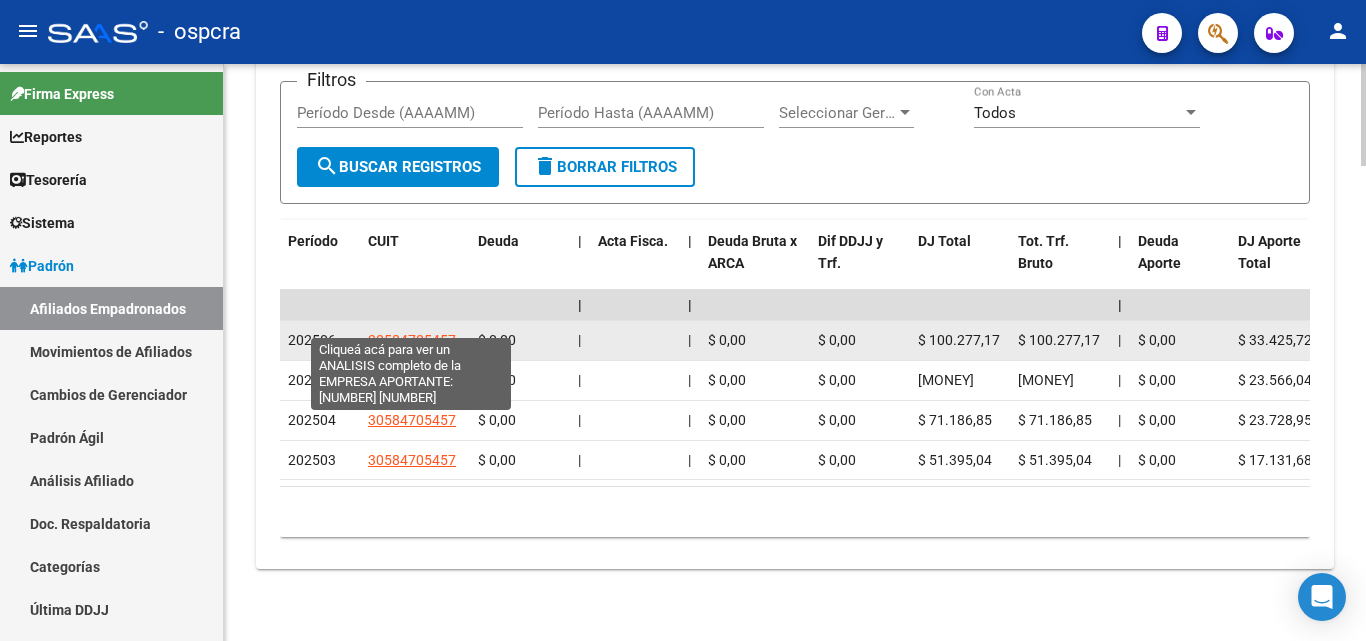 click on "30584705457" 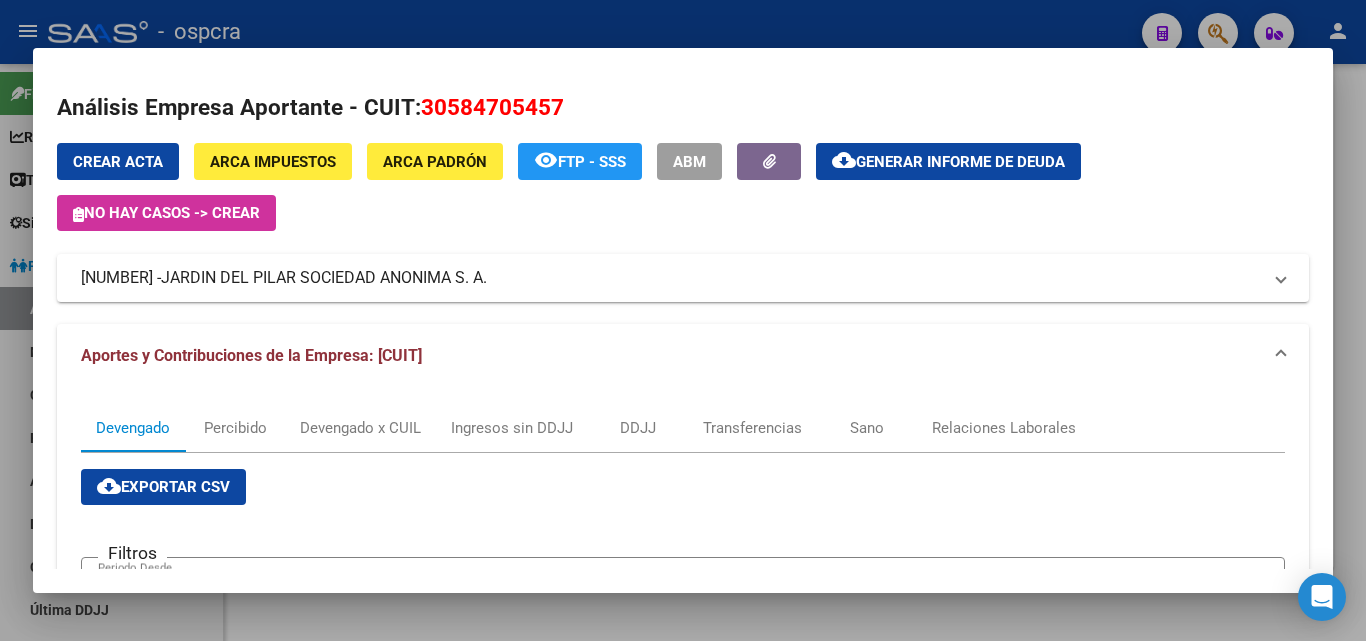 click at bounding box center [683, 320] 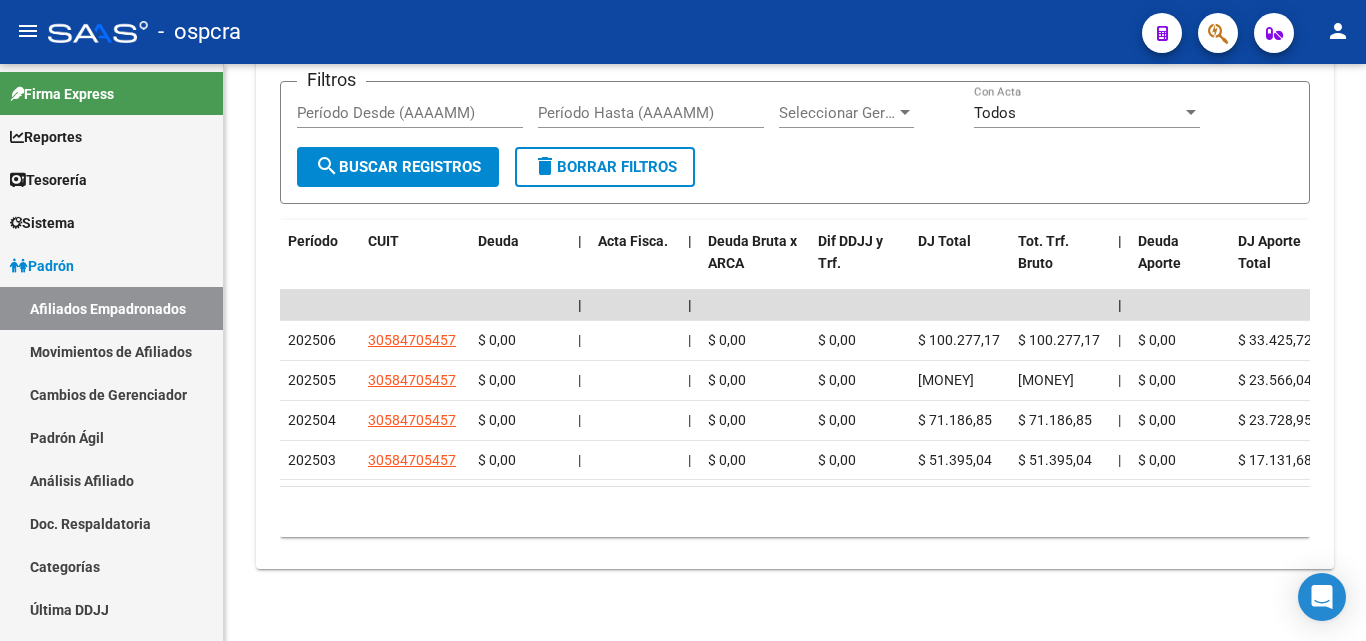 click on "Padrón Ágil" at bounding box center (111, 437) 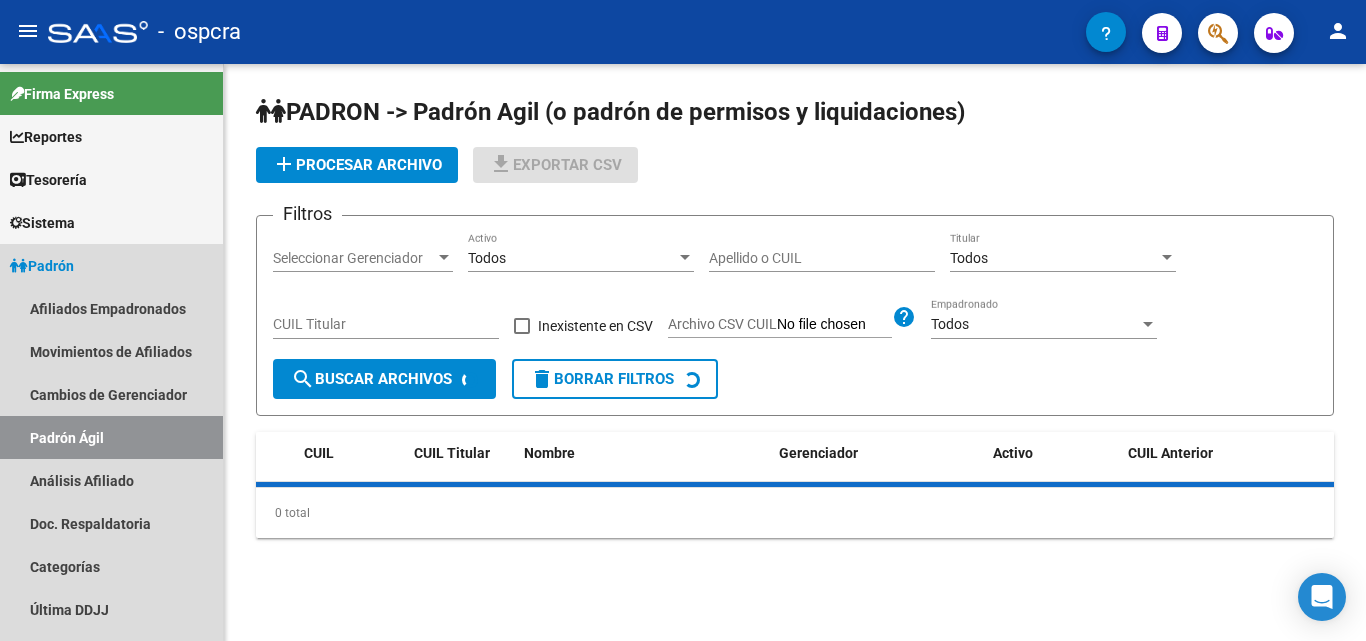 scroll, scrollTop: 0, scrollLeft: 0, axis: both 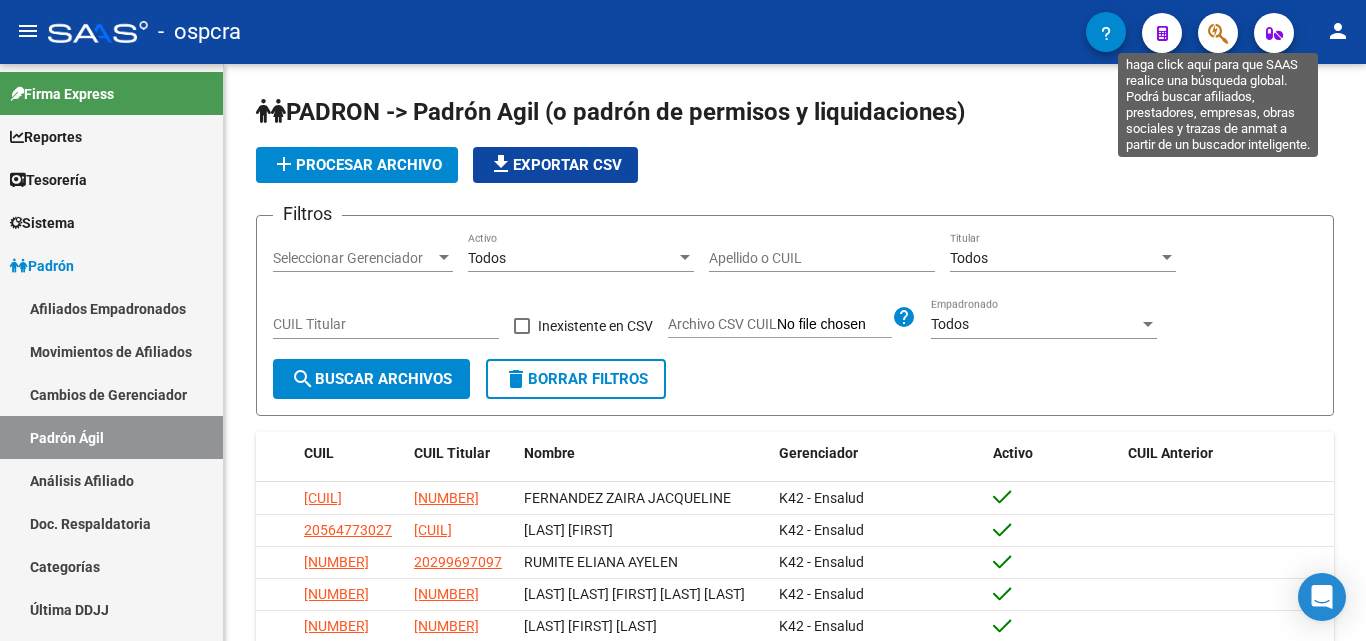 click 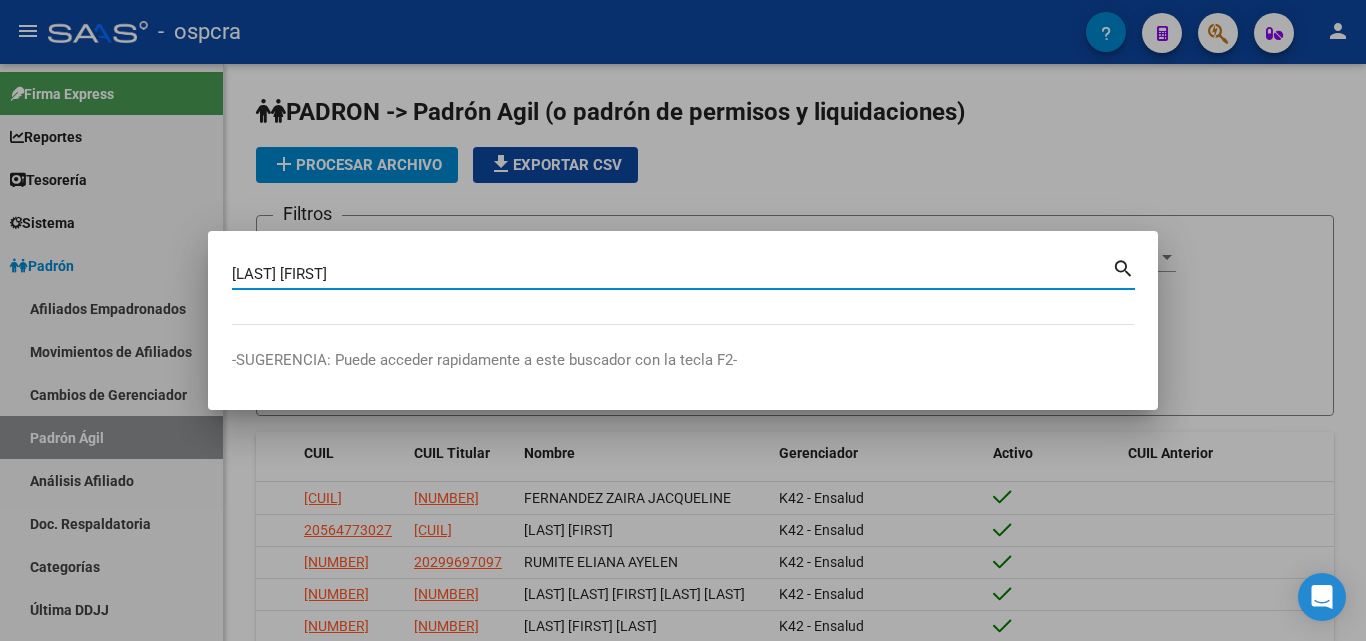 type on "[LAST] [FIRST]" 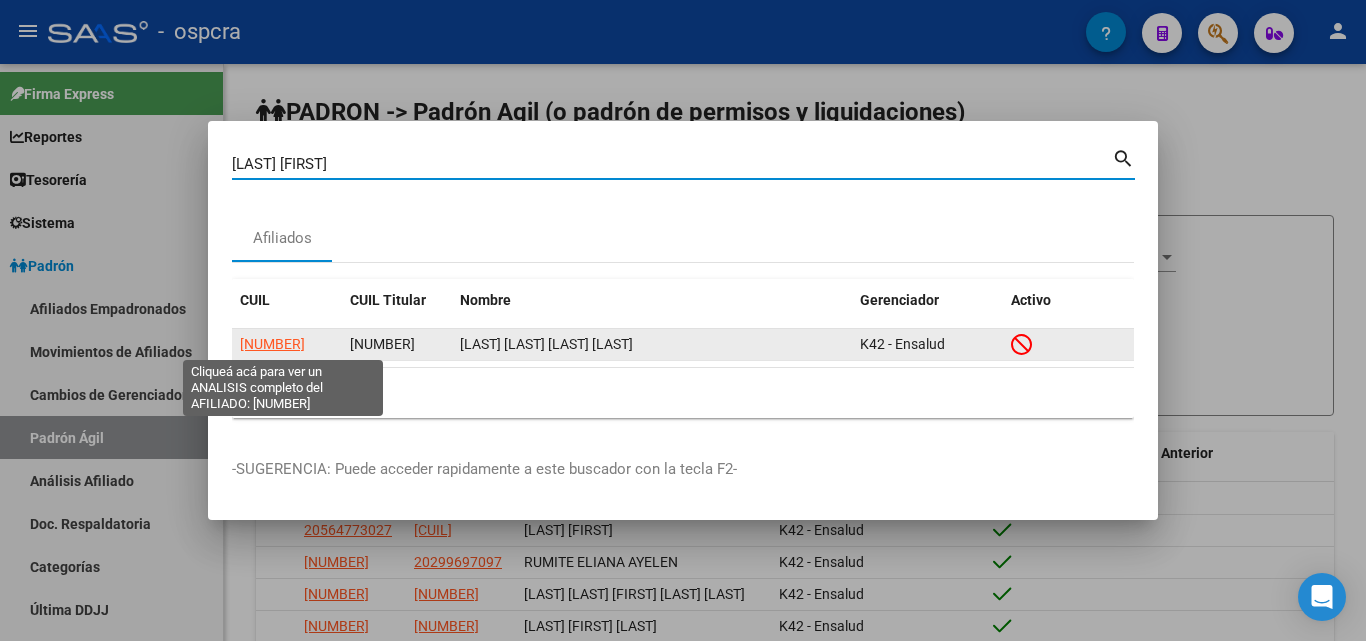 click on "[NUMBER]" 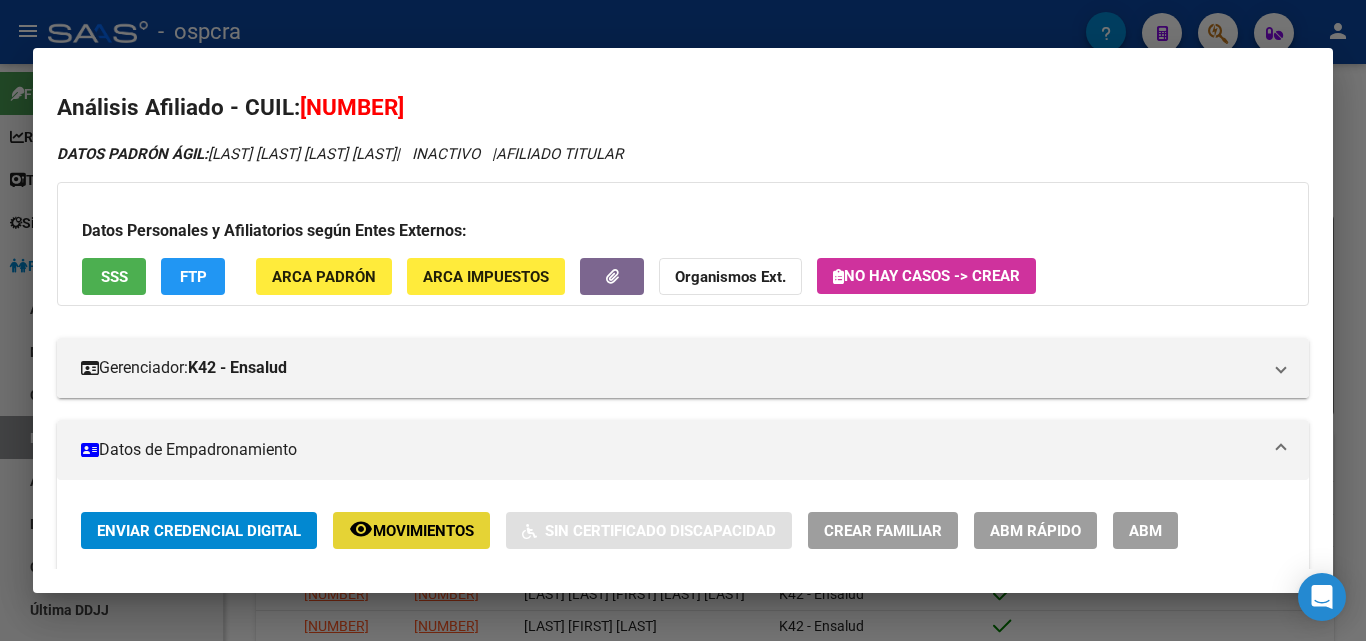 click on "Movimientos" 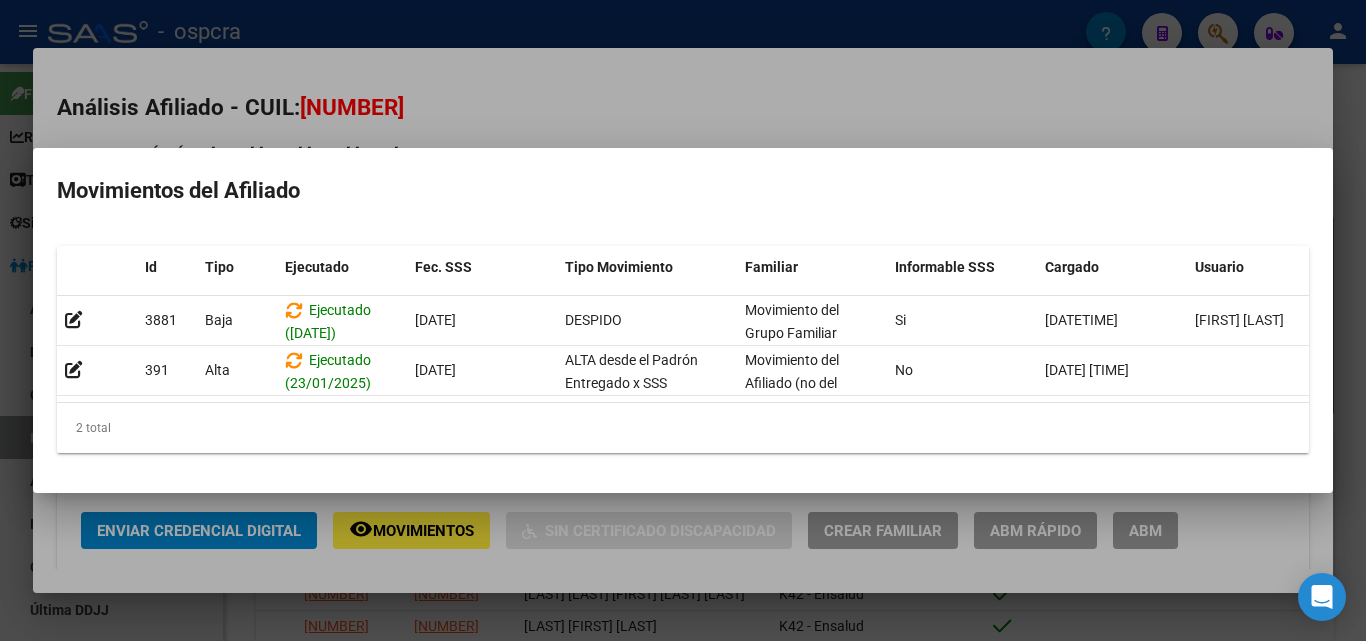 click at bounding box center [683, 320] 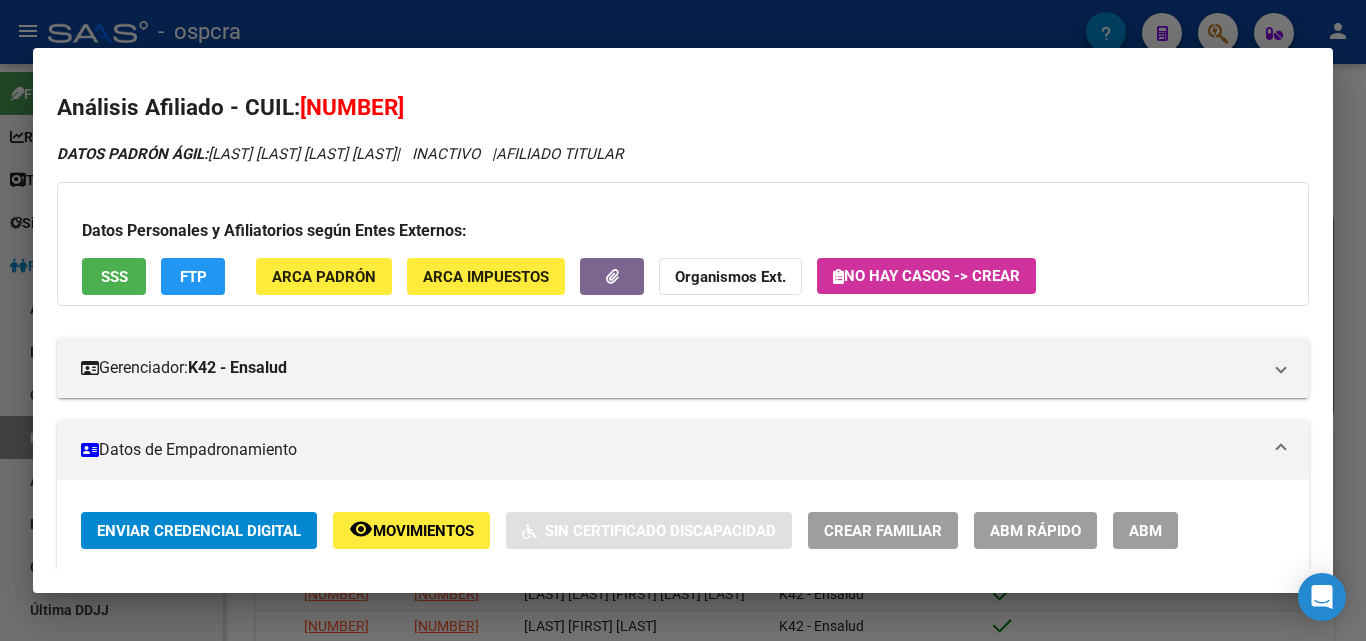 click at bounding box center (683, 320) 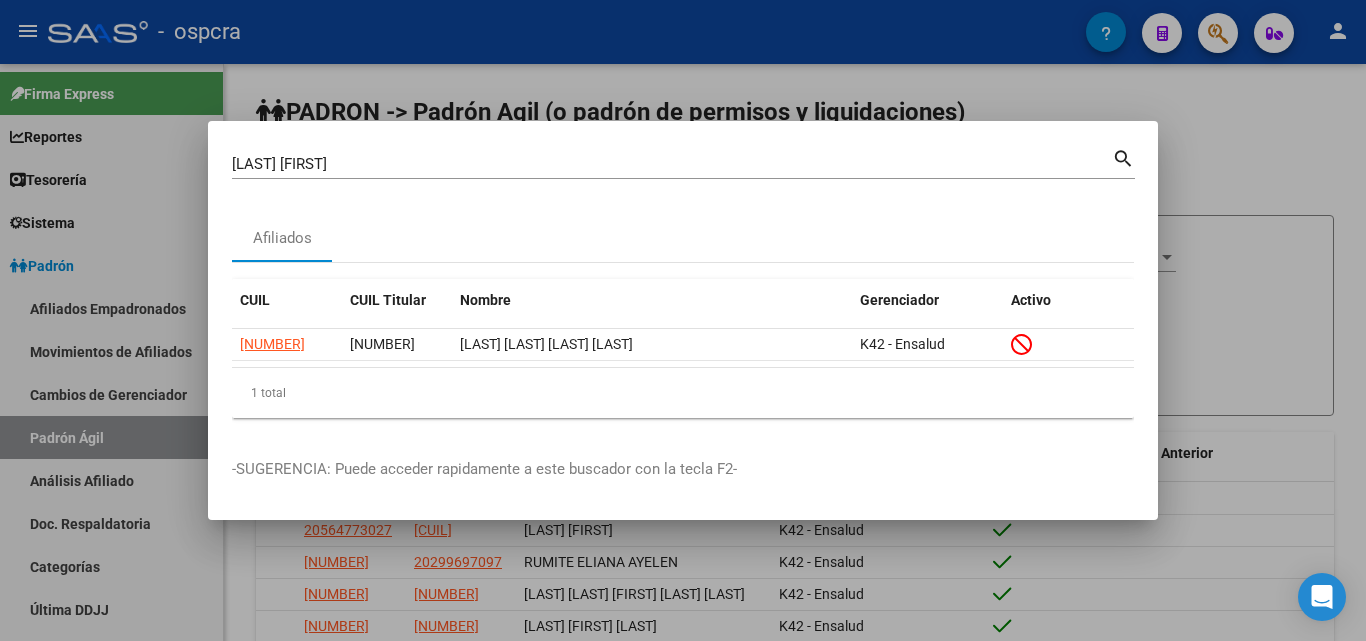 click at bounding box center [683, 320] 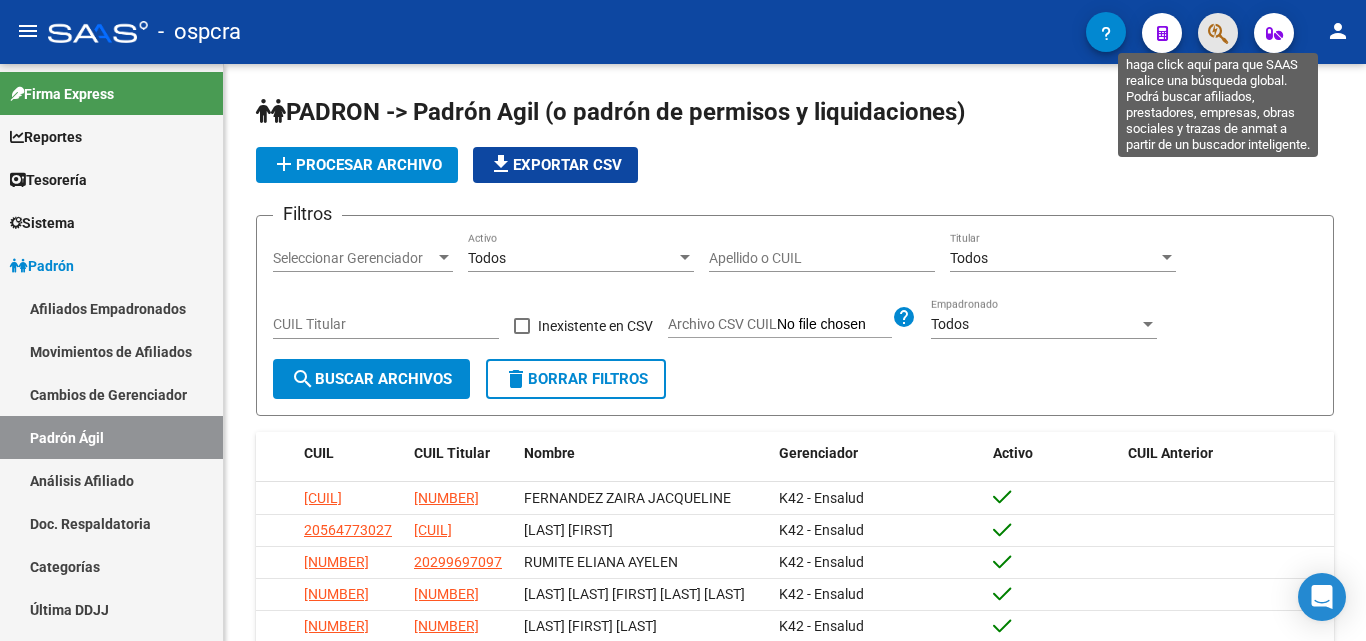 click 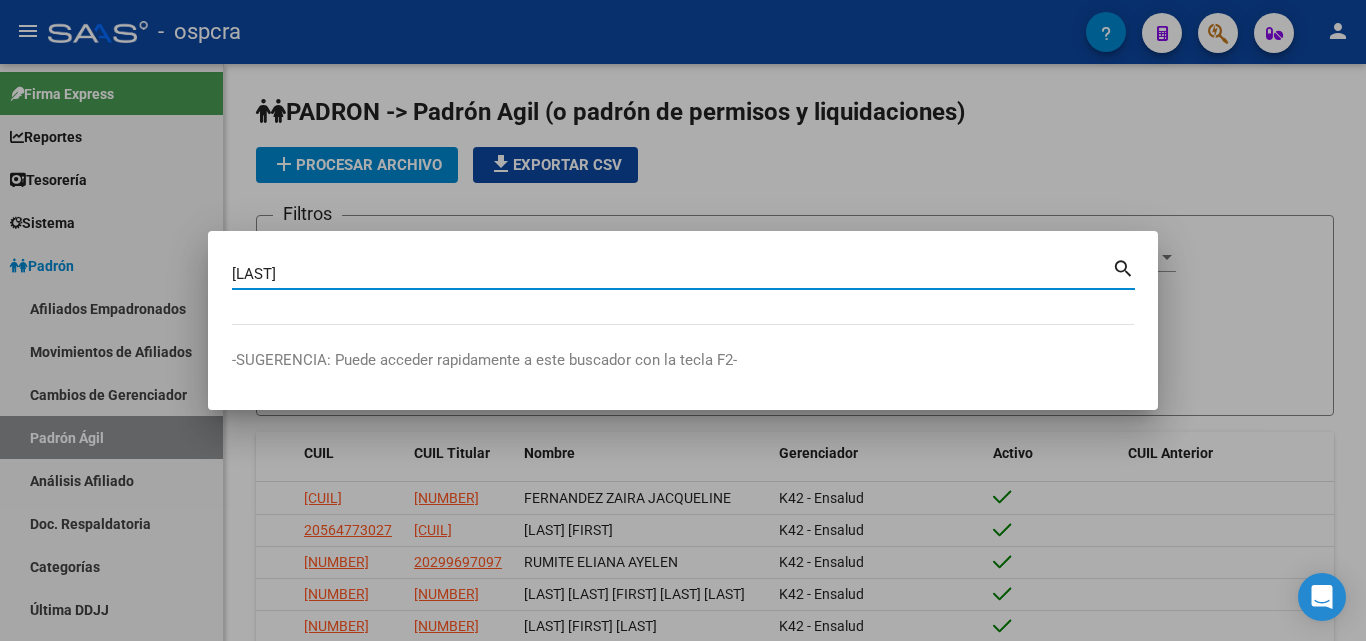type on "[LAST]" 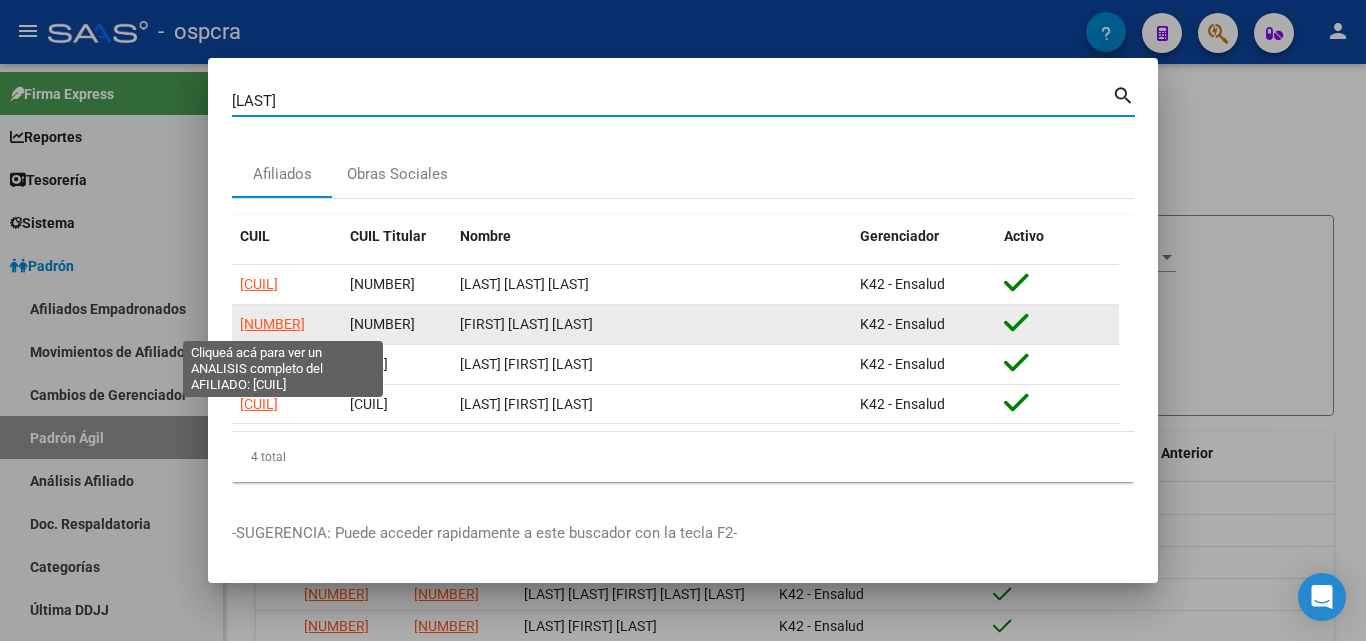 click on "[NUMBER]" 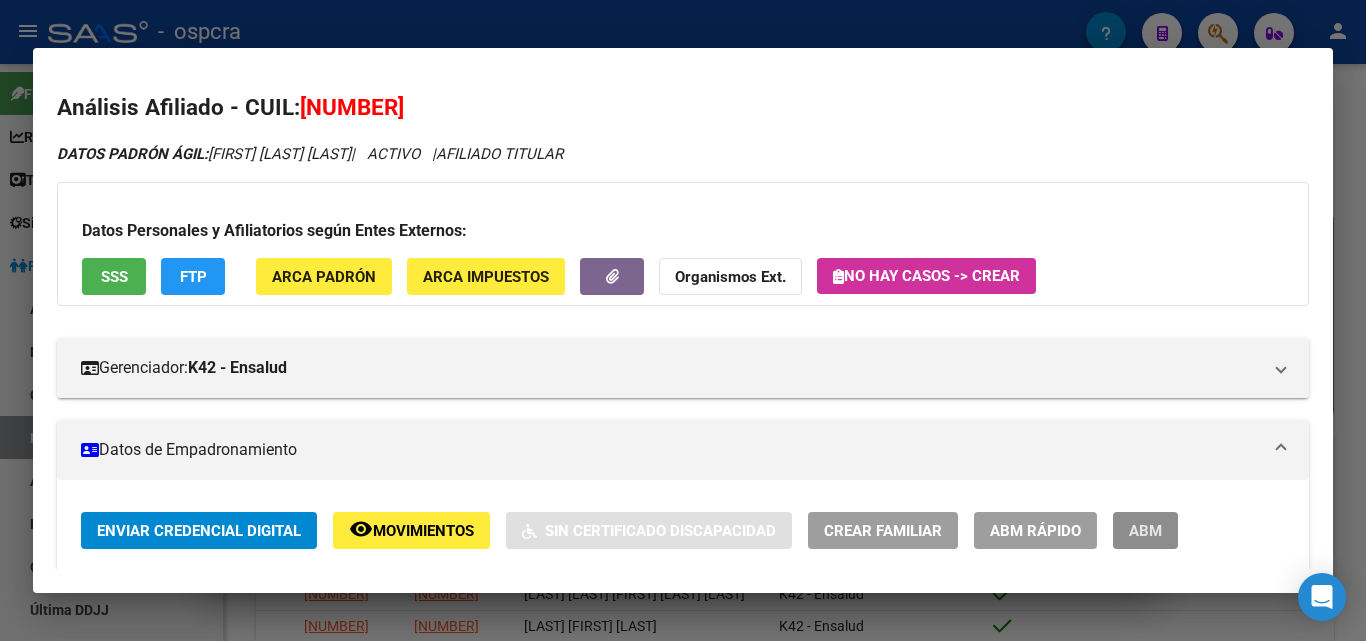 click on "ABM" at bounding box center (1145, 531) 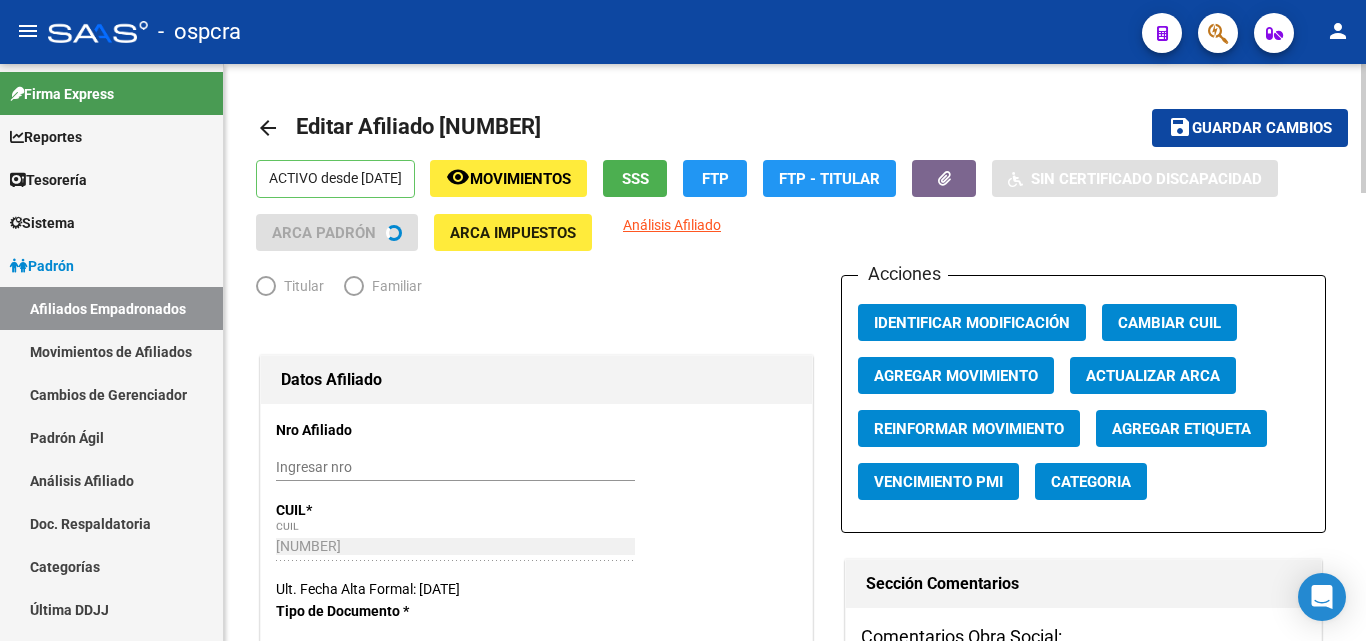 radio on "true" 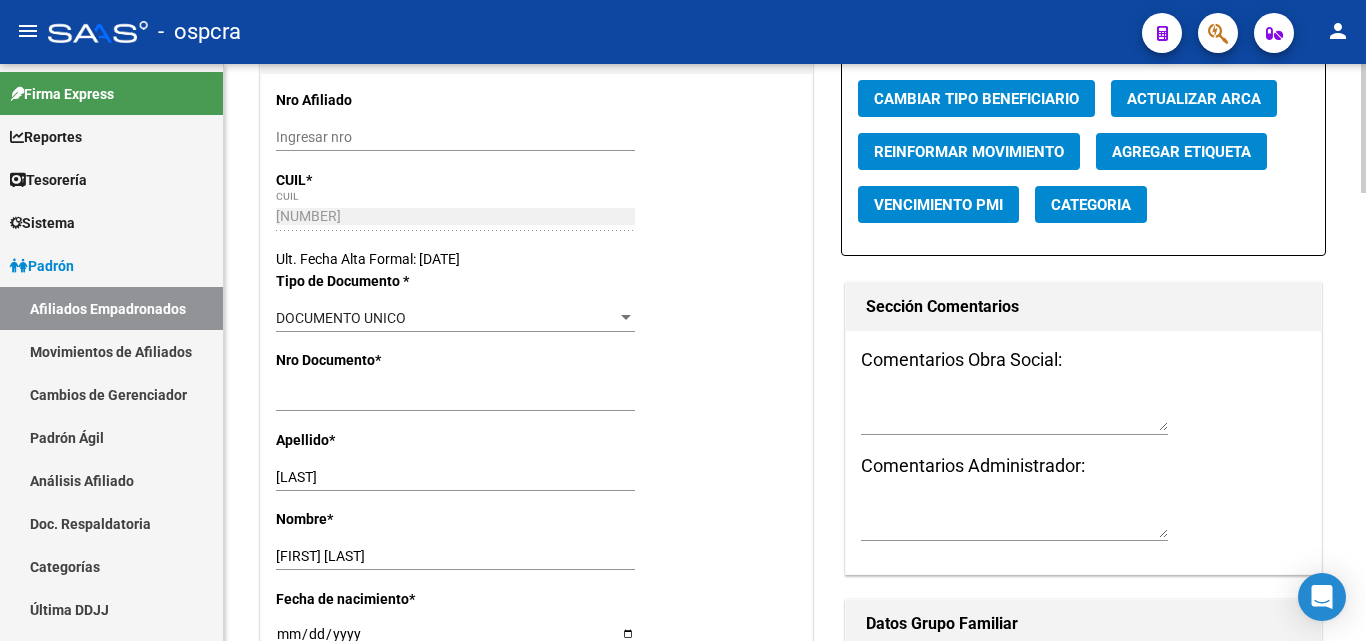 scroll, scrollTop: 357, scrollLeft: 0, axis: vertical 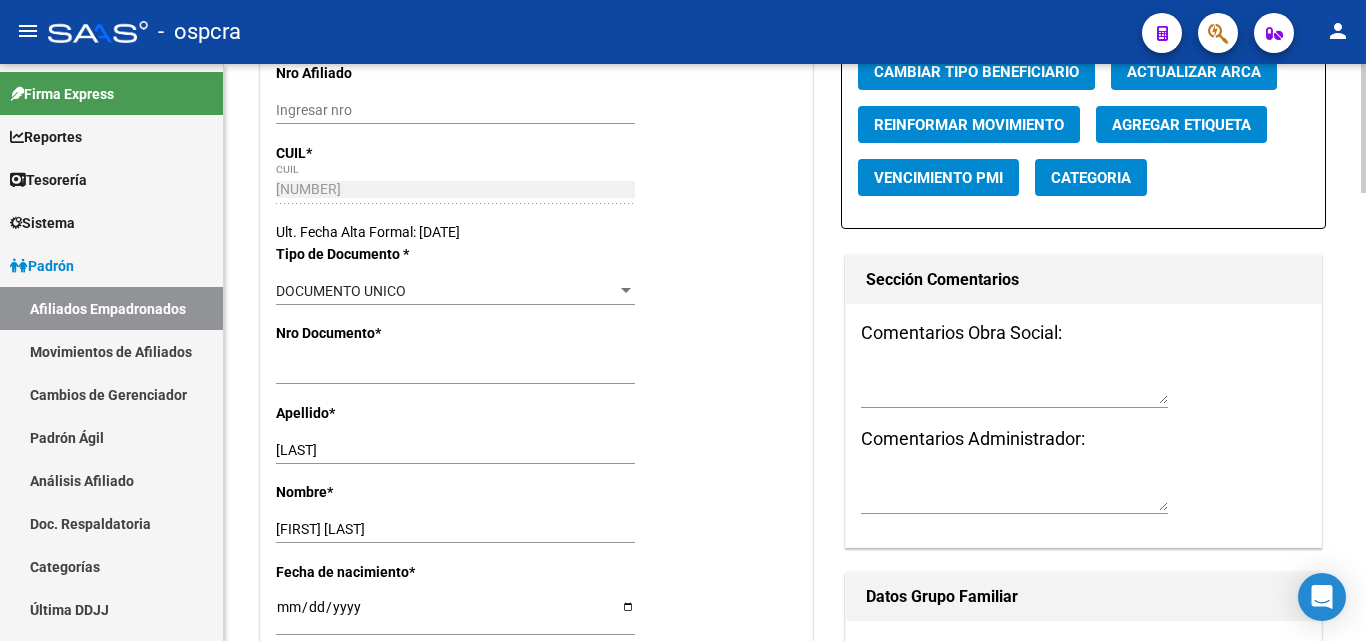 click 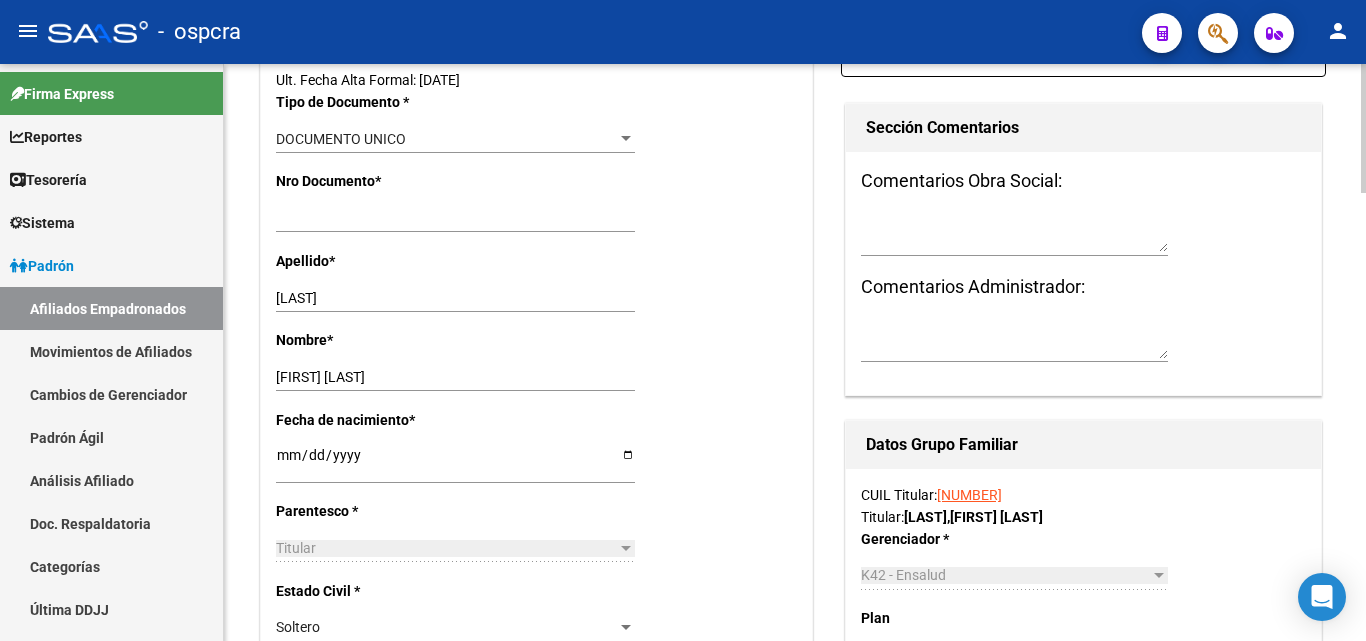 scroll, scrollTop: 487, scrollLeft: 0, axis: vertical 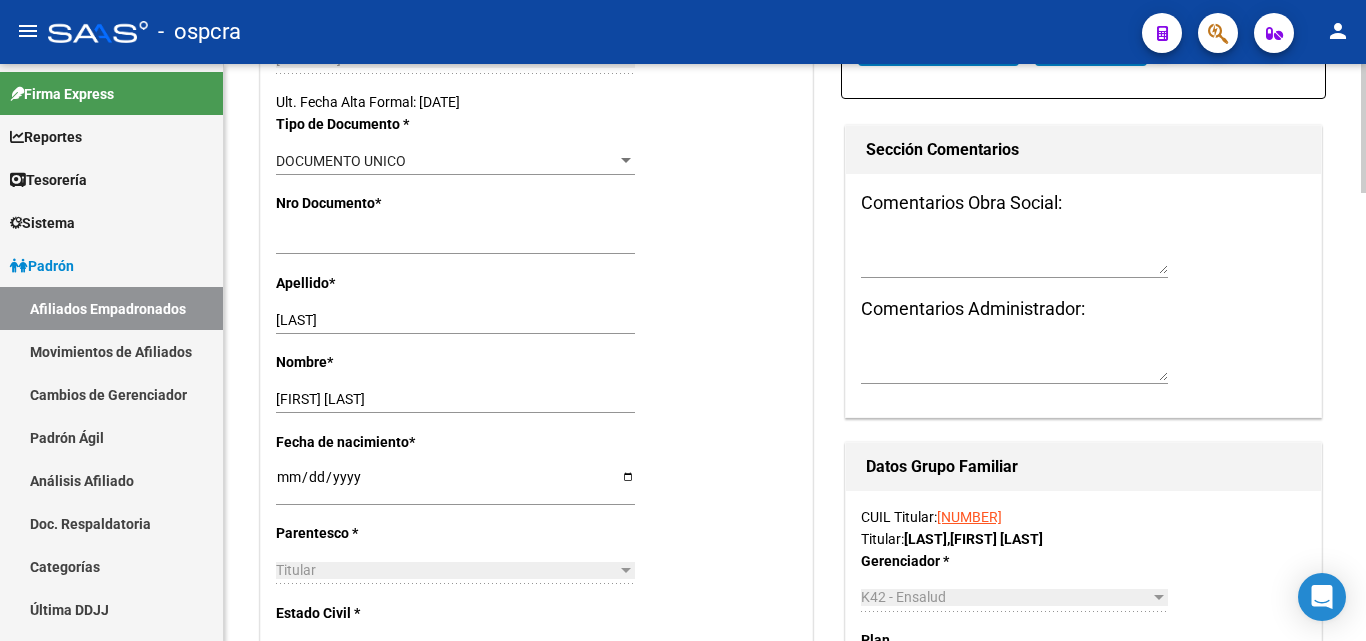 click 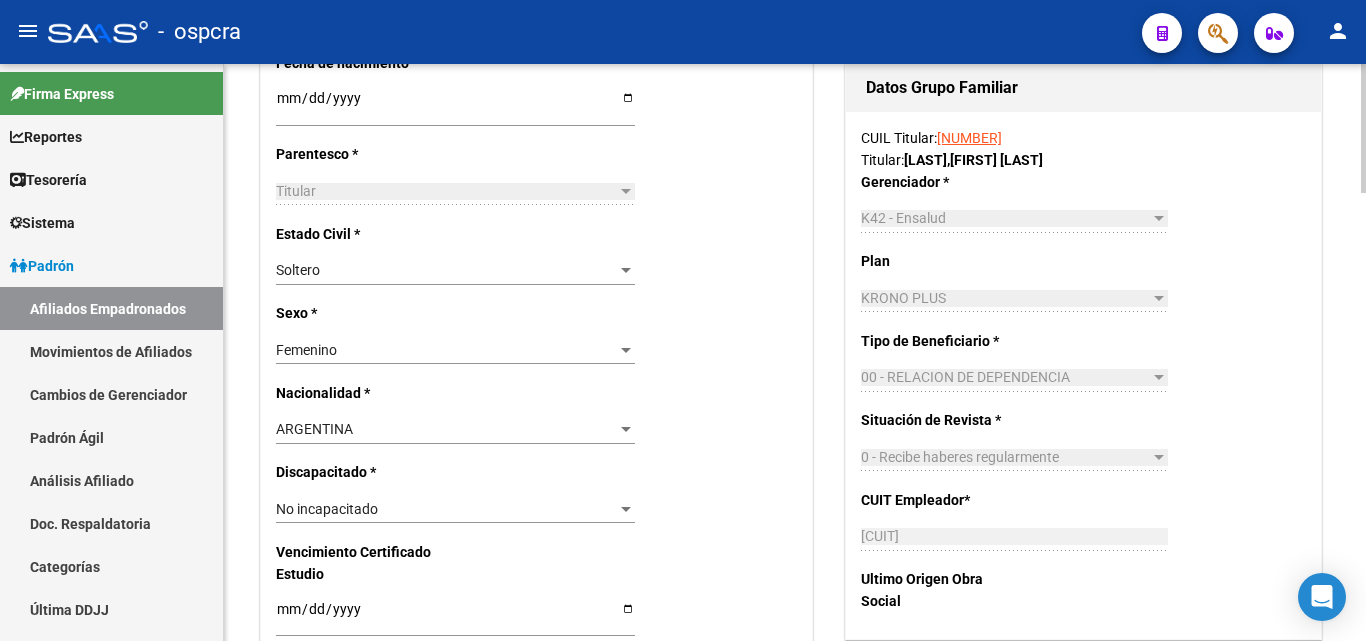 scroll, scrollTop: 893, scrollLeft: 0, axis: vertical 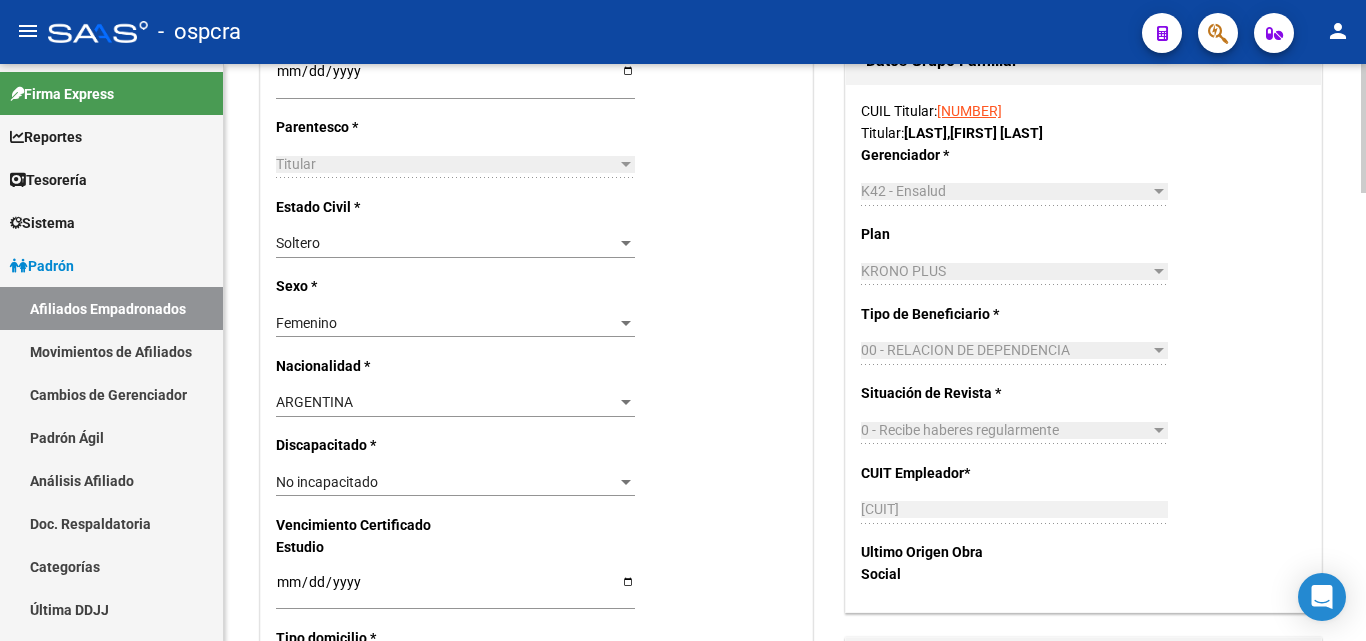click 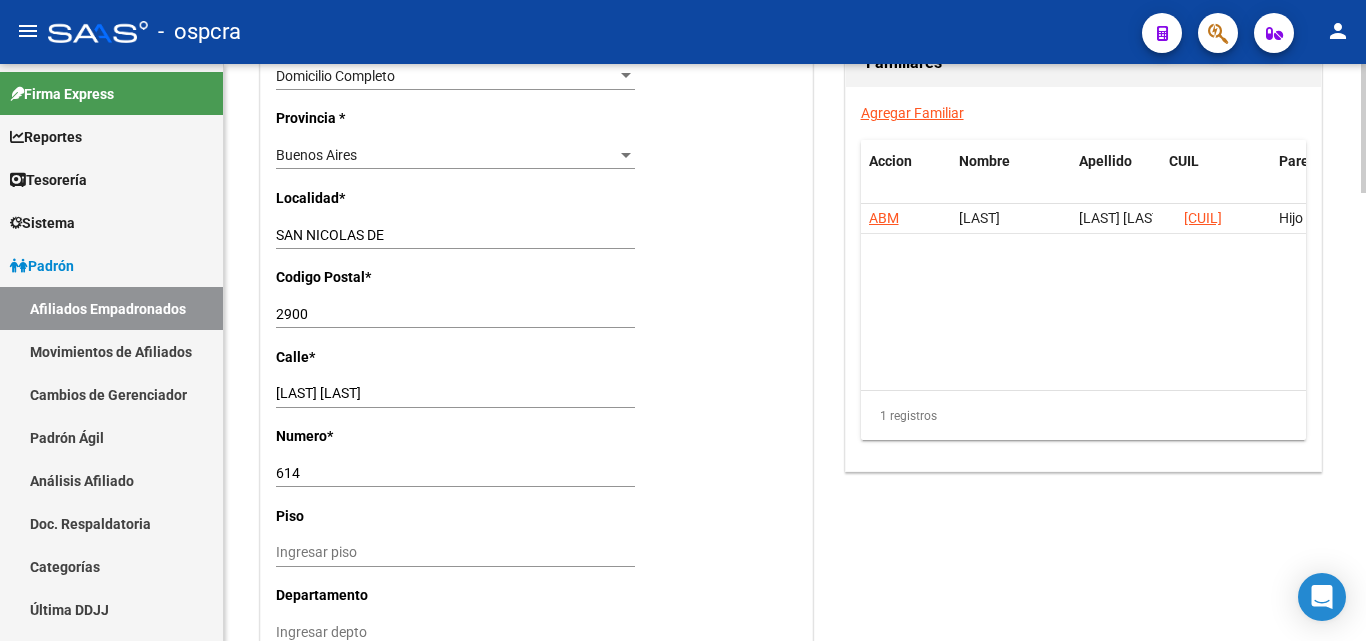 scroll, scrollTop: 1493, scrollLeft: 0, axis: vertical 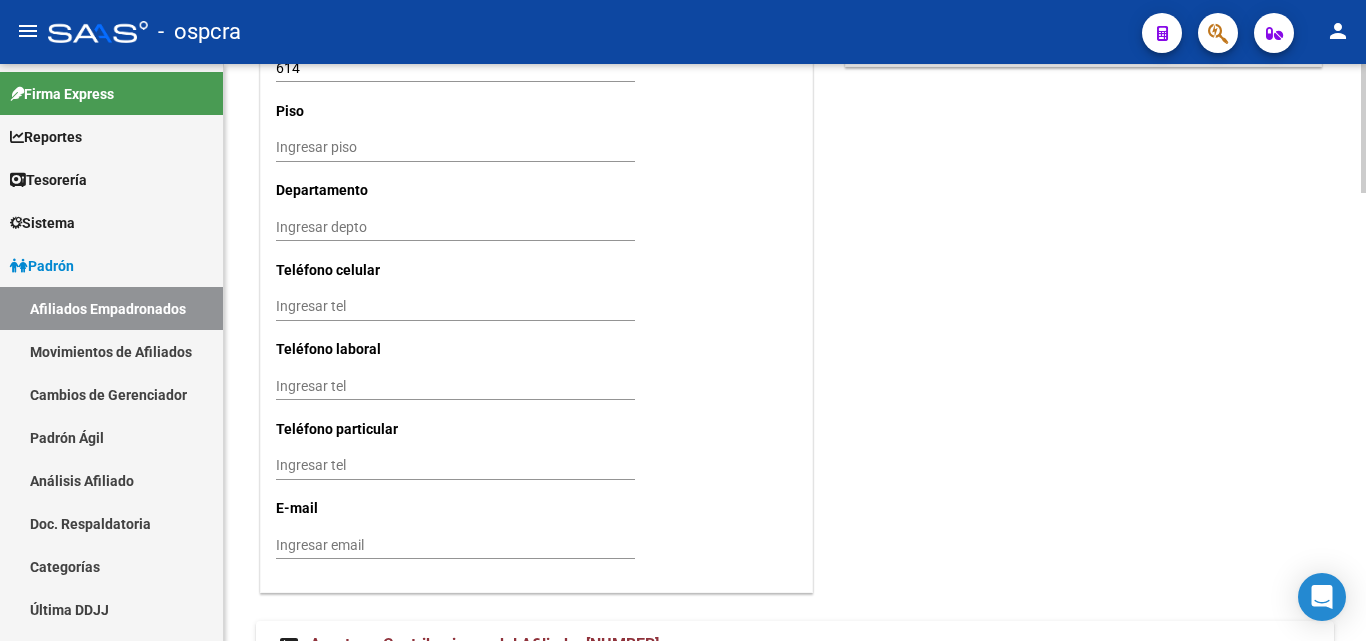 click on "Ingresar email" at bounding box center (455, 545) 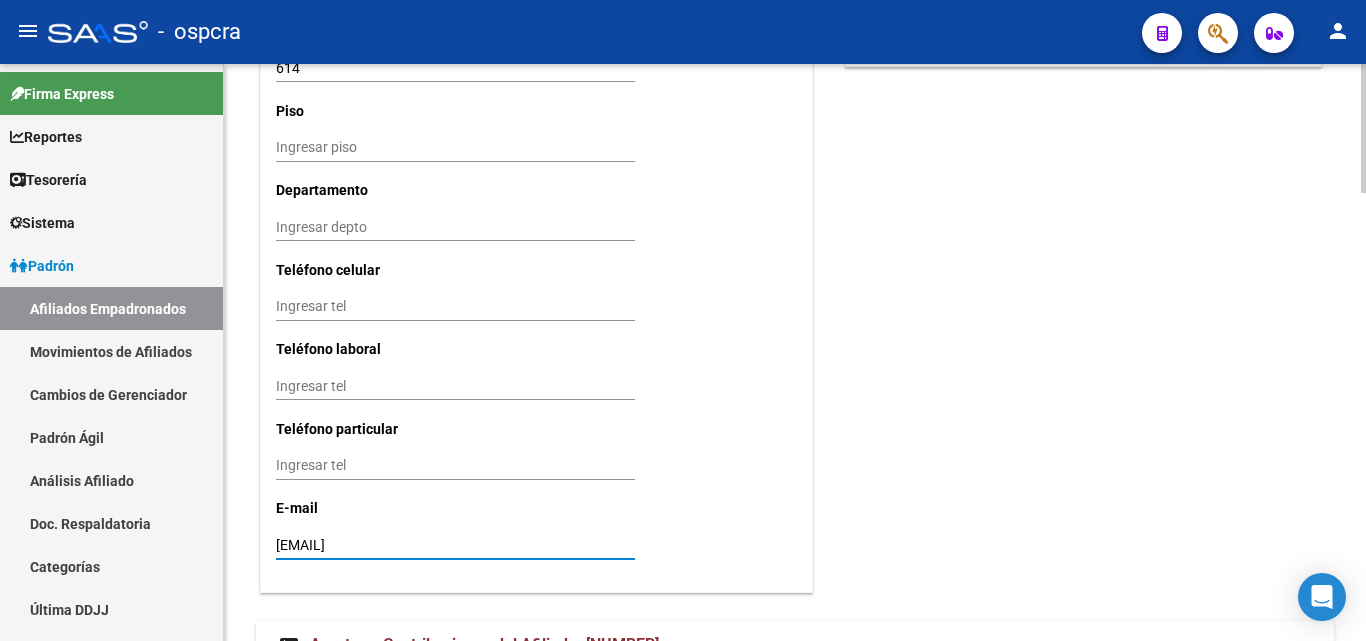 type on "[EMAIL]" 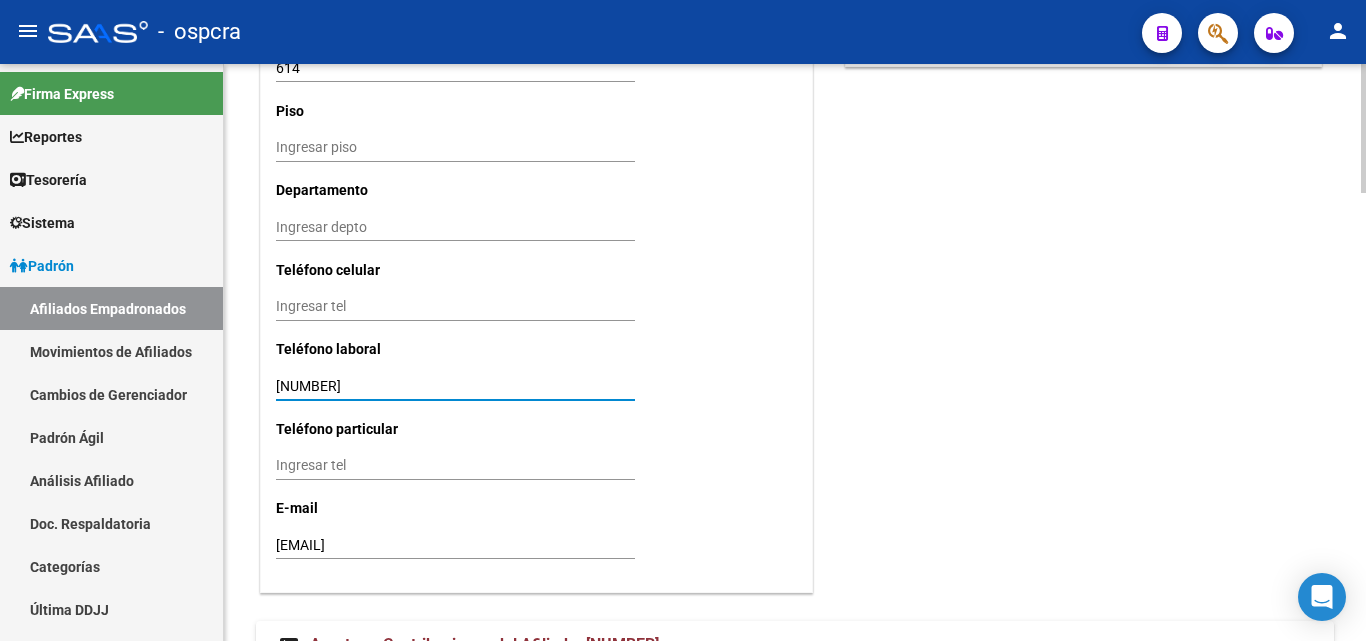 type on "[NUMBER]" 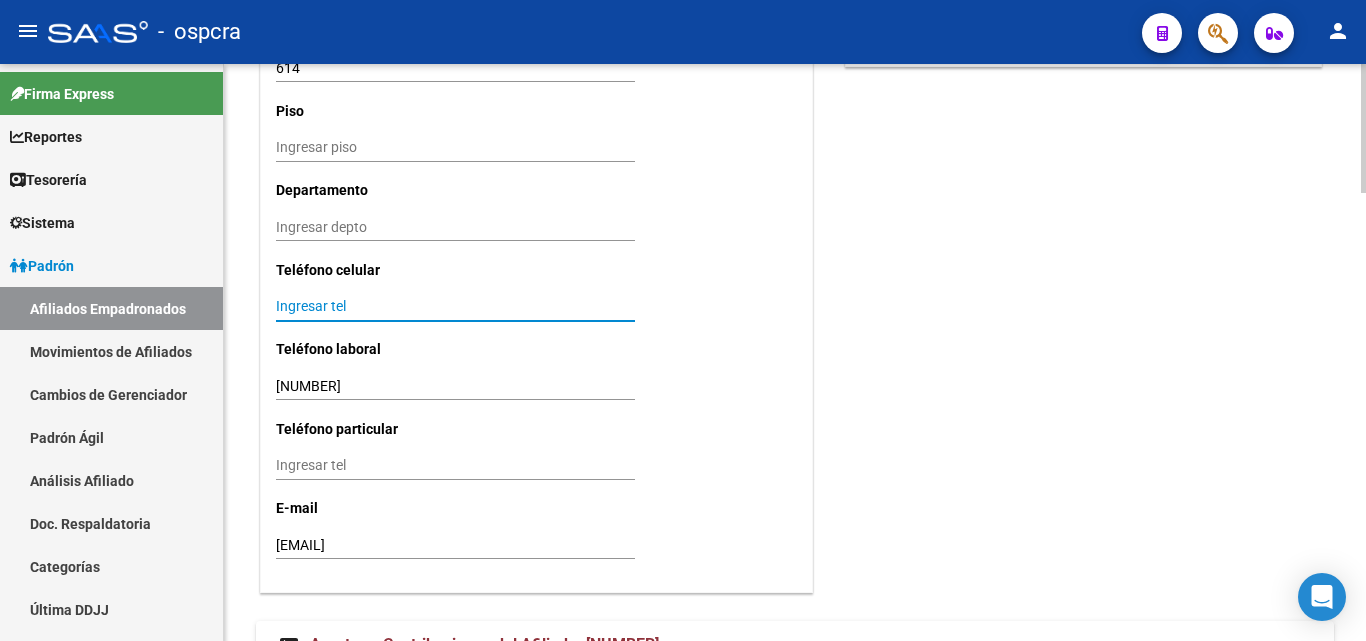 click on "Ingresar tel" at bounding box center [455, 306] 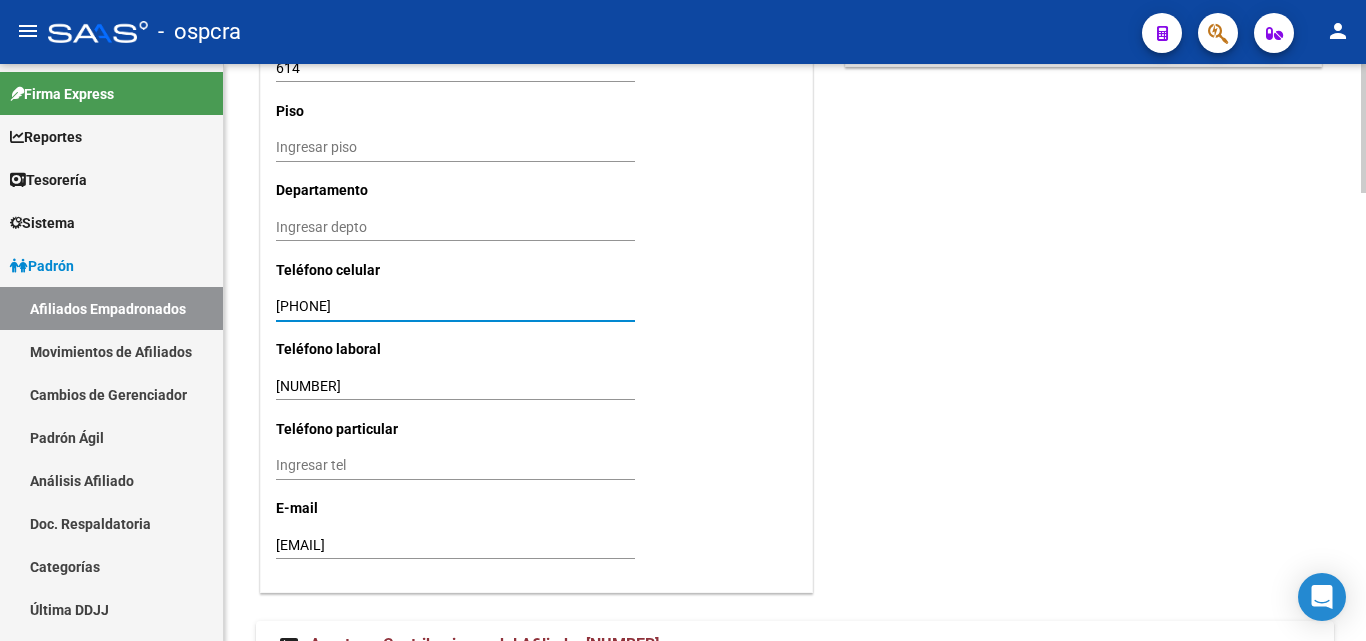 click on "[PHONE]" at bounding box center (455, 306) 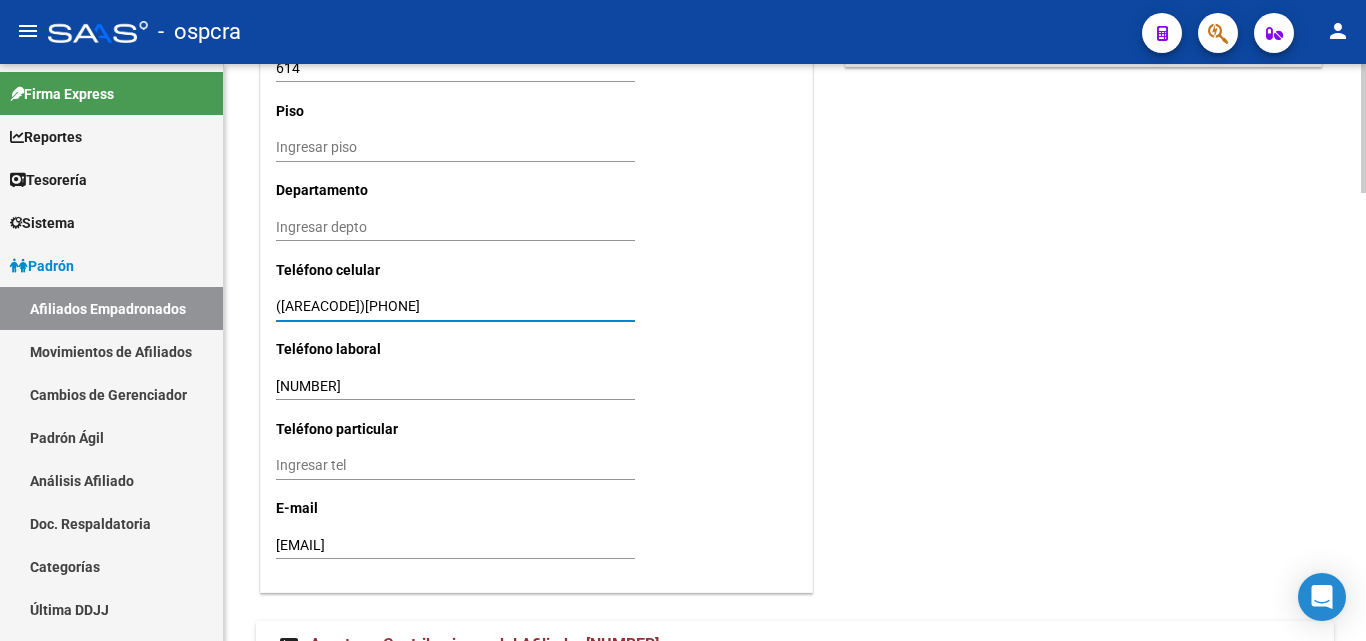 type on "([AREACODE])[PHONE]" 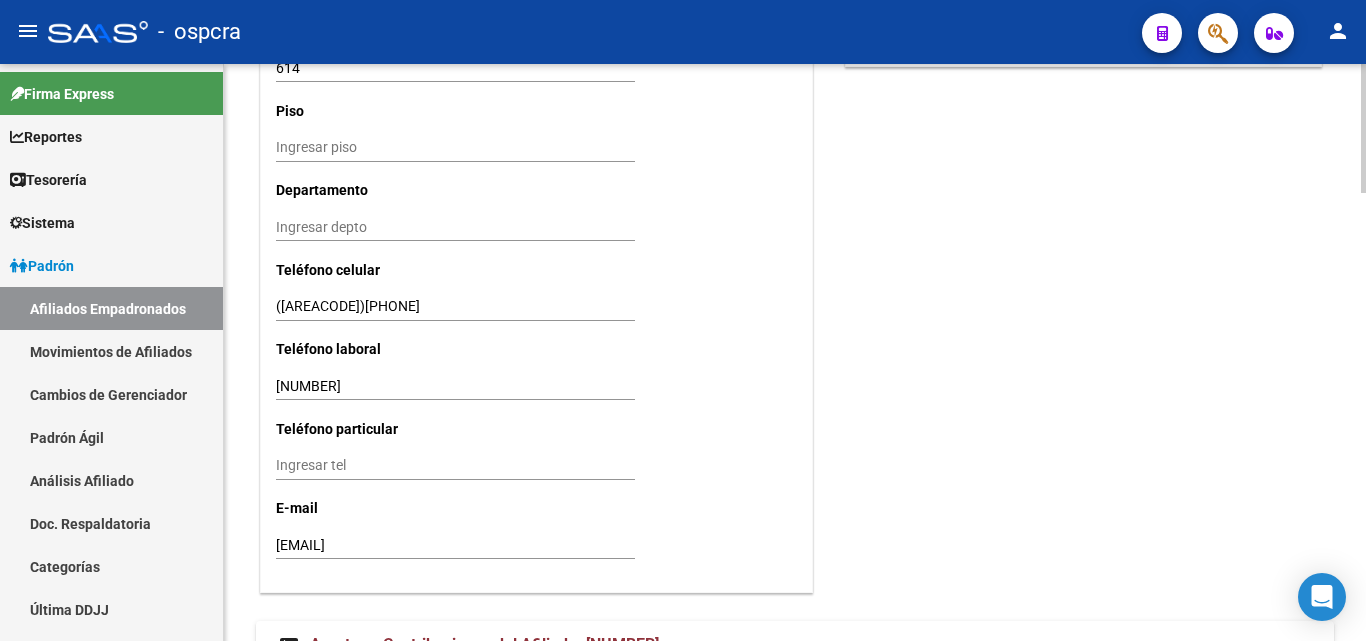 click on "Nro Afiliado Ingresar nro CUIL * [NUMBER] CUIL ARCA Padrón Ult. Fecha Alta Formal: [DATE] Tipo de Documento * DOCUMENTO UNICO Seleccionar tipo Nro Documento * [NUMBER] Ingresar nro Apellido * [LAST] Ingresar apellido Nombre * [FIRST] [FIRST] Ingresar nombre Fecha de nacimiento * [DATE] Ingresar fecha Parentesco * Titular Seleccionar parentesco Estado Civil * Soltero Seleccionar tipo Sexo * Femenino Seleccionar sexo Nacionalidad * ARGENTINA Seleccionar tipo Discapacitado * No incapacitado Seleccionar tipo Vencimiento Certificado Estudio Ingresar fecha Tipo domicilio * Domicilio Completo Seleccionar tipo domicilio Provincia * Buenos Aires Seleccionar provincia Localidad * [CITY] Ingresar el nombre Codigo Postal * [POSTAL_CODE] Ingresar el codigo Calle * [STREET] Ingresar calle Numero * [NUMBER] Ingresar nro Piso Ingresar piso Departamento Ingresar depto Teléfono celular [PHONE] Ingresar tel Teléfono laboral [NUMBER]" 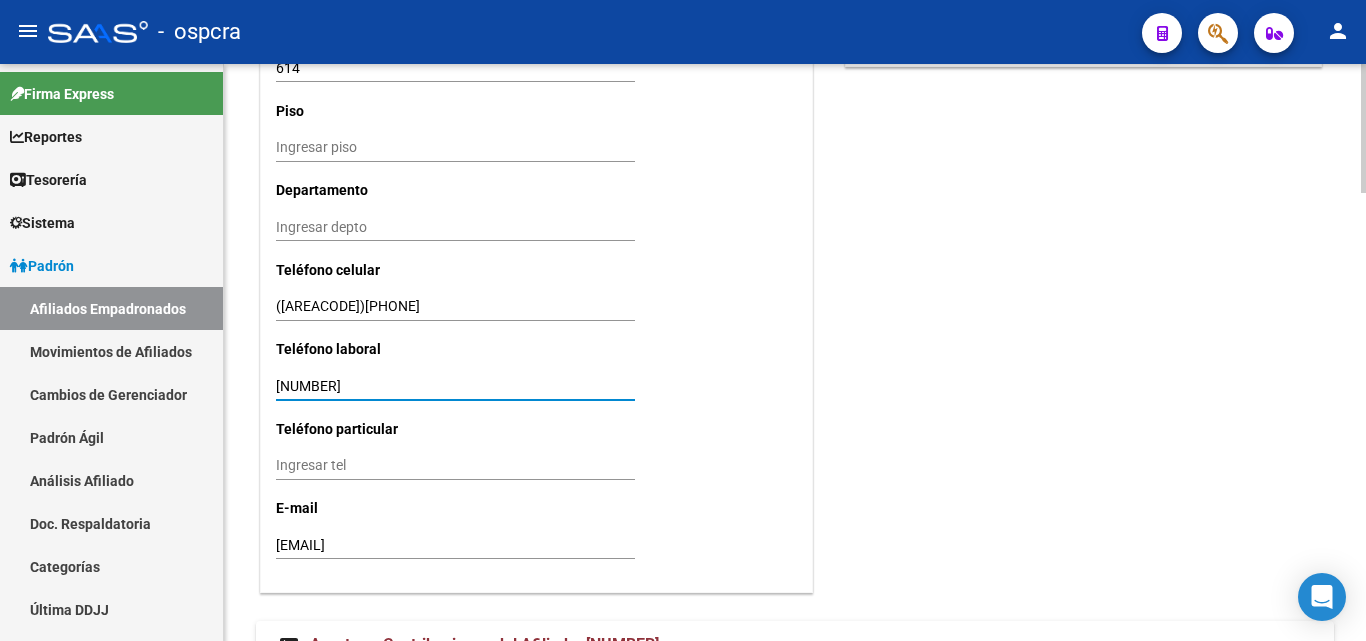 click on "[NUMBER]" at bounding box center (455, 386) 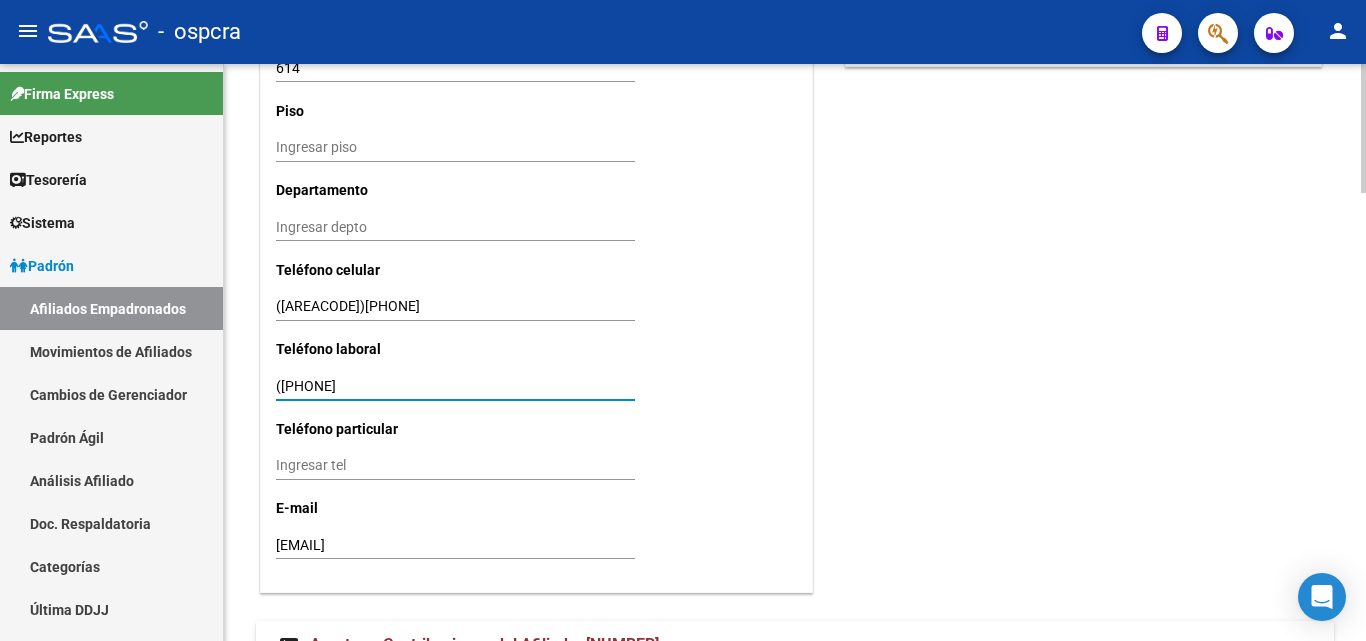 click on "([PHONE]" at bounding box center [455, 386] 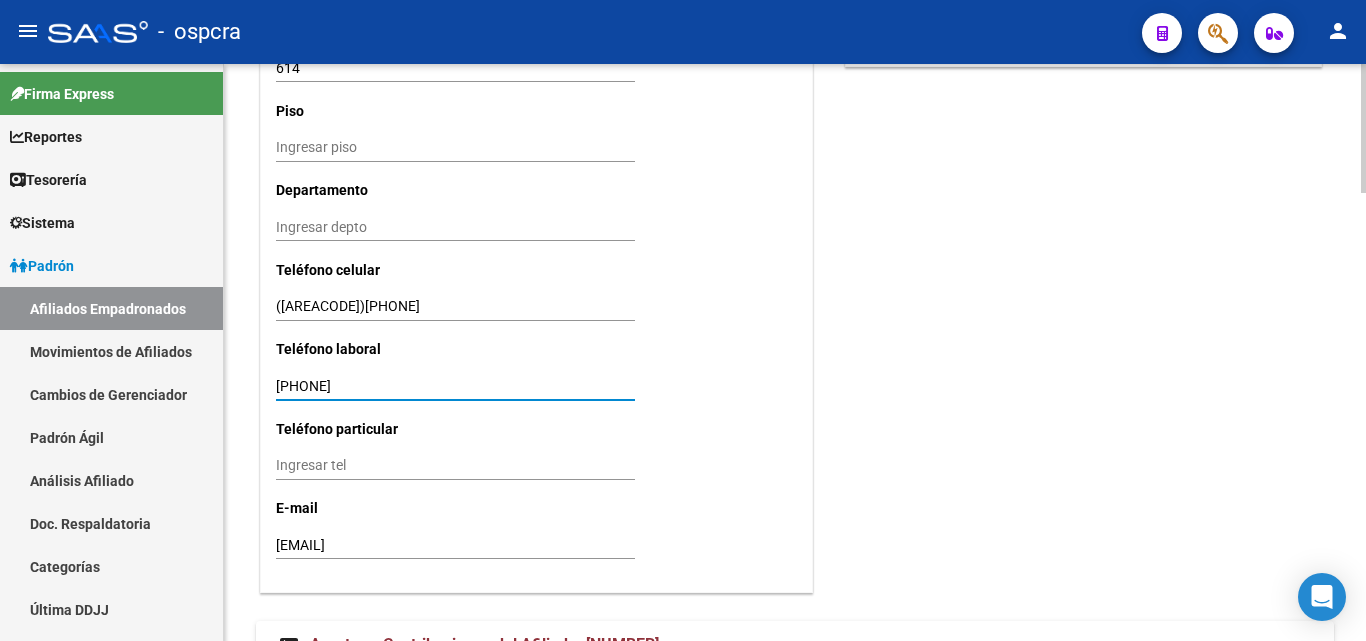 click on "[PHONE]" at bounding box center (455, 386) 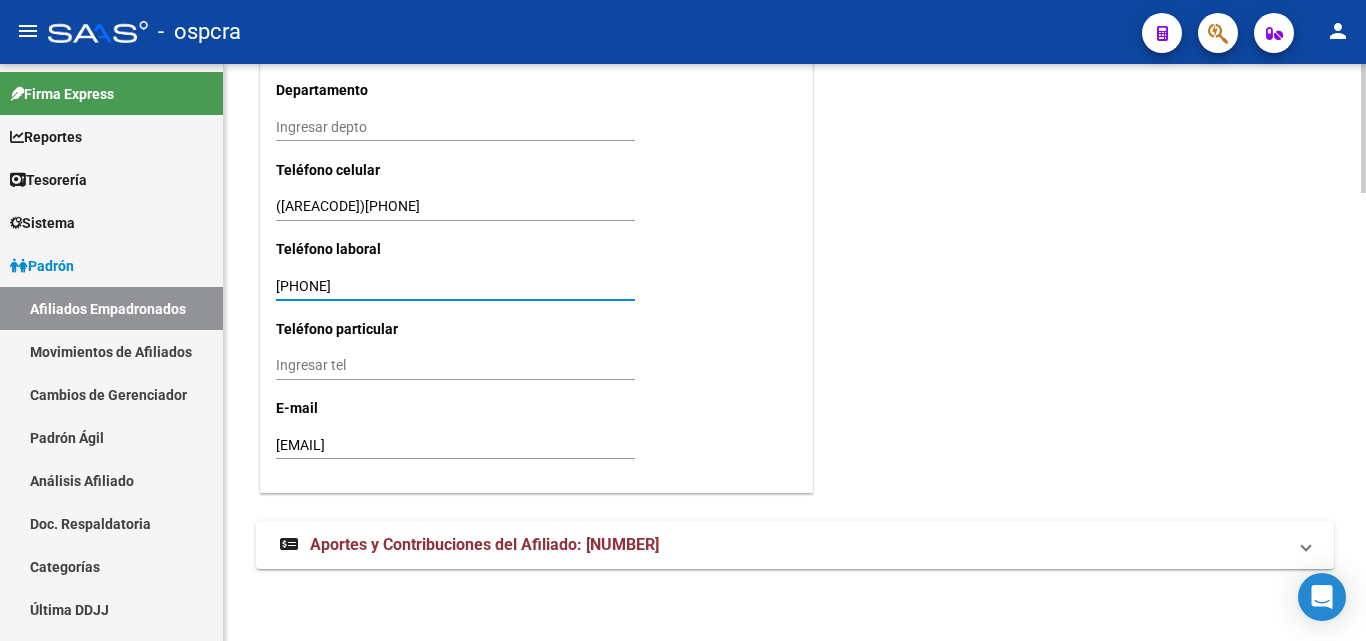 click 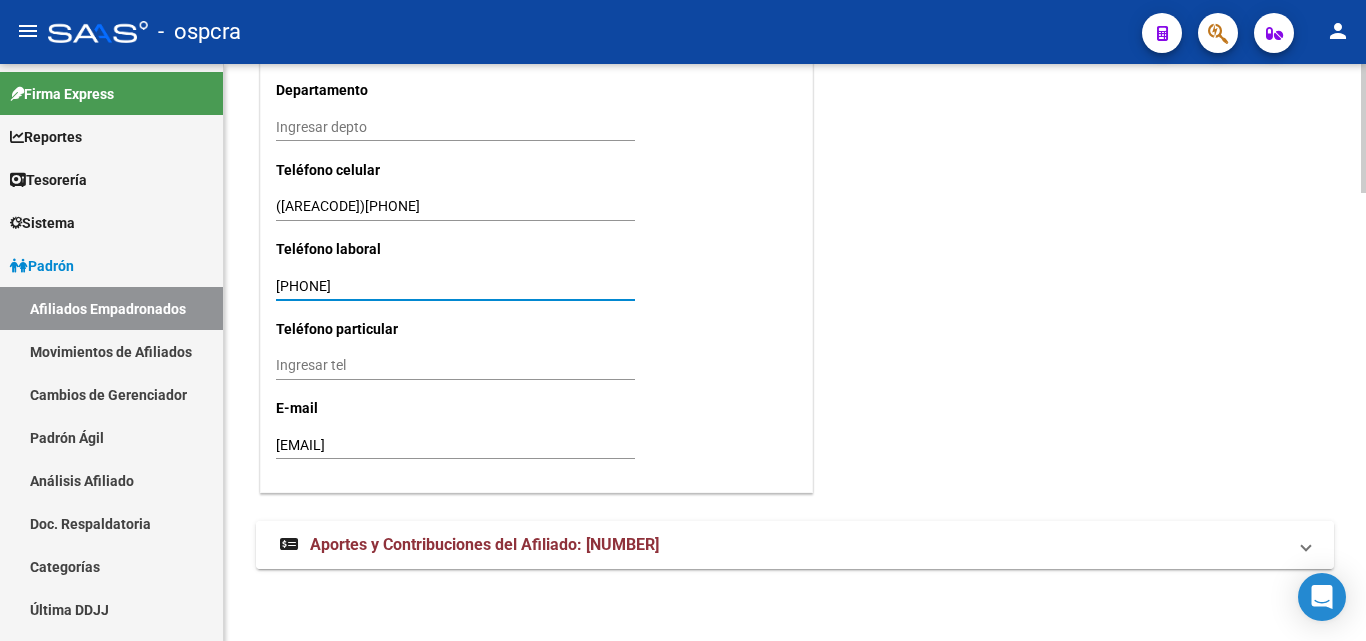 type on "[PHONE]" 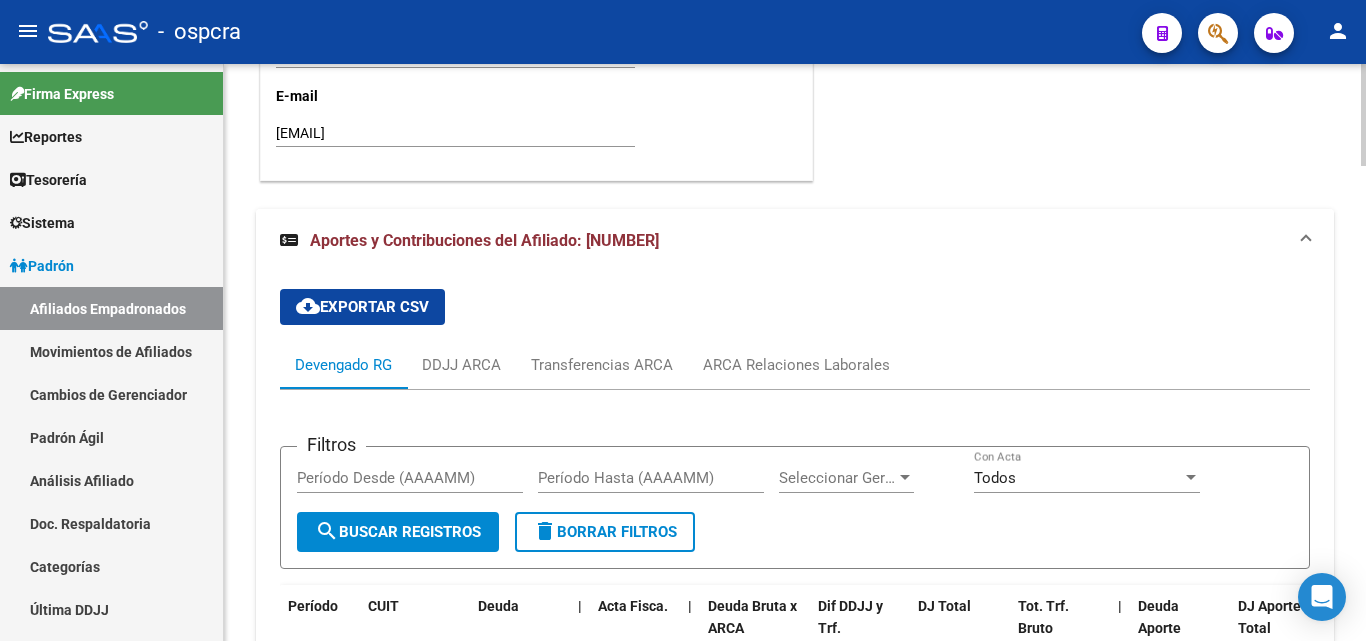 scroll, scrollTop: 2683, scrollLeft: 0, axis: vertical 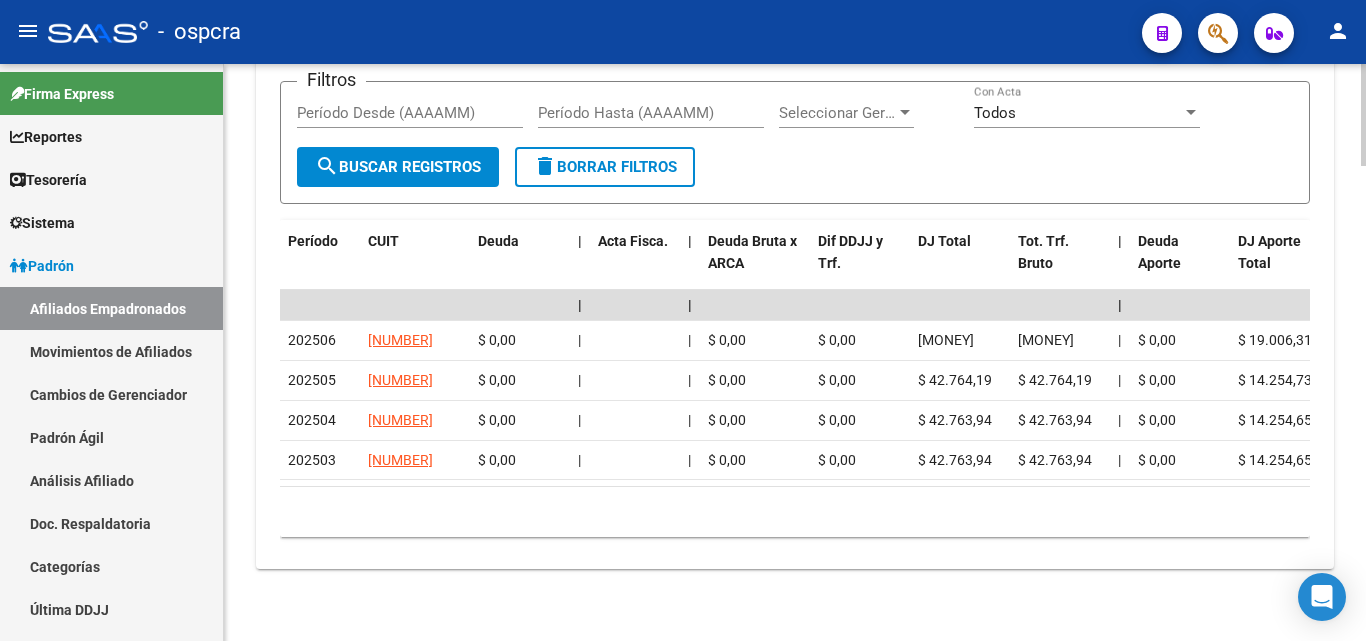 click 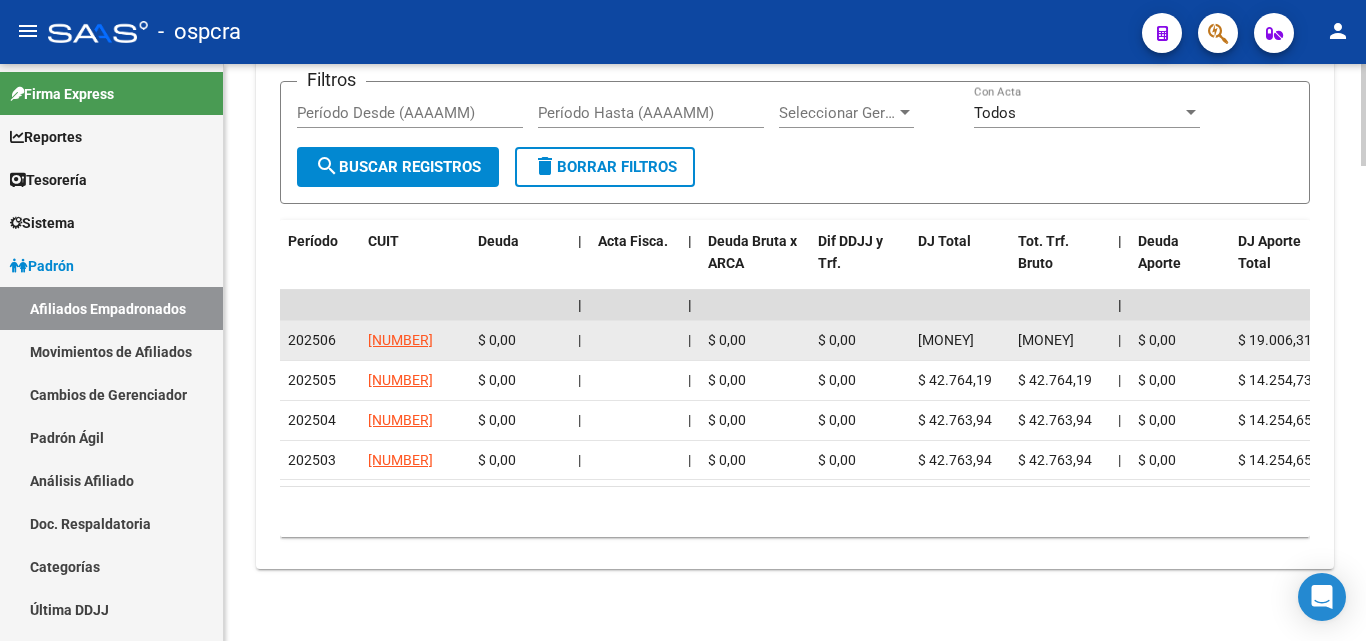 click on "[NUMBER]" 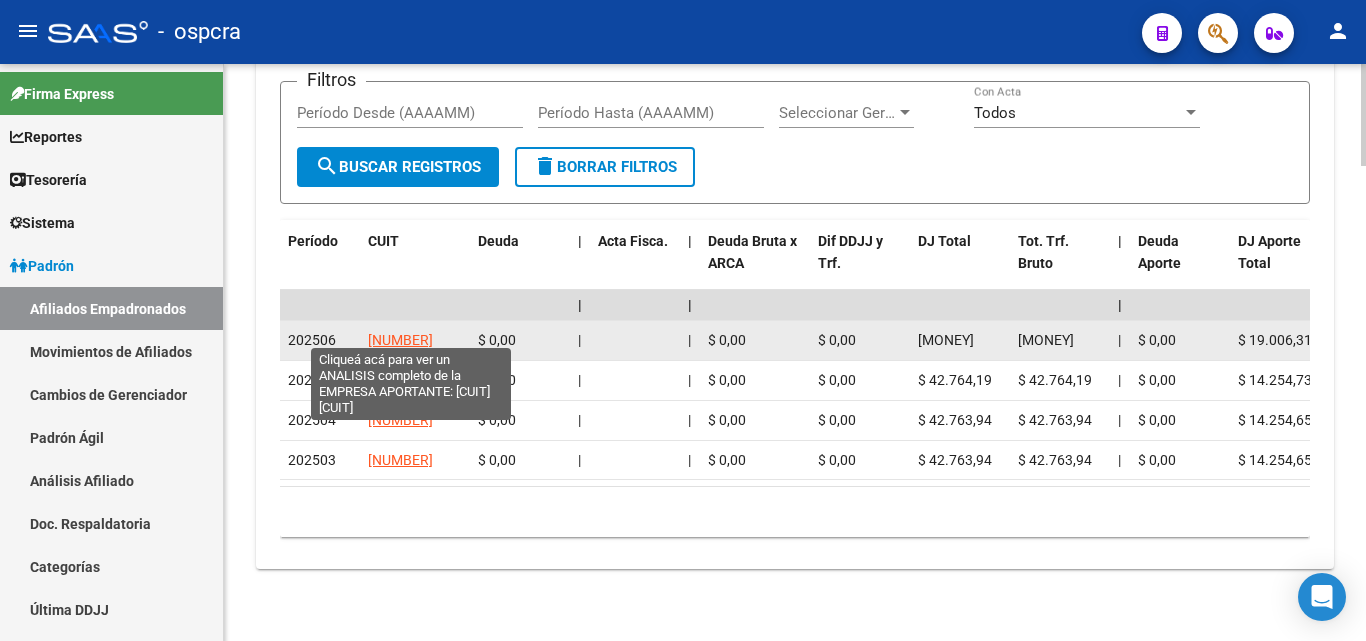click on "[NUMBER]" 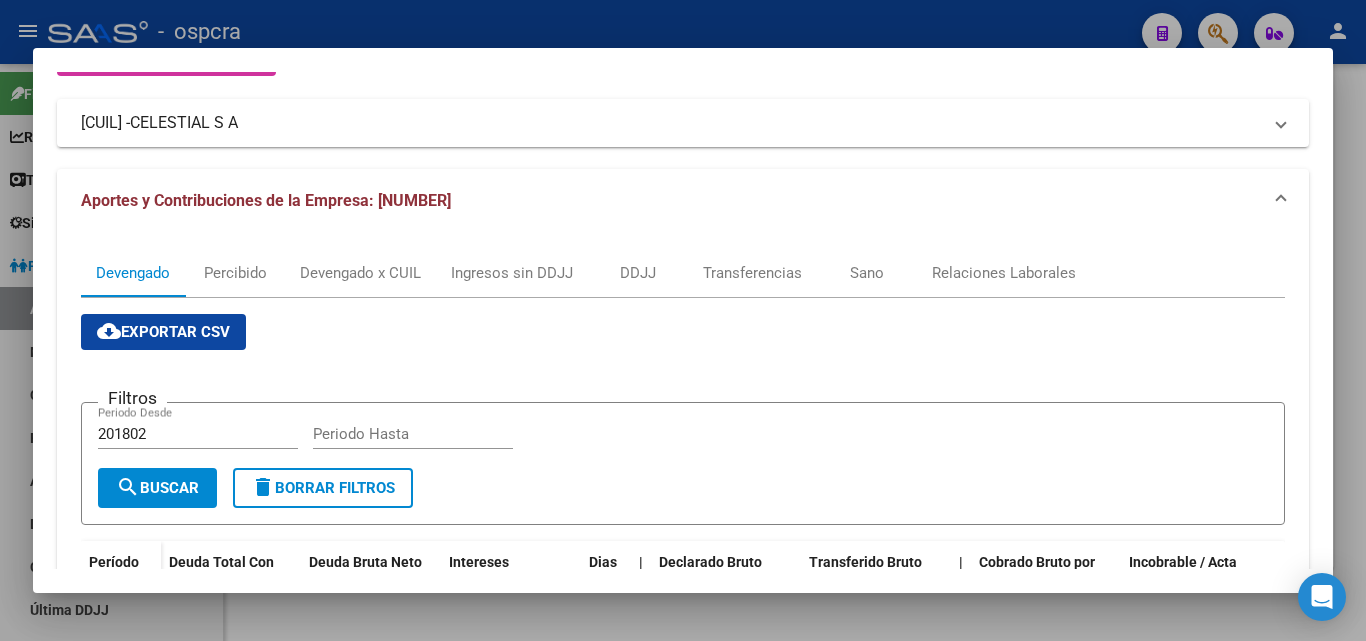 scroll, scrollTop: 191, scrollLeft: 0, axis: vertical 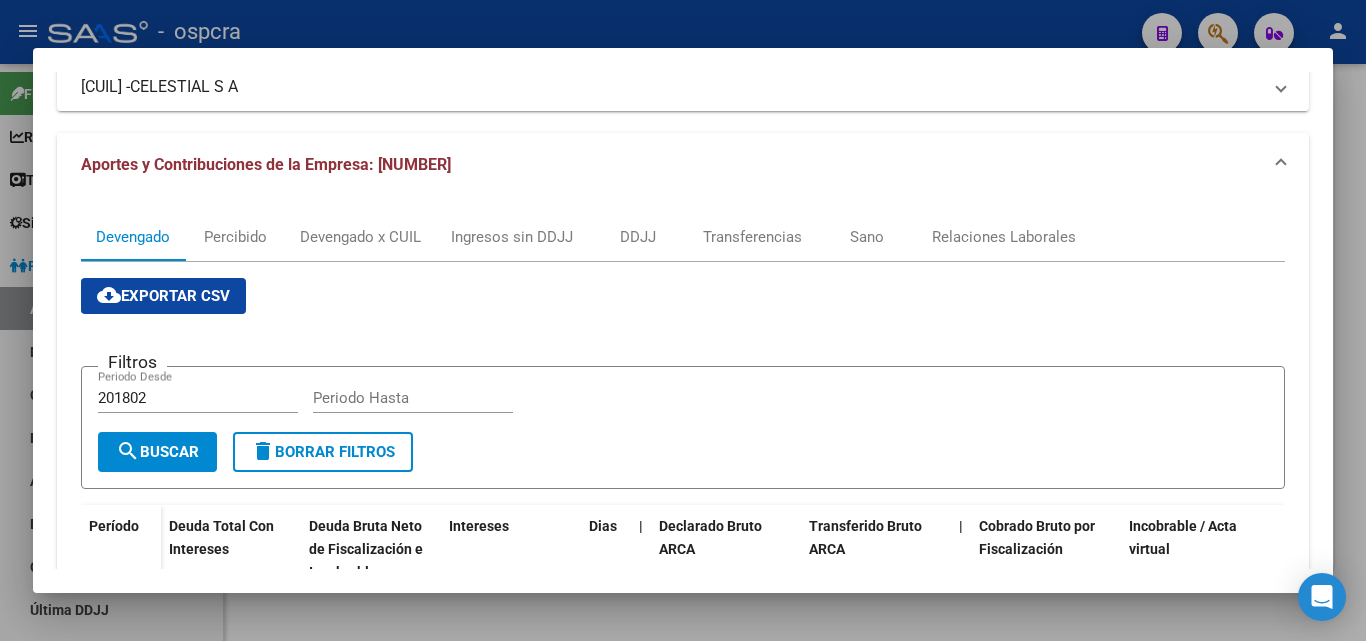 click on "CELESTIAL S A" at bounding box center (184, 87) 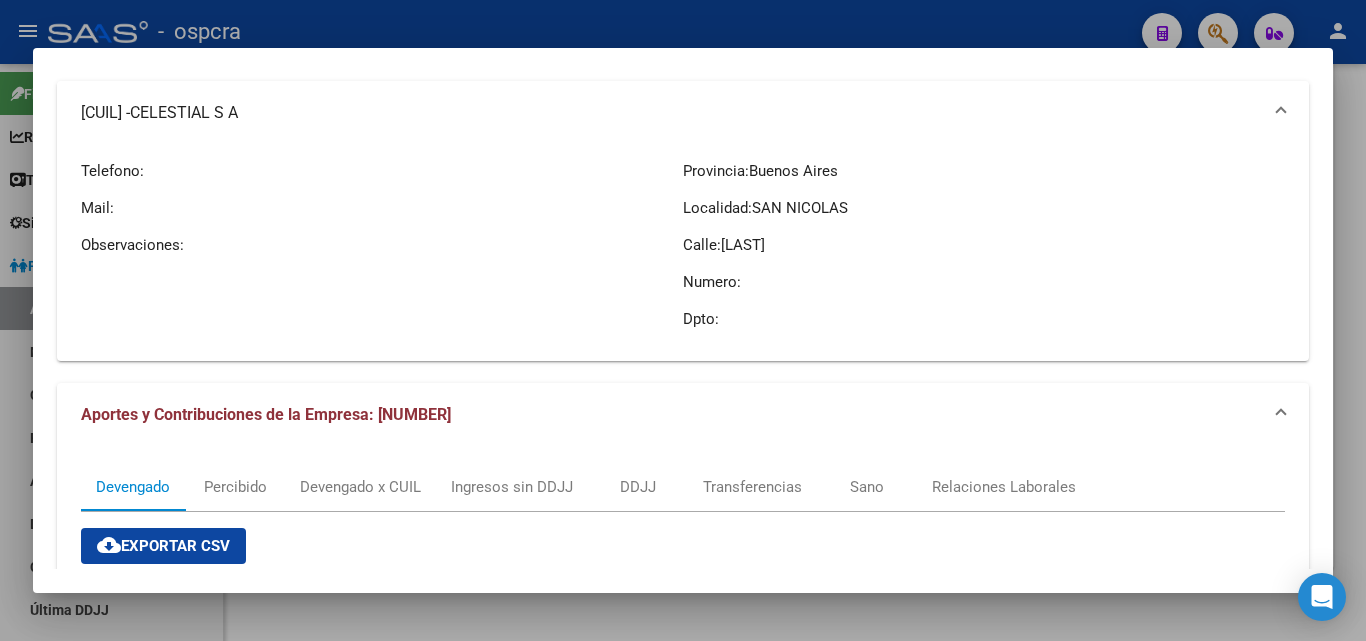 scroll, scrollTop: 100, scrollLeft: 0, axis: vertical 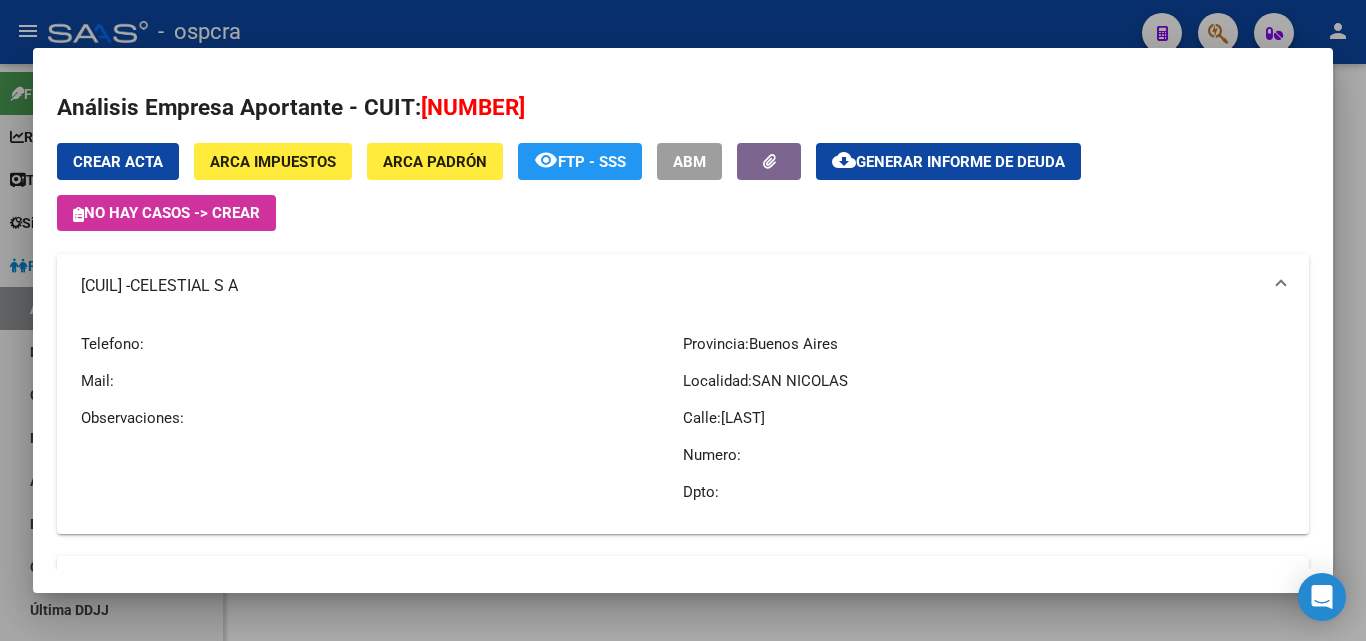 click on "ABM" at bounding box center [689, 162] 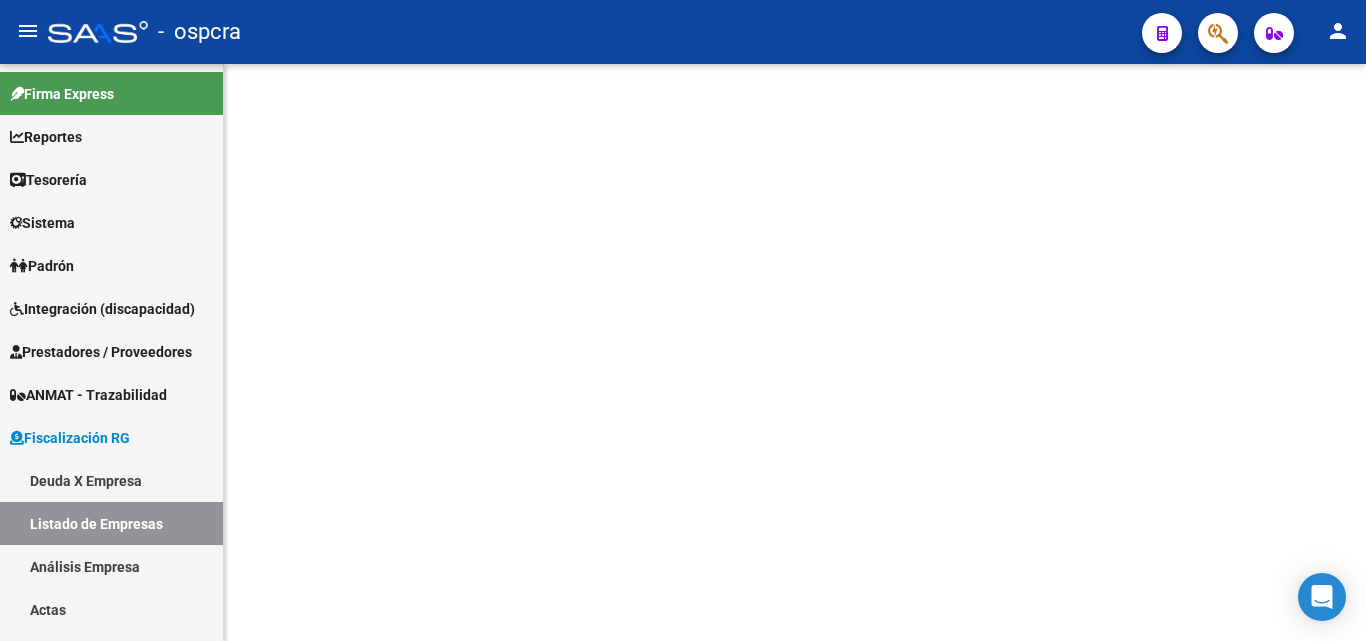 scroll, scrollTop: 0, scrollLeft: 0, axis: both 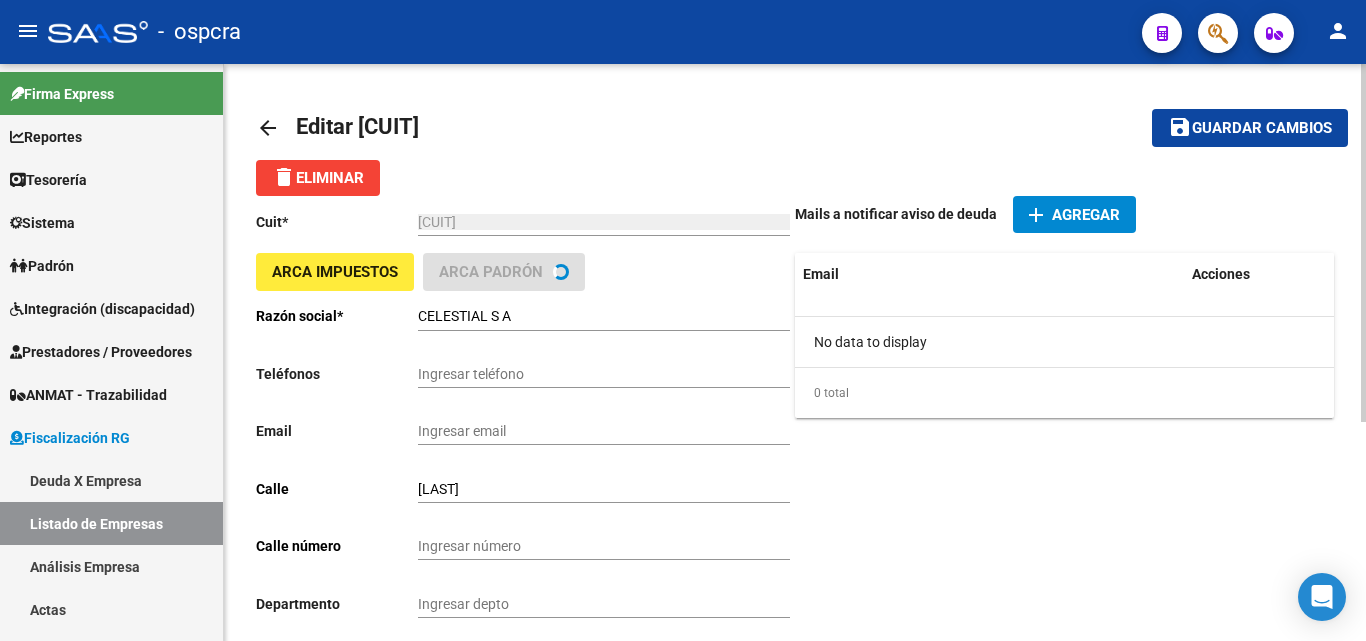 click on "Ingresar teléfono" at bounding box center [604, 374] 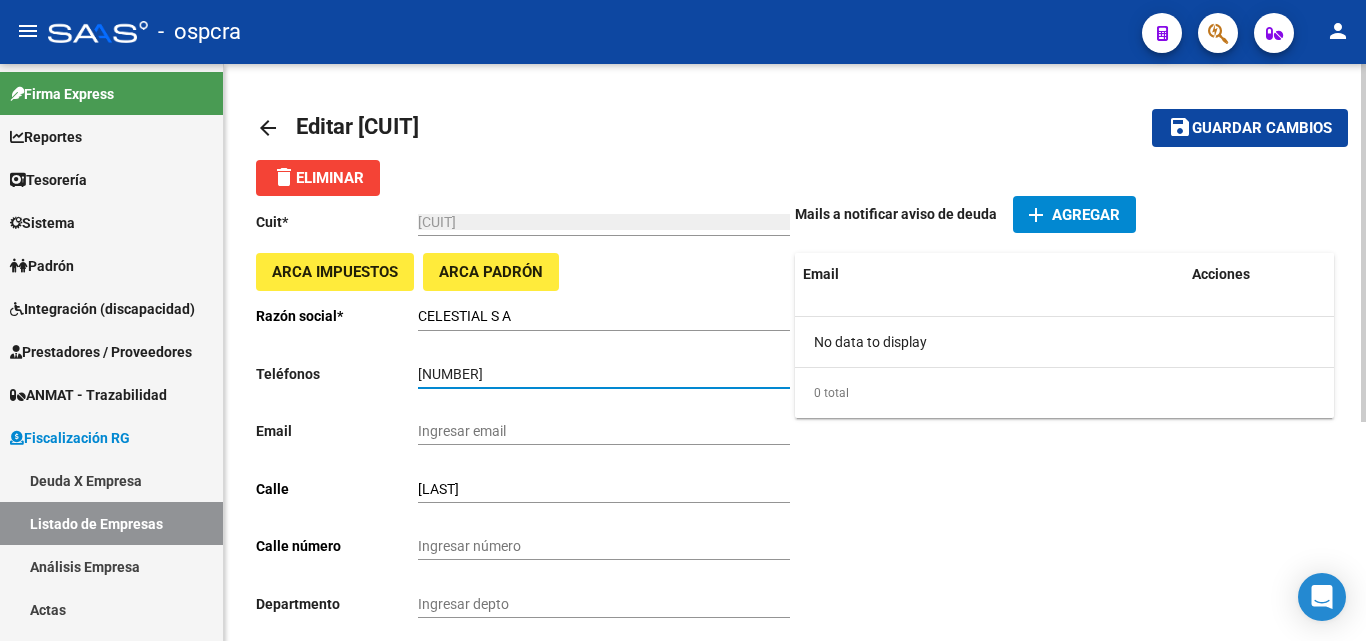 type on "[NUMBER]" 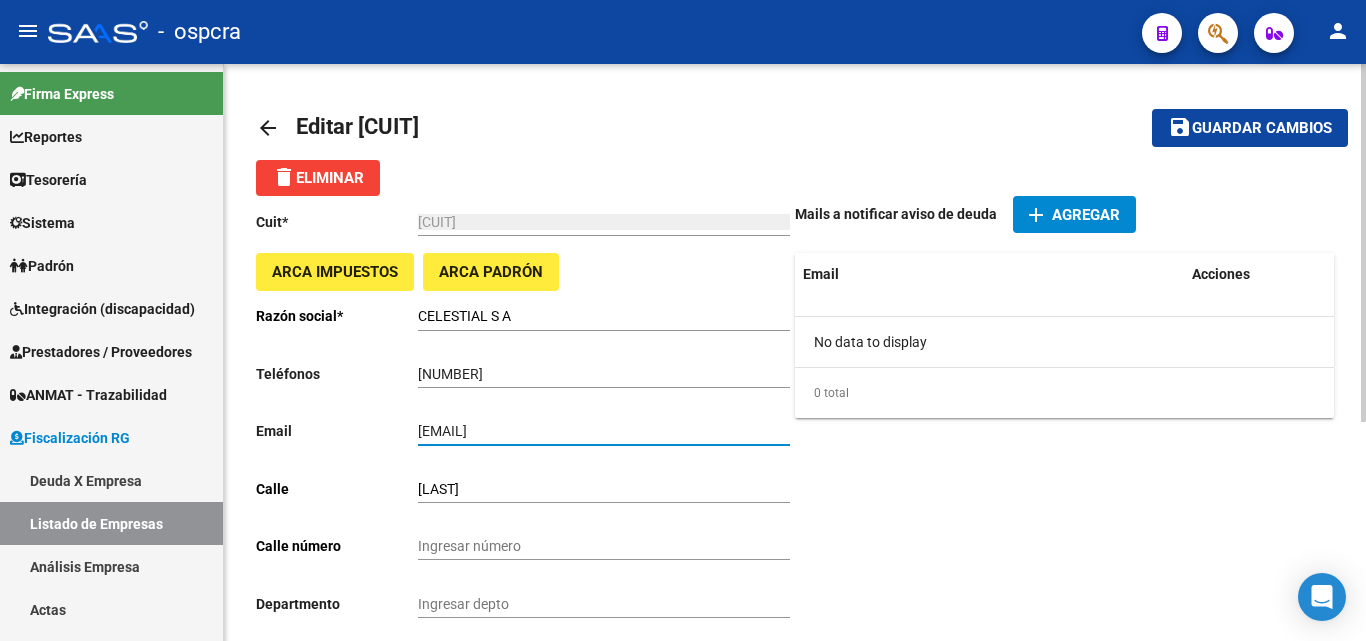 type on "[EMAIL]" 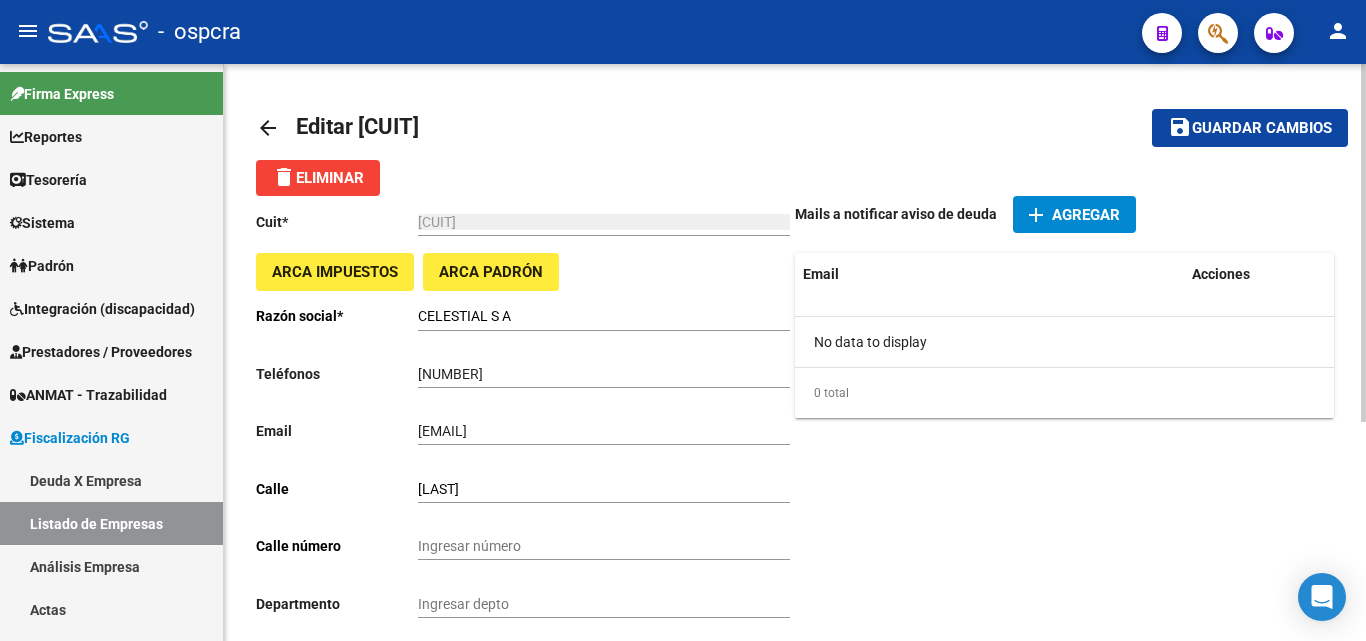 click on "Ingresar número" 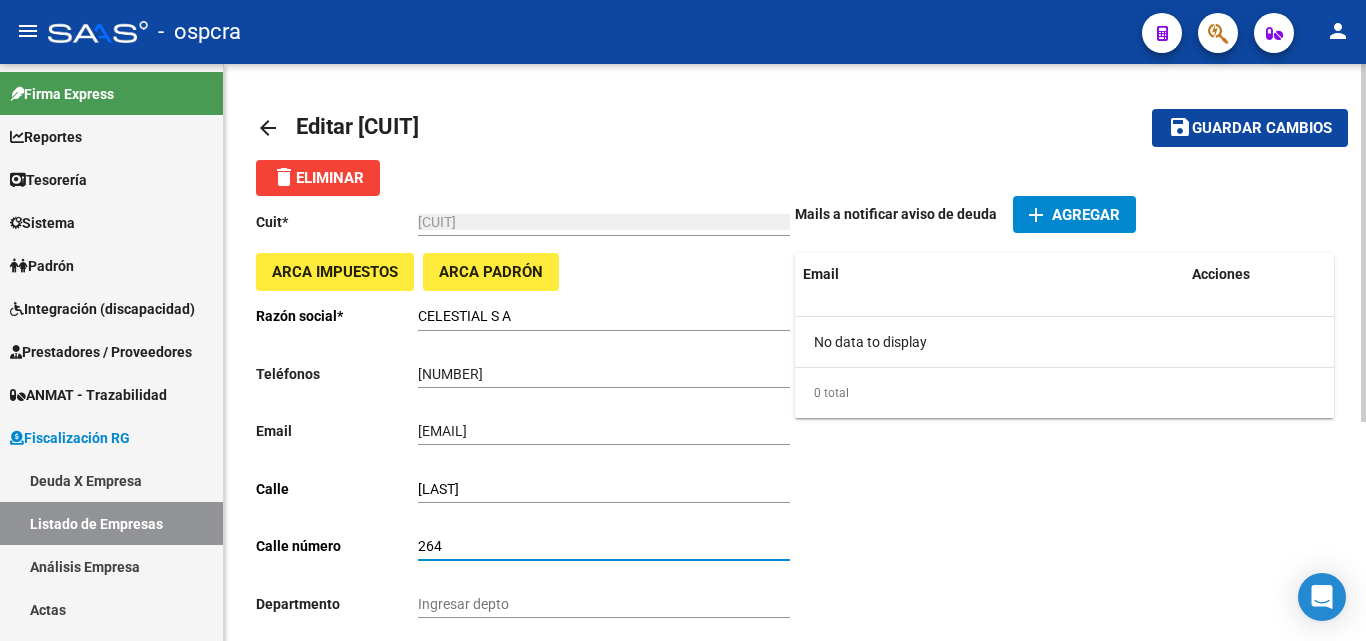 type on "264" 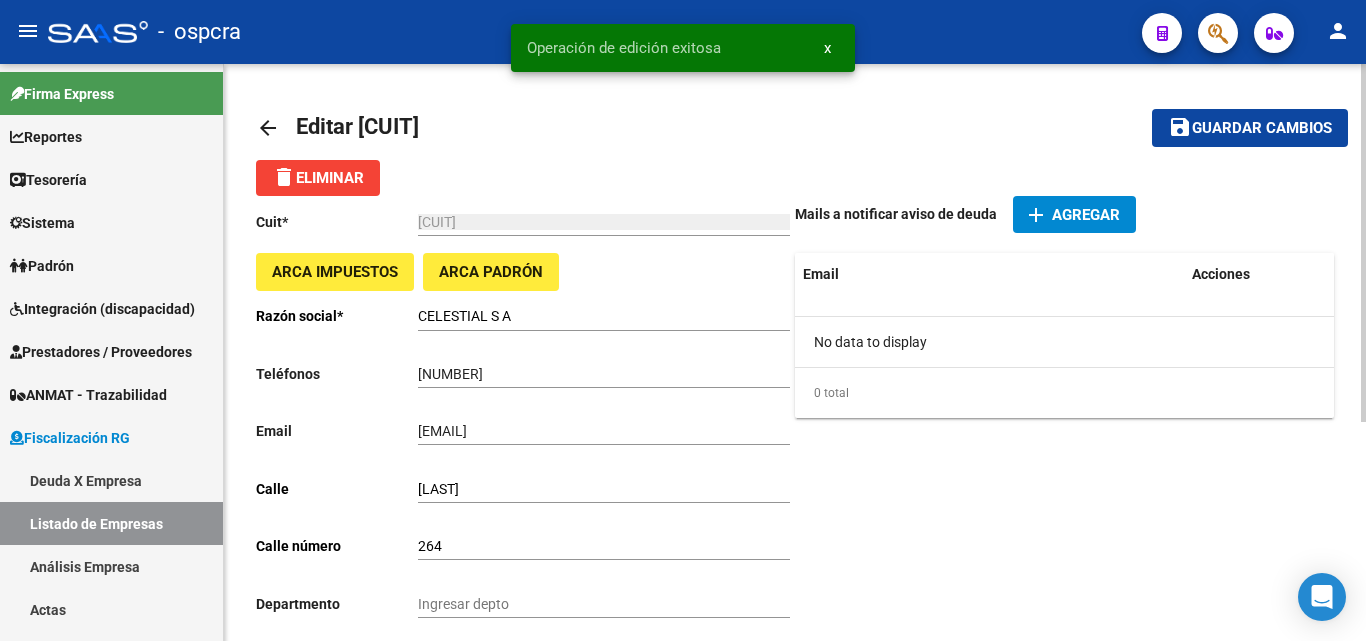 click on "arrow_back" 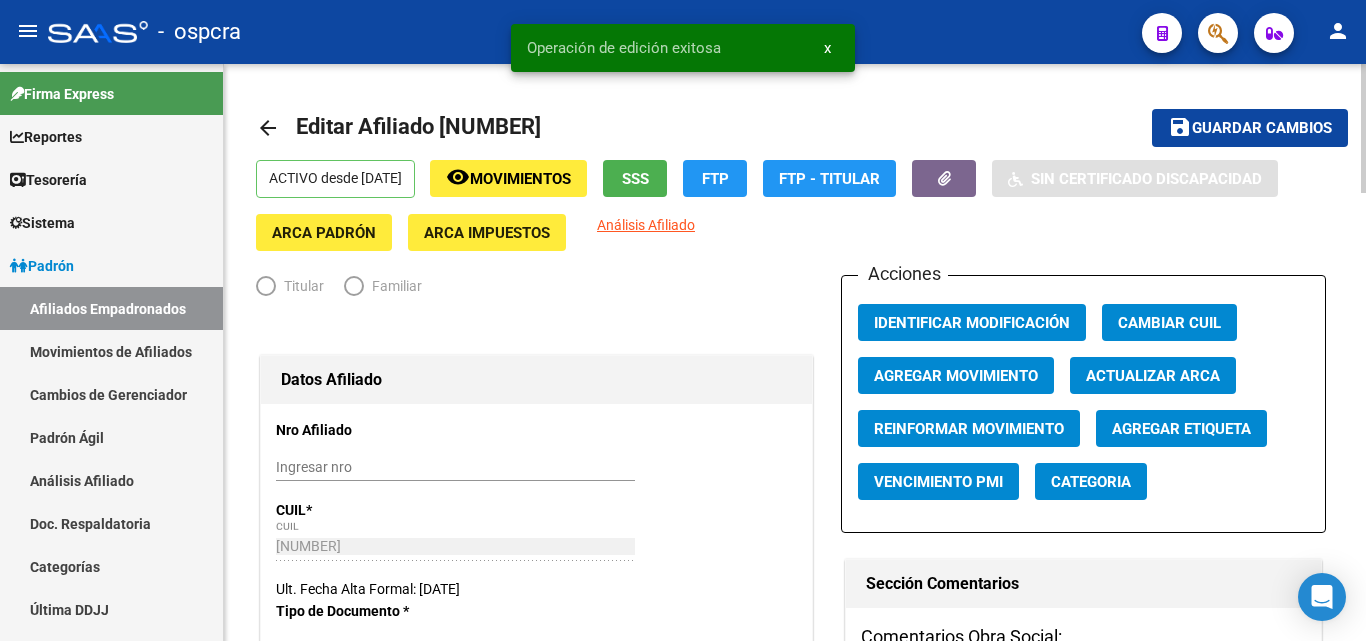 radio on "true" 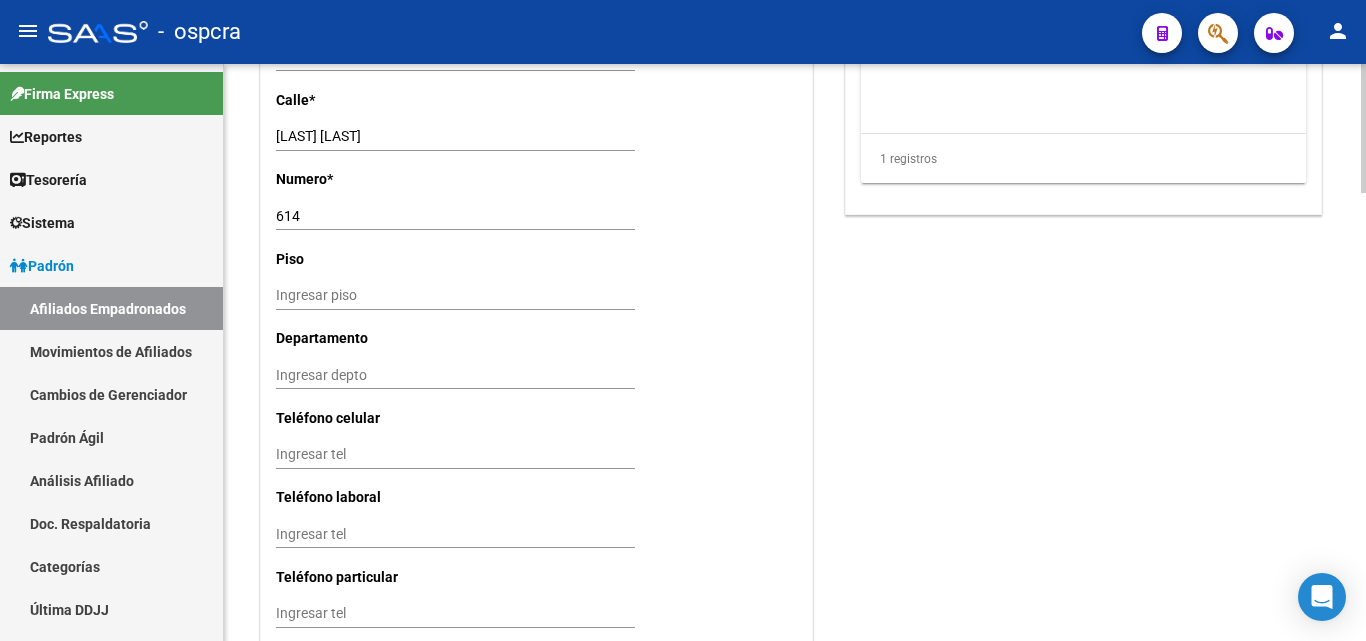 scroll, scrollTop: 1997, scrollLeft: 0, axis: vertical 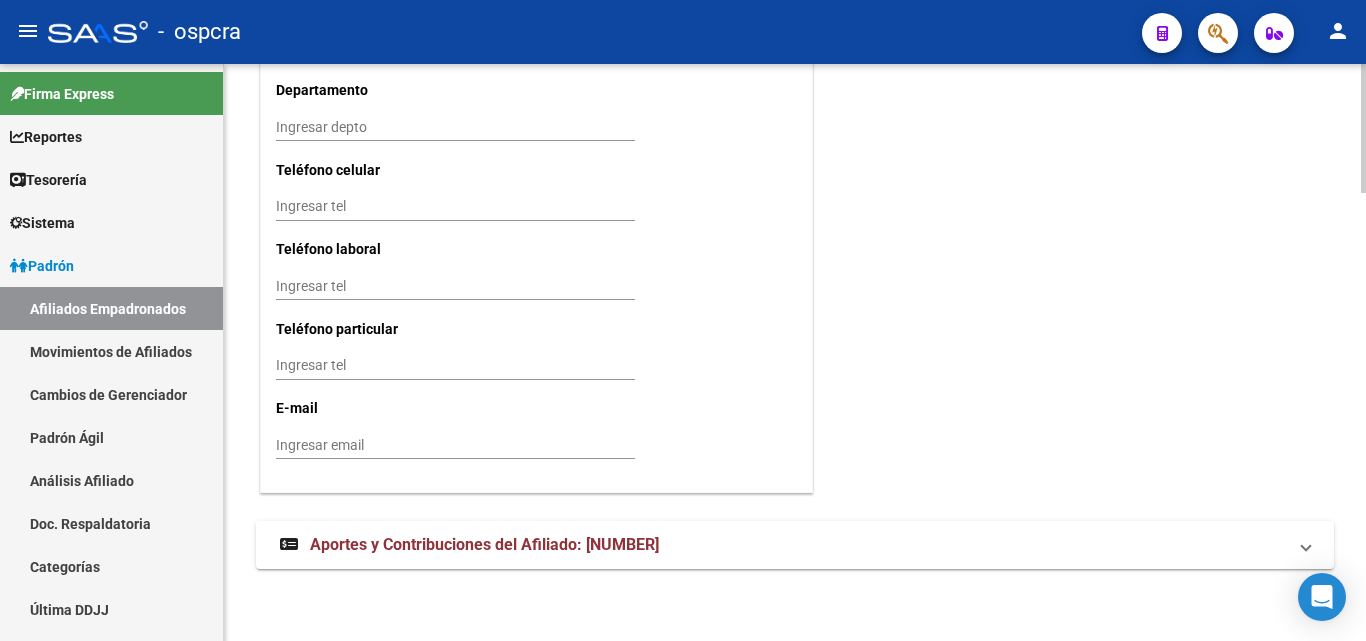click 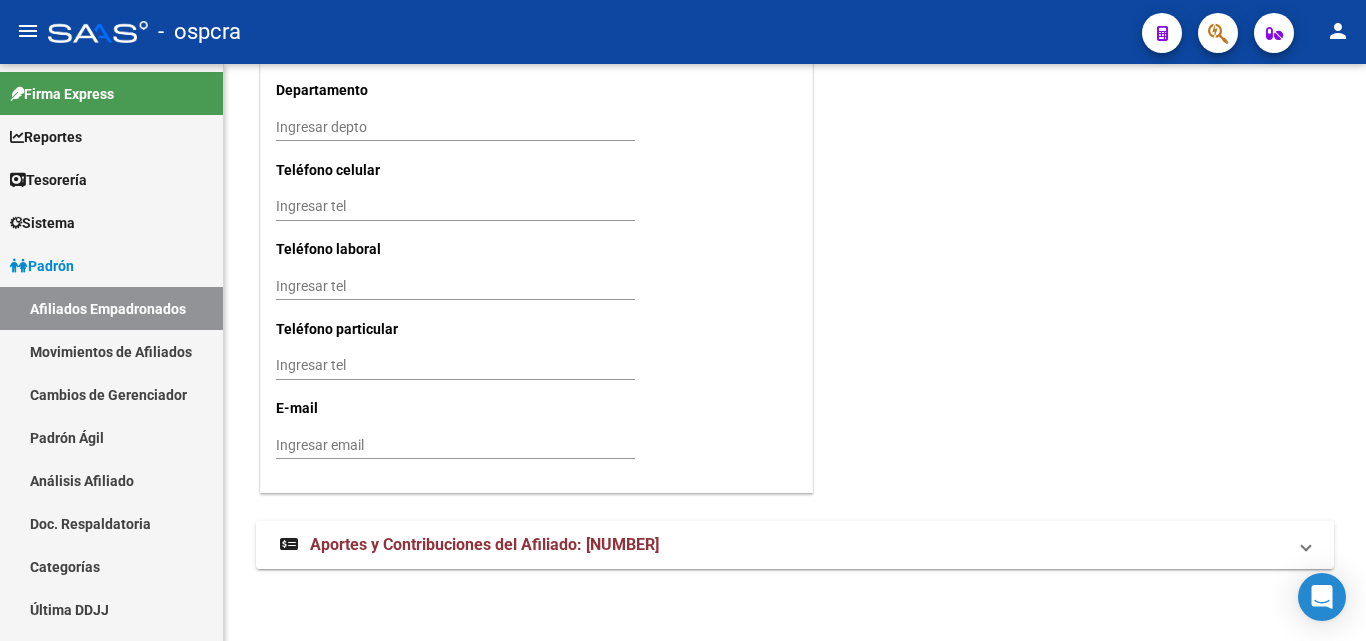 click on "Aportes y Contribuciones del Afiliado: [NUMBER]" at bounding box center [484, 544] 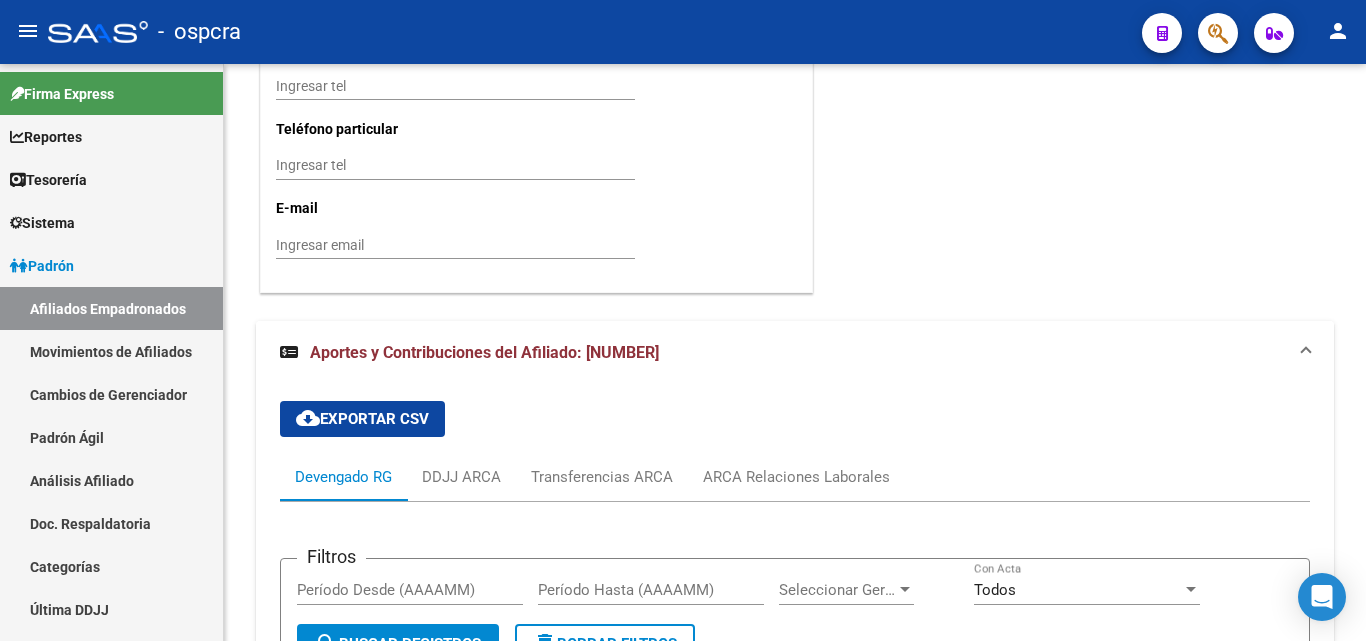 scroll, scrollTop: 2693, scrollLeft: 0, axis: vertical 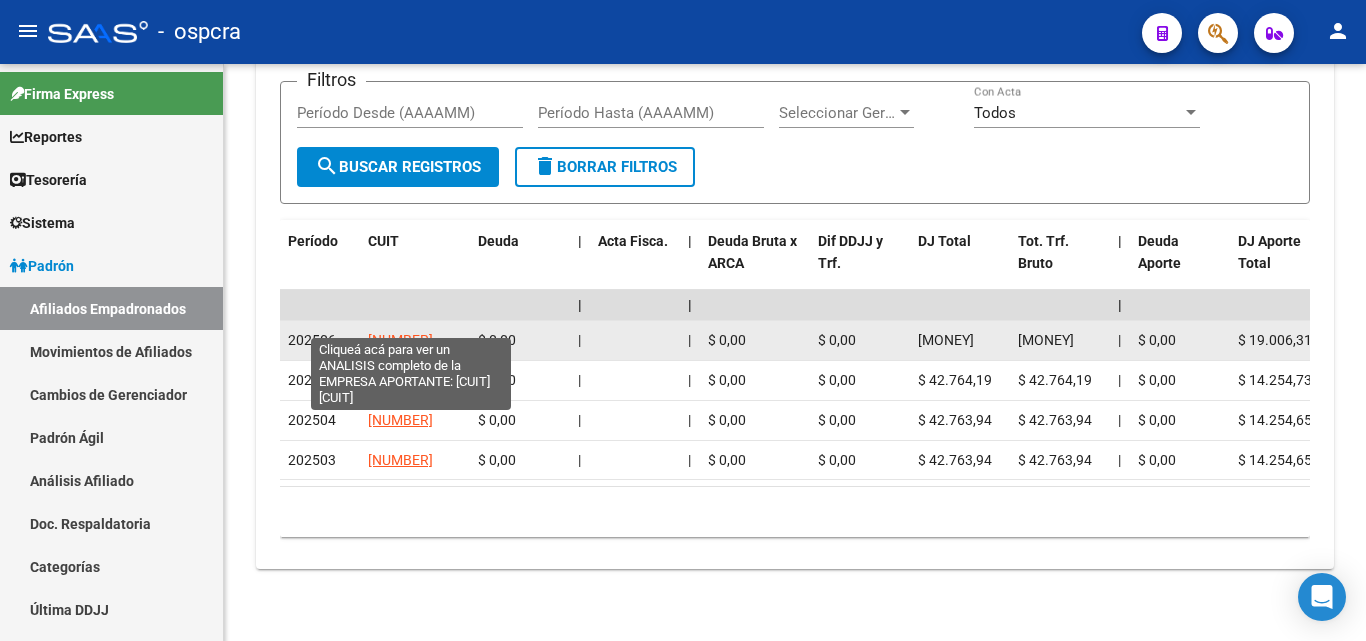 click on "[NUMBER]" 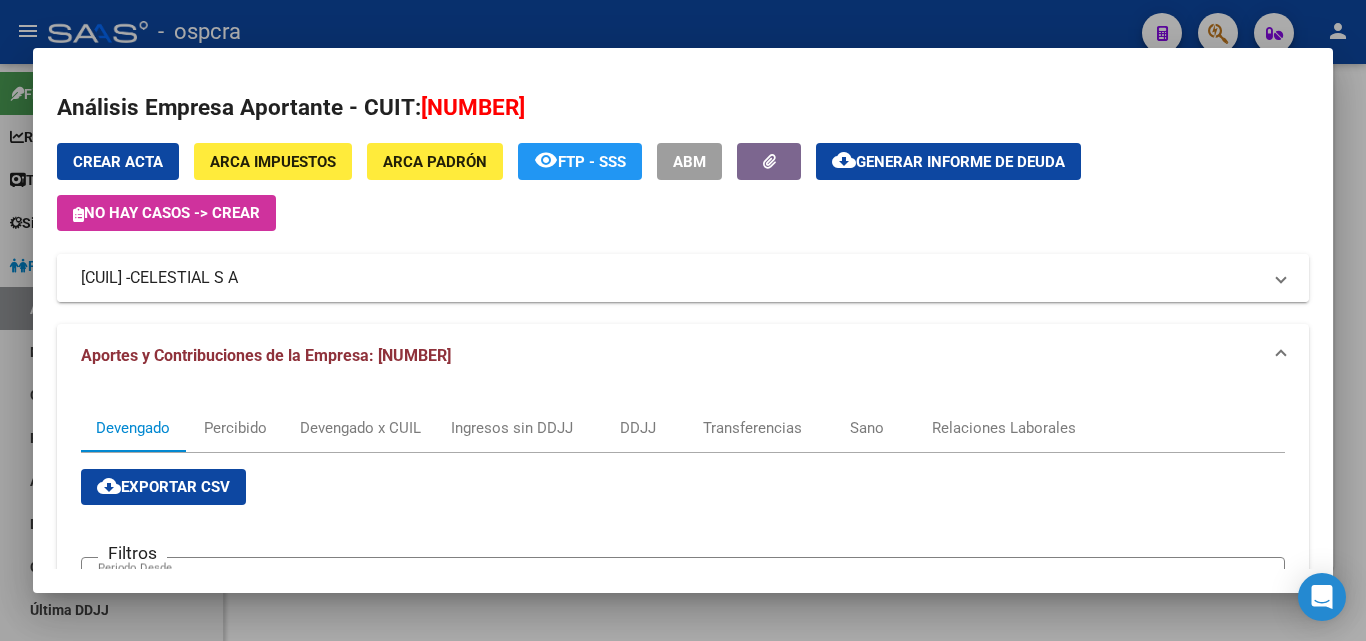click on "CELESTIAL S A" at bounding box center [184, 278] 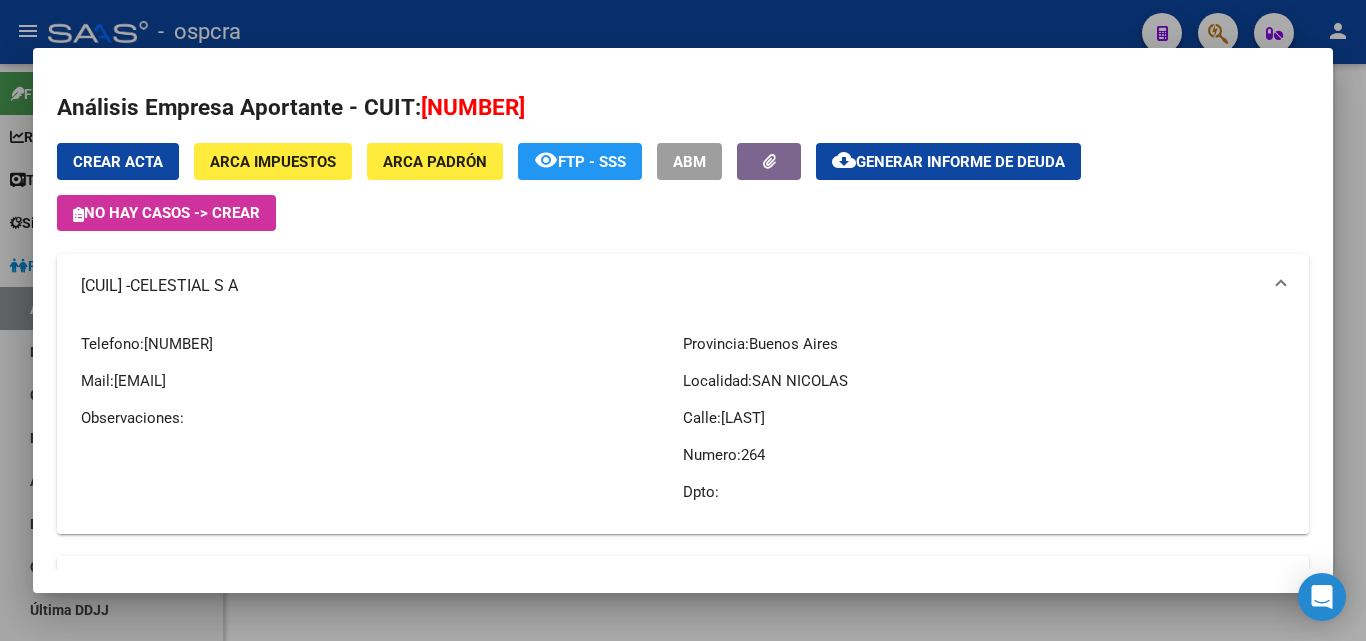 click at bounding box center [683, 320] 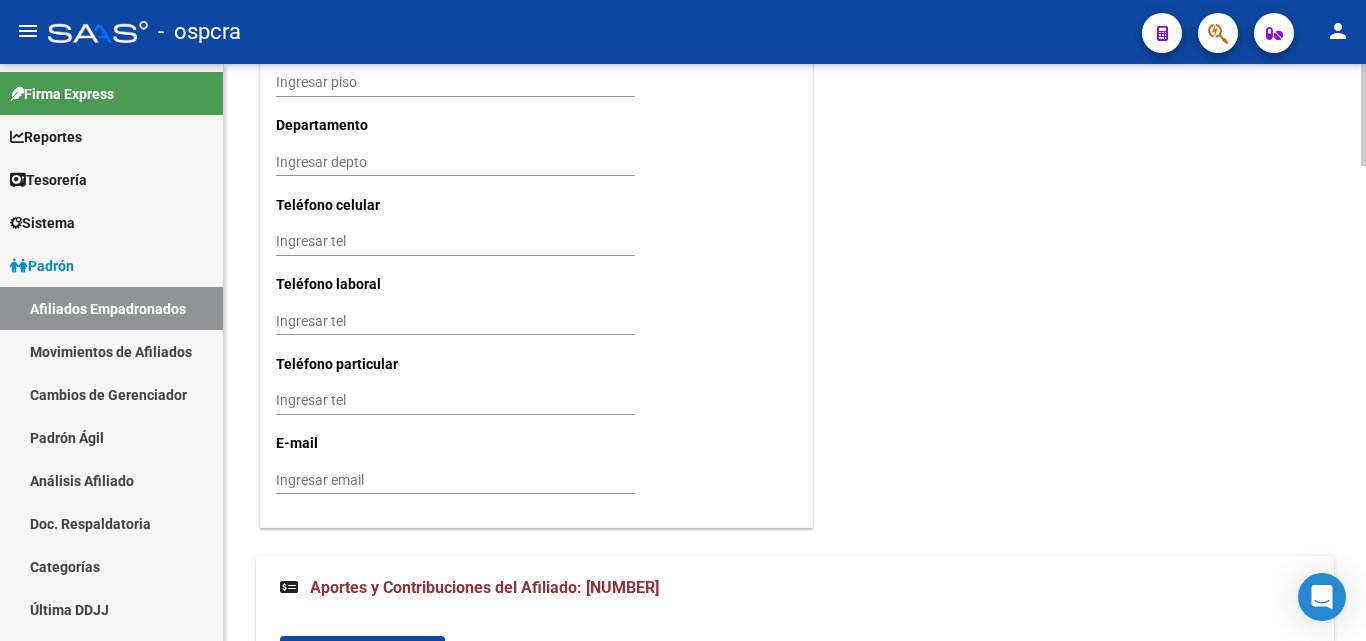 scroll, scrollTop: 1877, scrollLeft: 0, axis: vertical 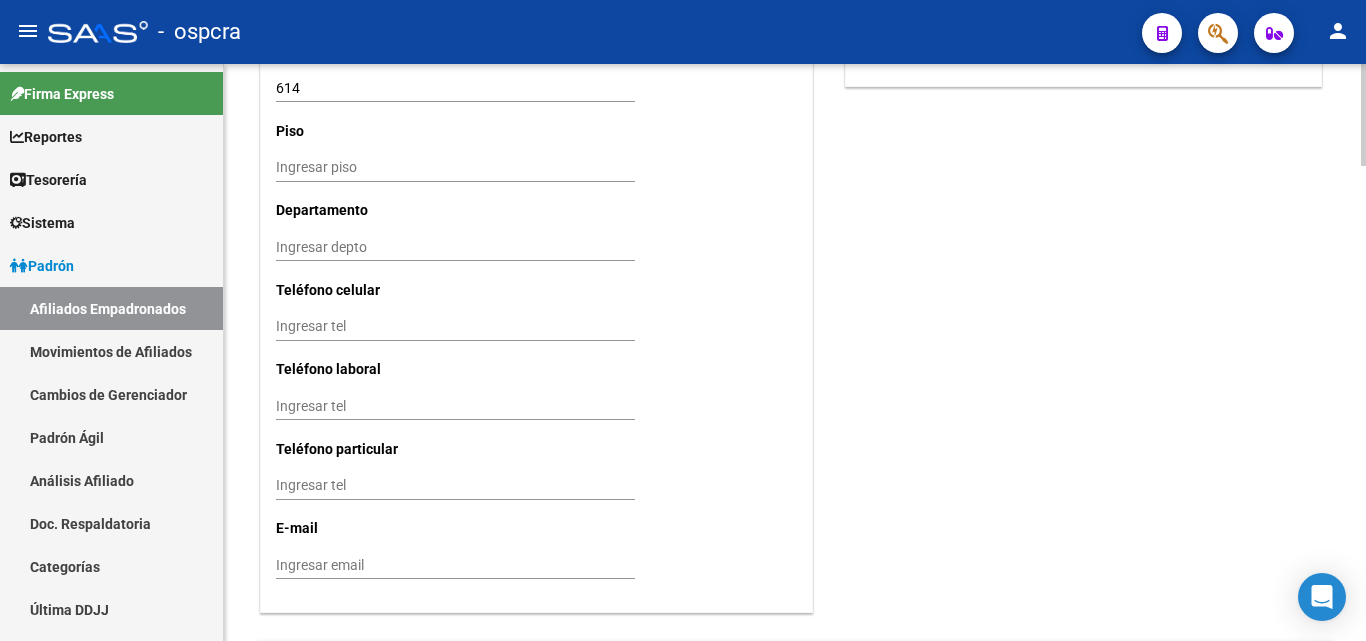 click 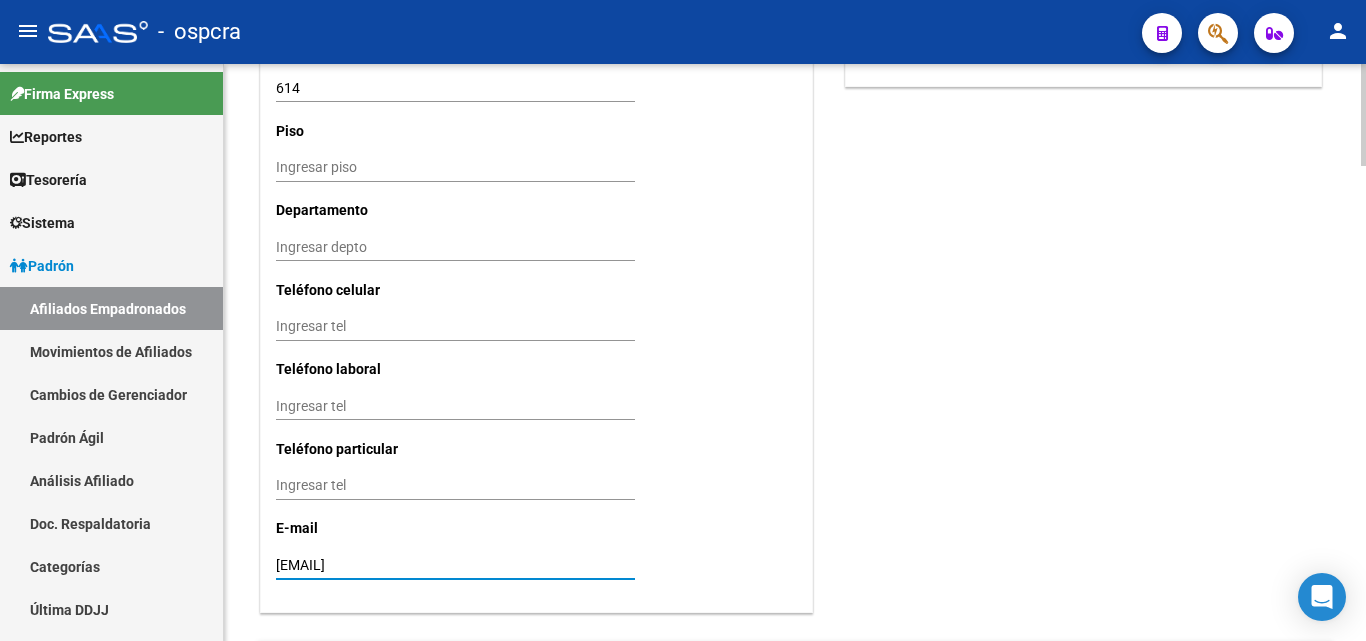 type on "[EMAIL]" 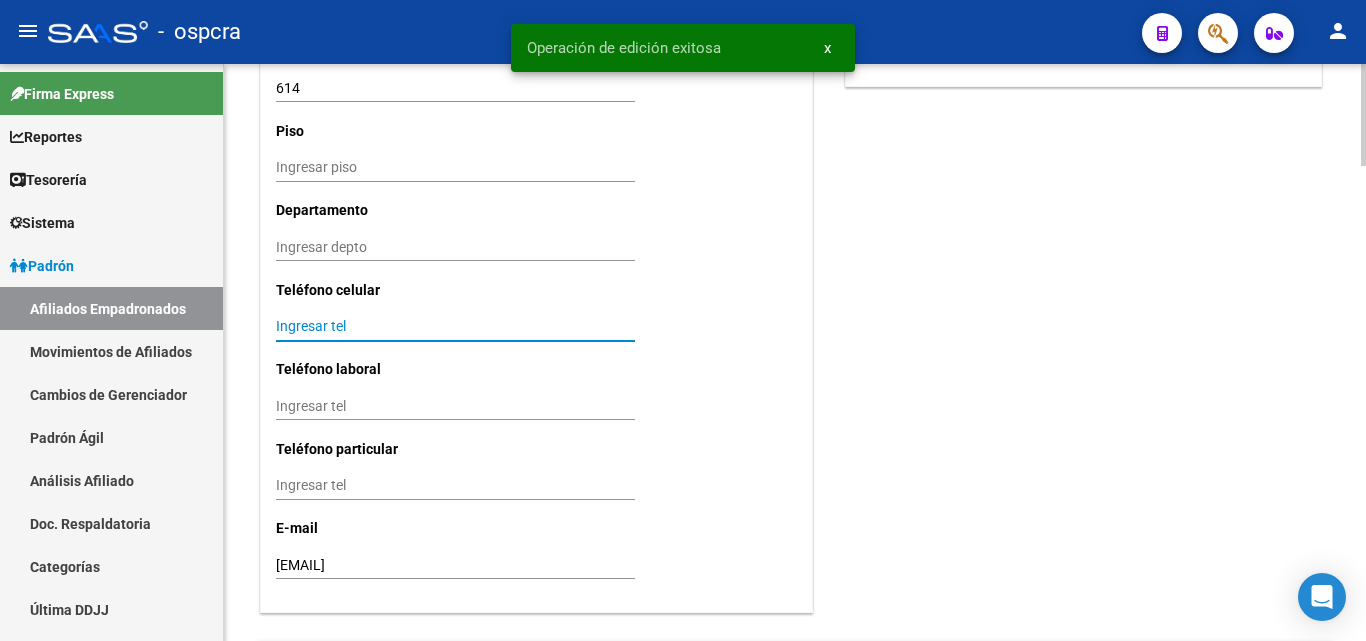 click on "Ingresar tel" at bounding box center [455, 326] 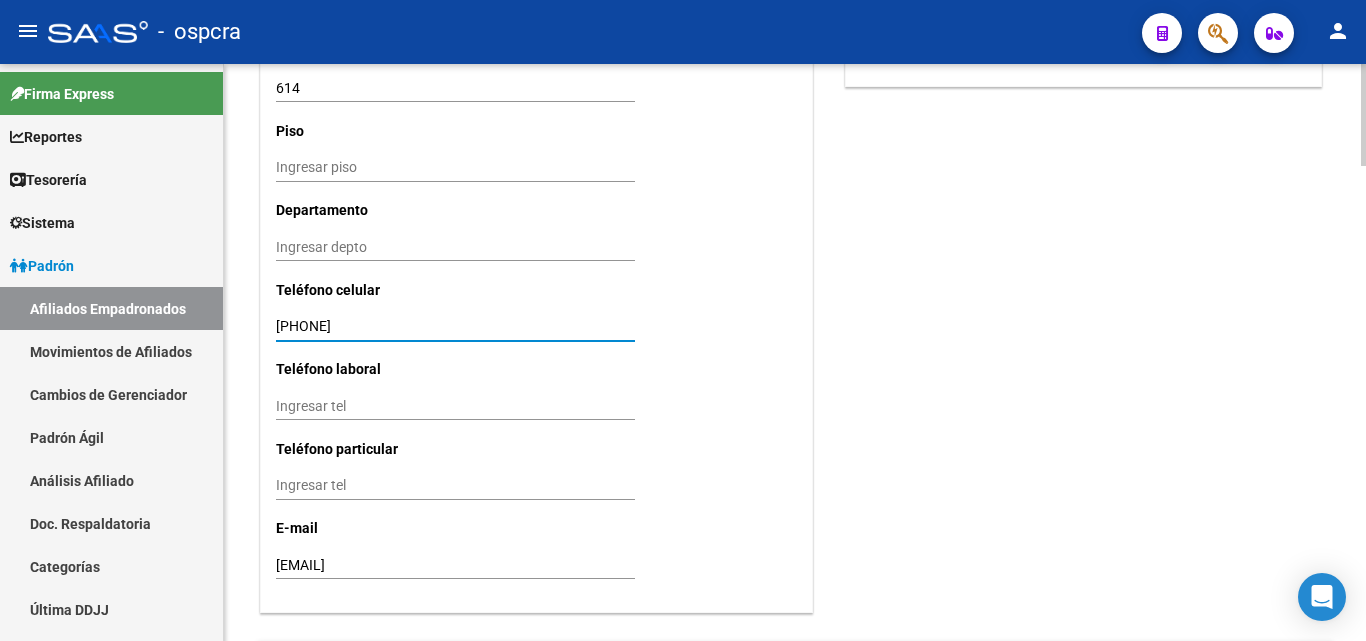 type on "[PHONE]" 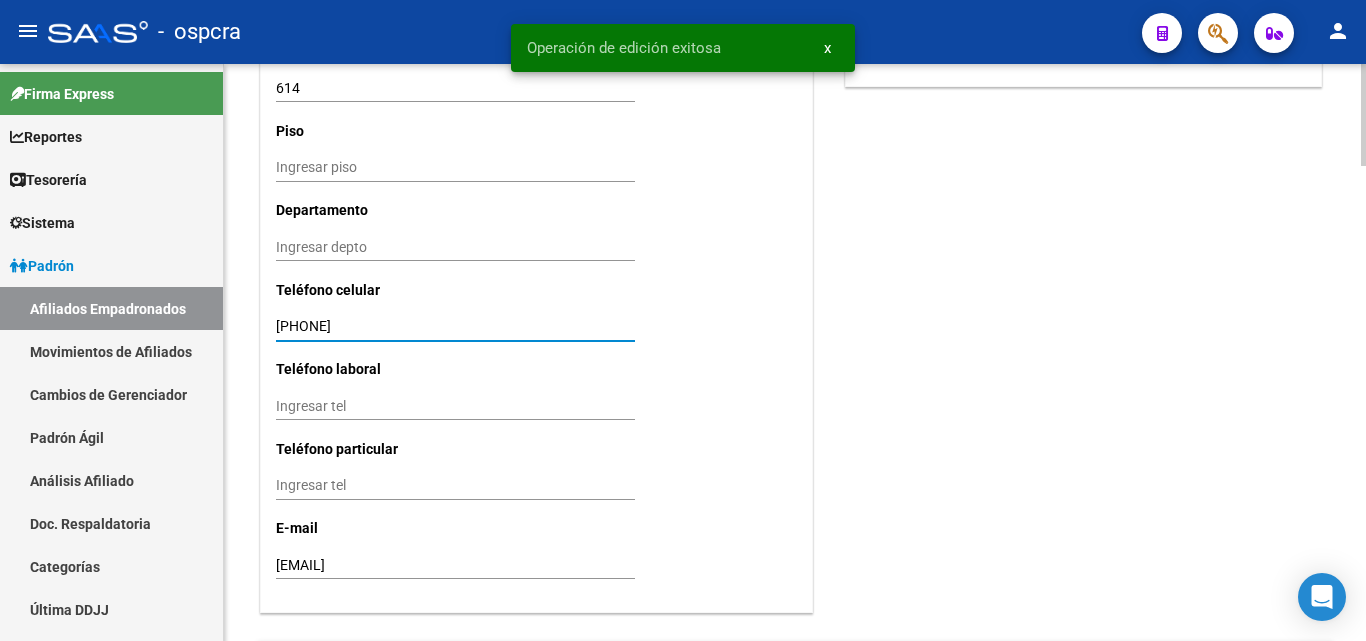 click on "Ingresar tel" at bounding box center (455, 406) 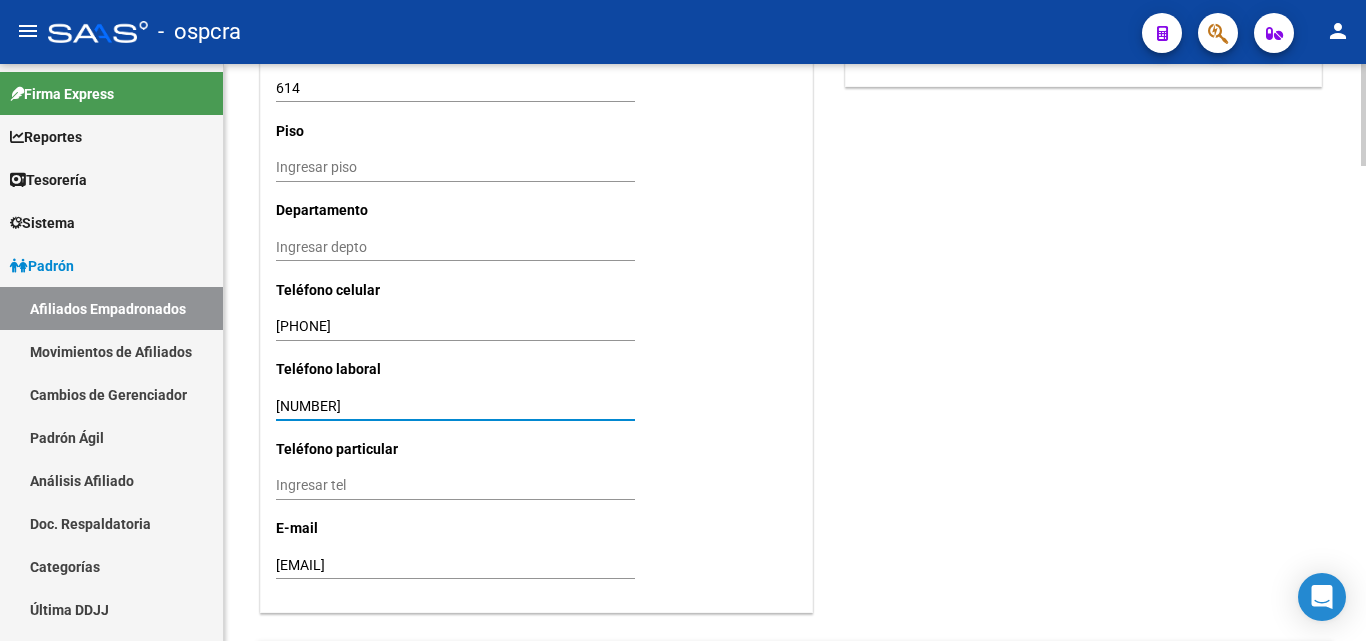 type on "[NUMBER]" 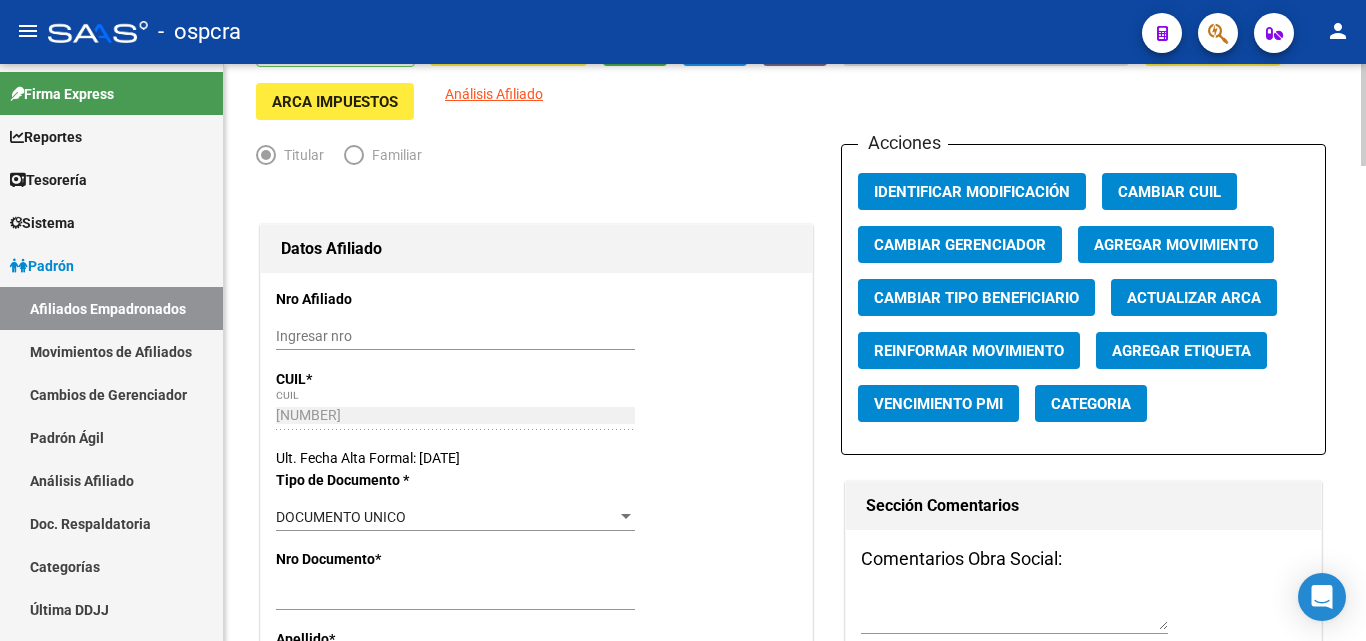 scroll, scrollTop: 126, scrollLeft: 0, axis: vertical 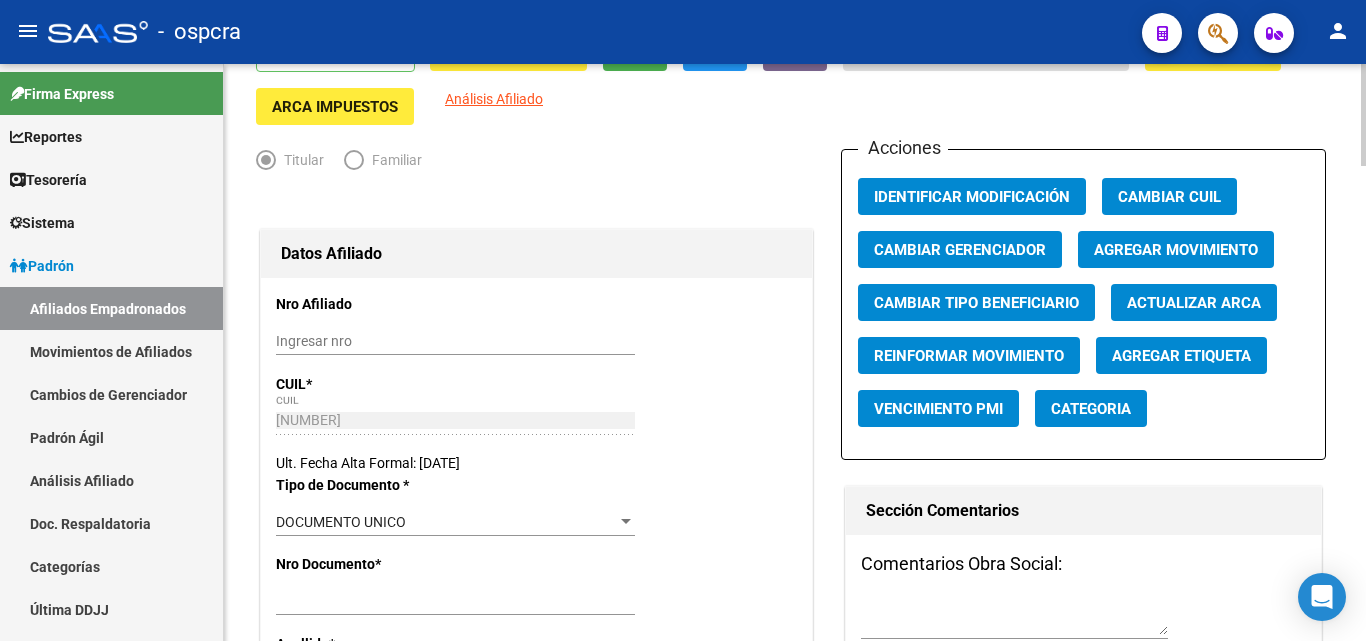 click on "arrow_back Editar Afiliado [CUIL]    save Guardar cambios  ACTIVO desde [DATE]  remove_red_eye Movimientos SSS FTP    Sin Certificado Discapacidad ARCA Padrón ARCA Impuestos Análisis Afiliado   Titular   Familiar Datos Afiliado Nro Afiliado    Ingresar nro  CUIL  *   [CUIL] CUIL  ARCA Padrón  Ult. Fecha Alta Formal: [DATE]  Tipo de Documento * DOCUMENTO UNICO Seleccionar tipo Nro Documento  *   [NUMBER] Ingresar nro  Apellido  *   [LAST] Ingresar apellido  Nombre  *   [FIRST] [LAST] Ingresar nombre  Fecha de nacimiento  *   [DATE] Ingresar fecha   Parentesco * Titular Seleccionar parentesco  Estado Civil * Soltero Seleccionar tipo  Sexo * Femenino Seleccionar sexo  Nacionalidad * ARGENTINA Seleccionar tipo  Discapacitado * No incapacitado Seleccionar tipo Vencimiento Certificado Estudio    Ingresar fecha   Tipo domicilio * Domicilio Completo Seleccionar tipo domicilio  Provincia * Buenos Aires Seleccionar provincia Localidad  *   [CITY] Ingresar el nombre  Codigo Postal  *" 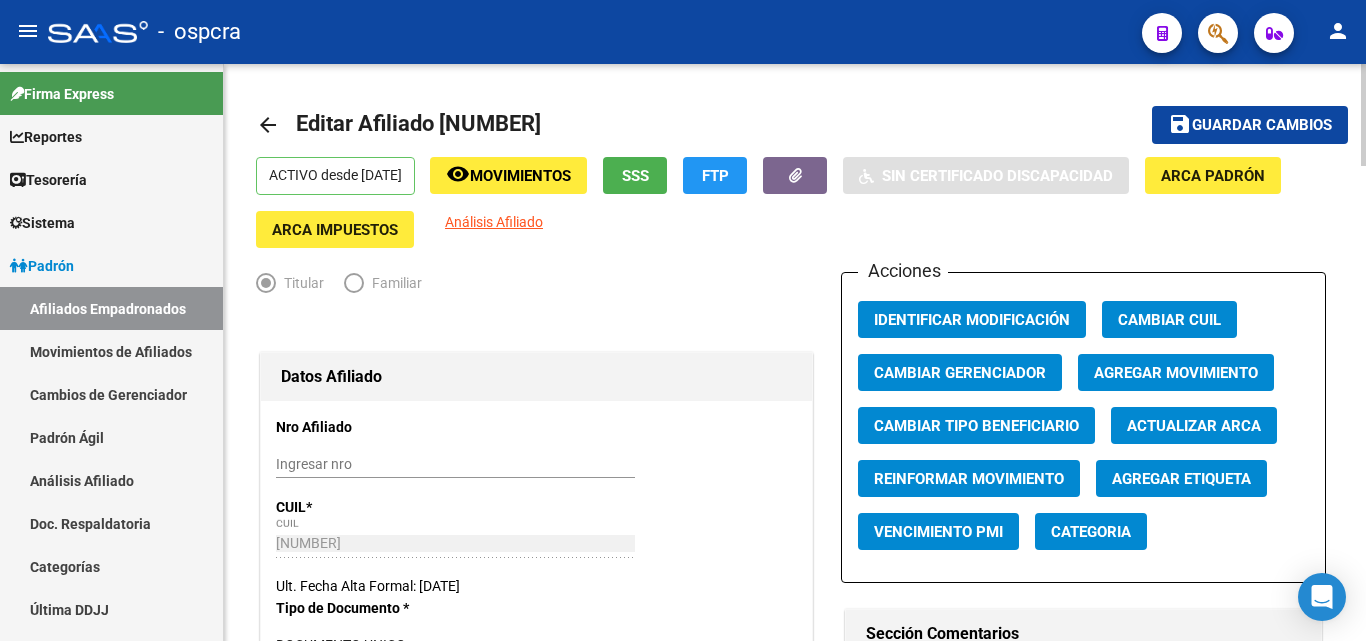 click on "arrow_back Editar Afiliado [CUIL]    save Guardar cambios  ACTIVO desde [DATE]  remove_red_eye Movimientos SSS FTP    Sin Certificado Discapacidad ARCA Padrón ARCA Impuestos Análisis Afiliado   Titular   Familiar Datos Afiliado Nro Afiliado    Ingresar nro  CUIL  *   [CUIL] CUIL  ARCA Padrón  Ult. Fecha Alta Formal: [DATE]  Tipo de Documento * DOCUMENTO UNICO Seleccionar tipo Nro Documento  *   [NUMBER] Ingresar nro  Apellido  *   [LAST] Ingresar apellido  Nombre  *   [FIRST] [LAST] Ingresar nombre  Fecha de nacimiento  *   [DATE] Ingresar fecha   Parentesco * Titular Seleccionar parentesco  Estado Civil * Soltero Seleccionar tipo  Sexo * Femenino Seleccionar sexo  Nacionalidad * ARGENTINA Seleccionar tipo  Discapacitado * No incapacitado Seleccionar tipo Vencimiento Certificado Estudio    Ingresar fecha   Tipo domicilio * Domicilio Completo Seleccionar tipo domicilio  Provincia * Buenos Aires Seleccionar provincia Localidad  *   [CITY] Ingresar el nombre  Codigo Postal  *" 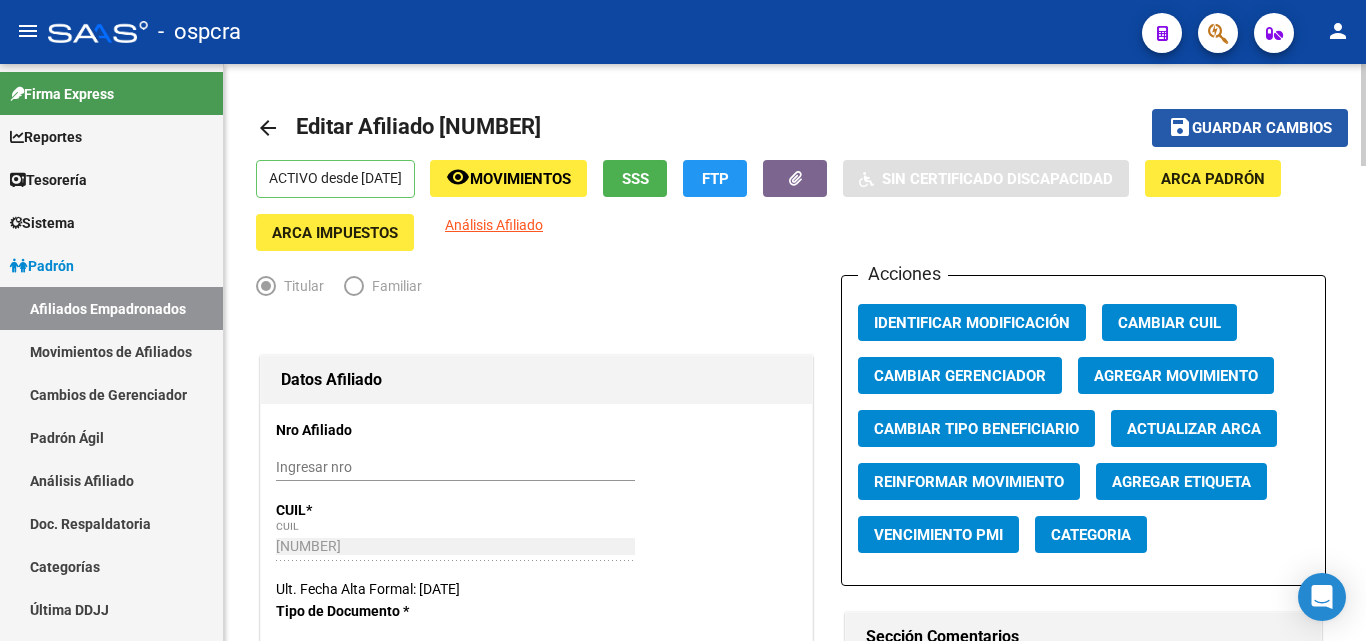 click on "save Guardar cambios" 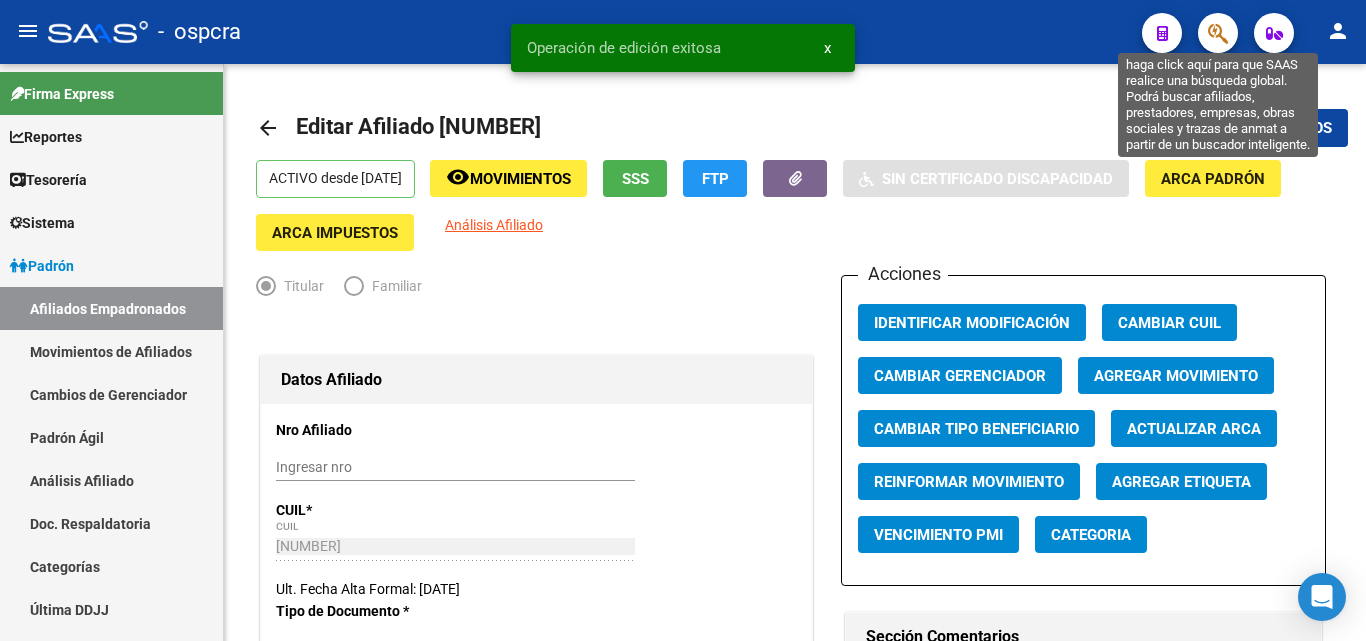 click 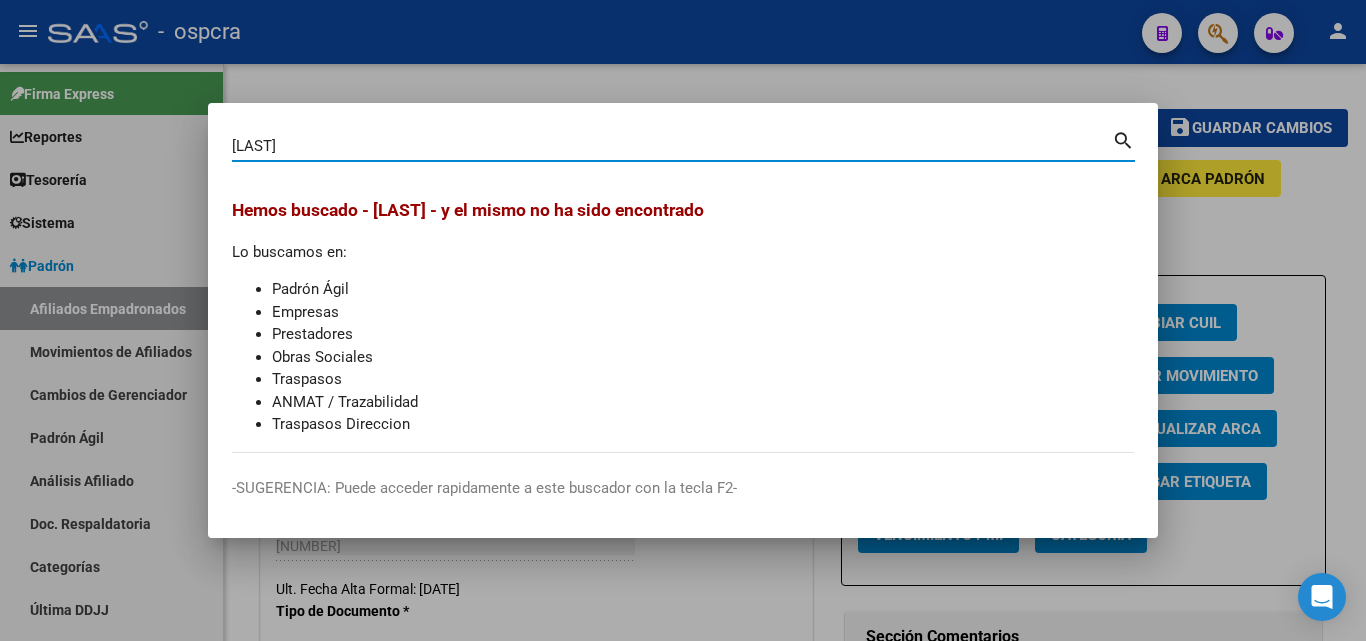 type on "[LAST]" 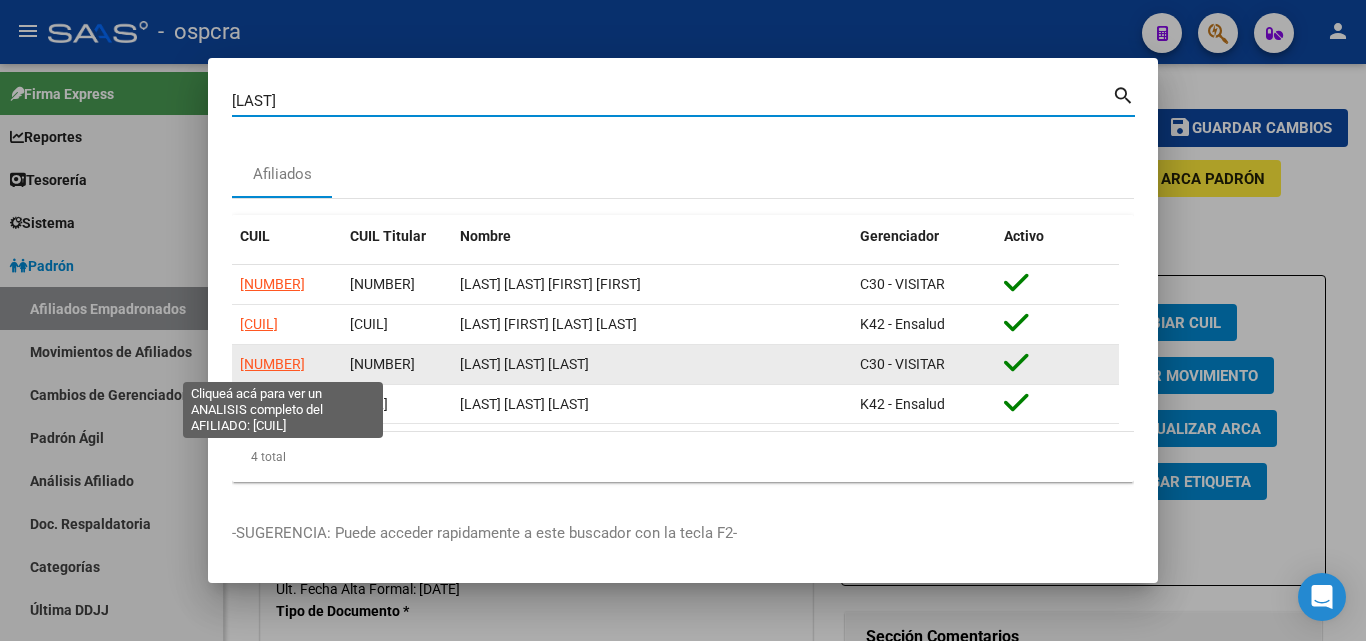 click on "[NUMBER]" 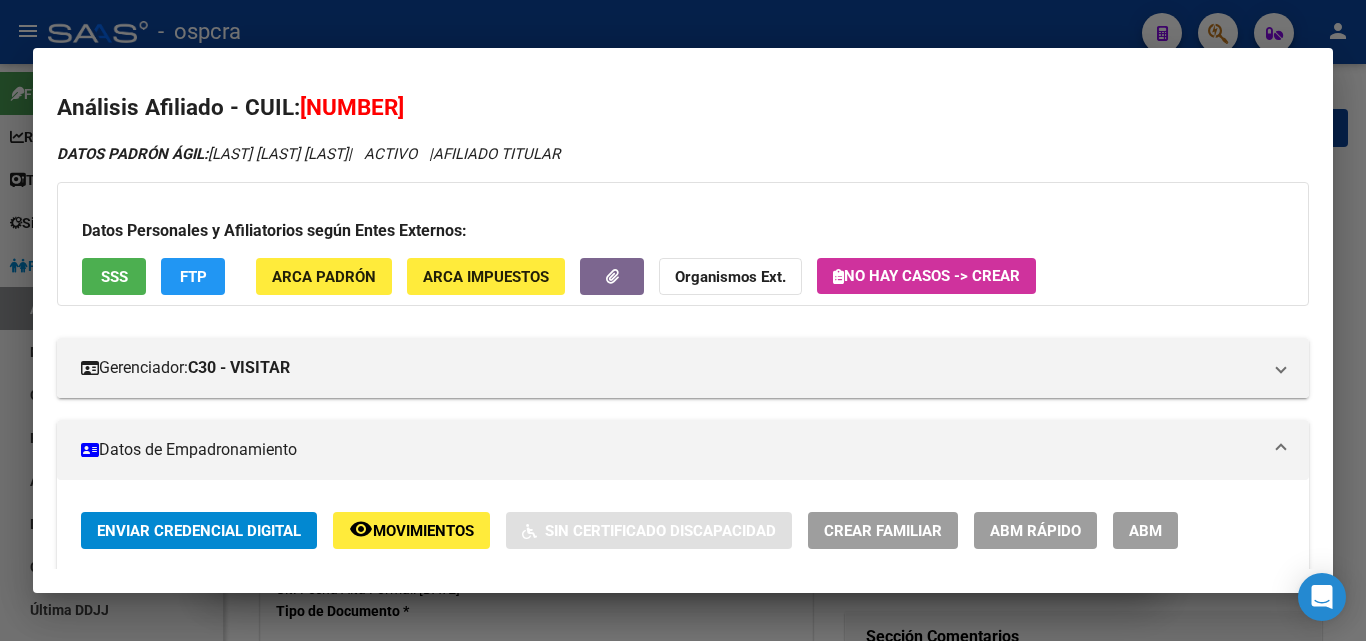click on "ABM" at bounding box center [1145, 531] 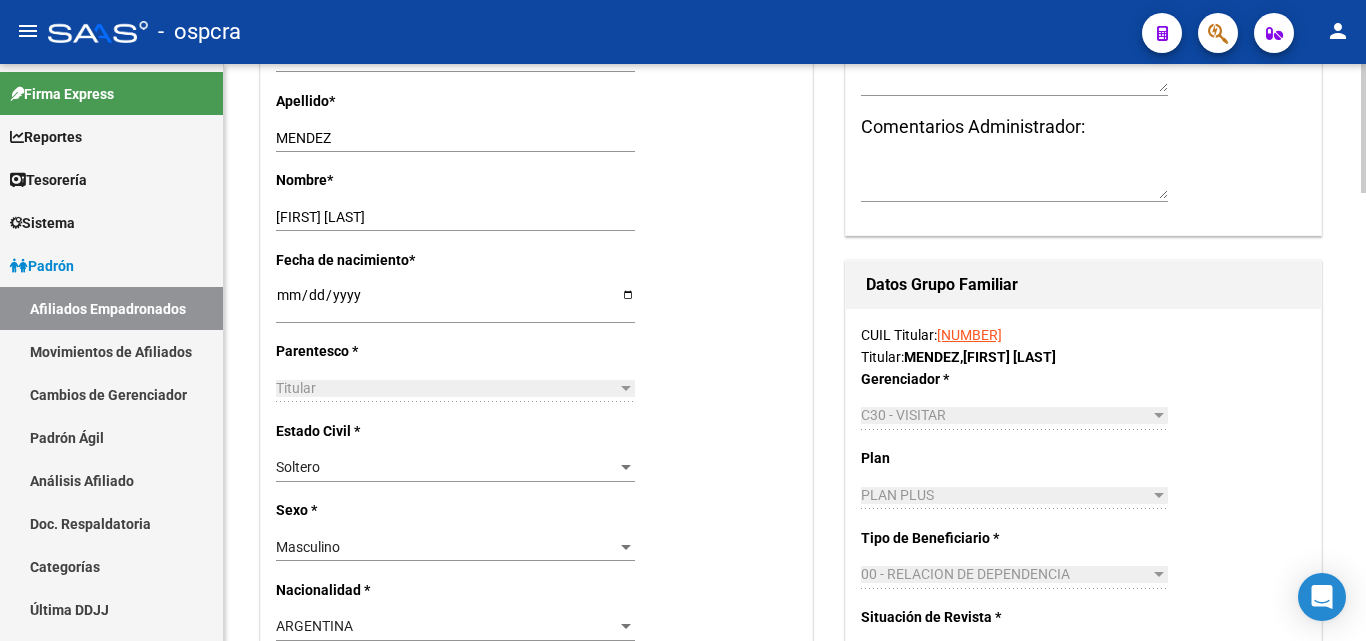 scroll, scrollTop: 718, scrollLeft: 0, axis: vertical 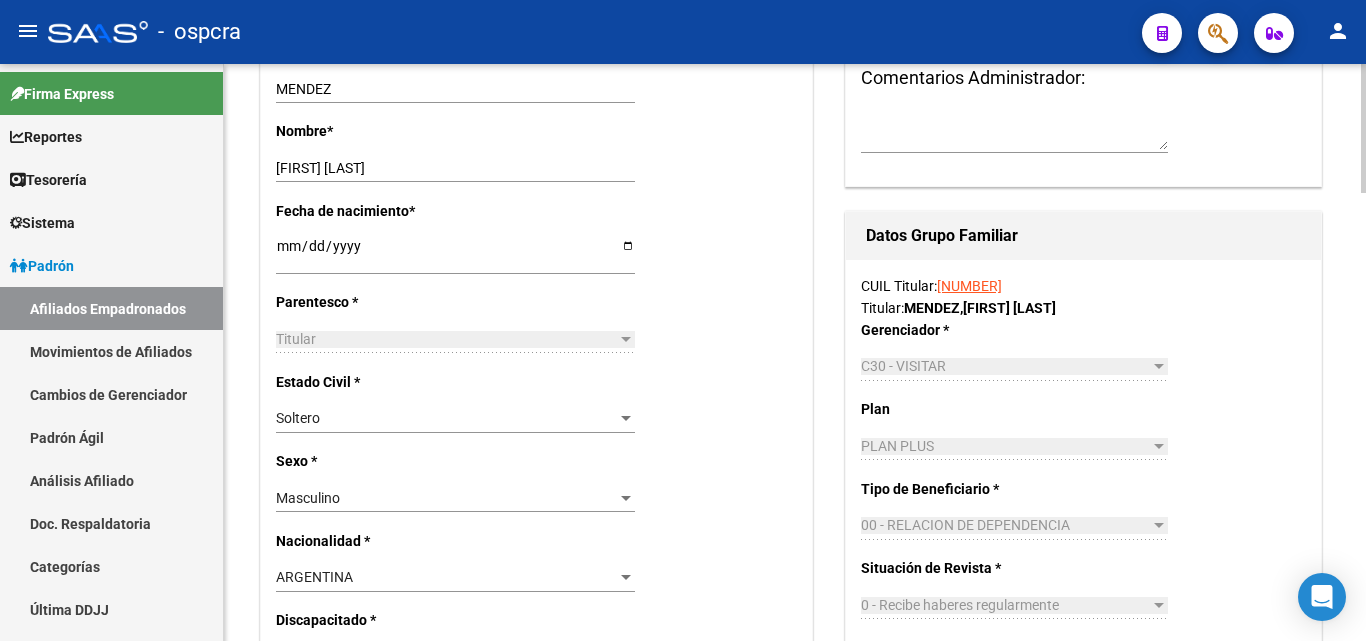 click 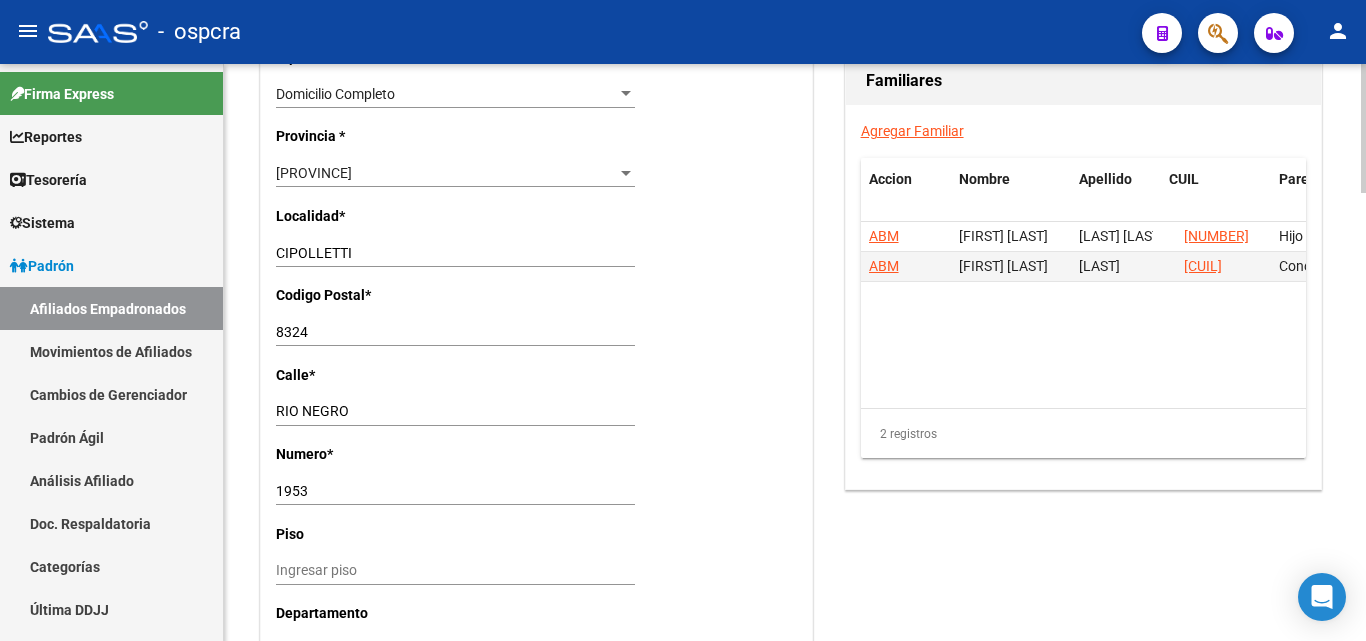 scroll, scrollTop: 1496, scrollLeft: 0, axis: vertical 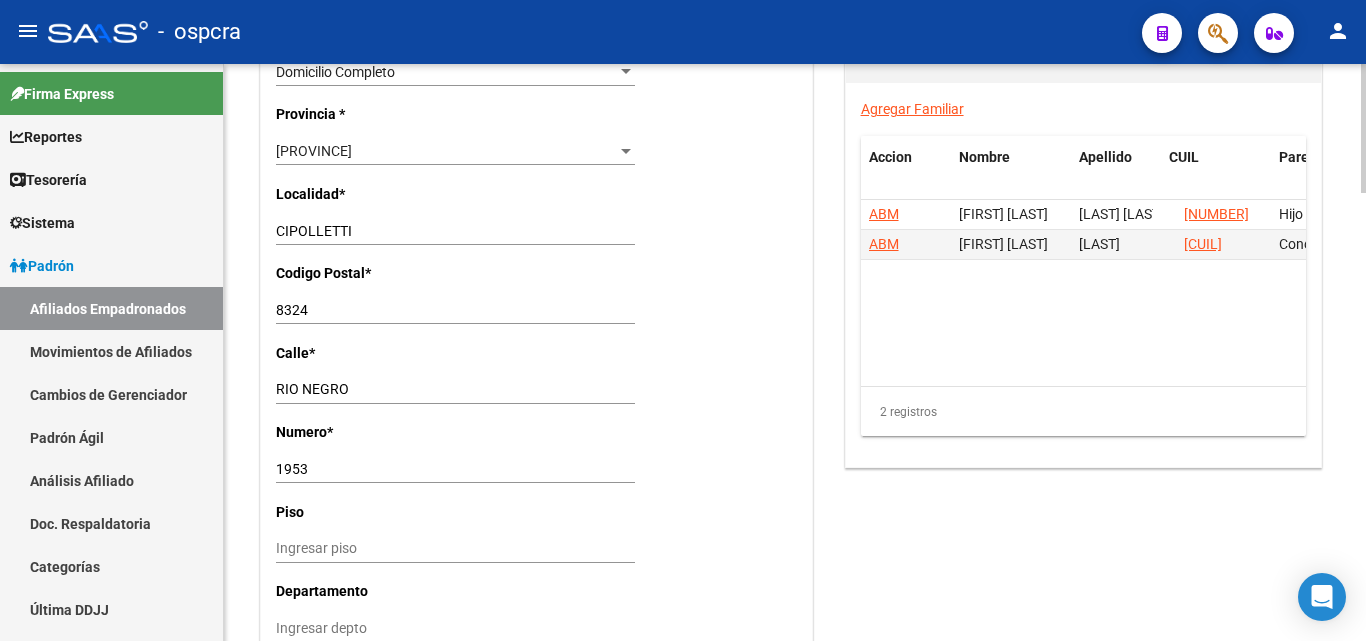 click 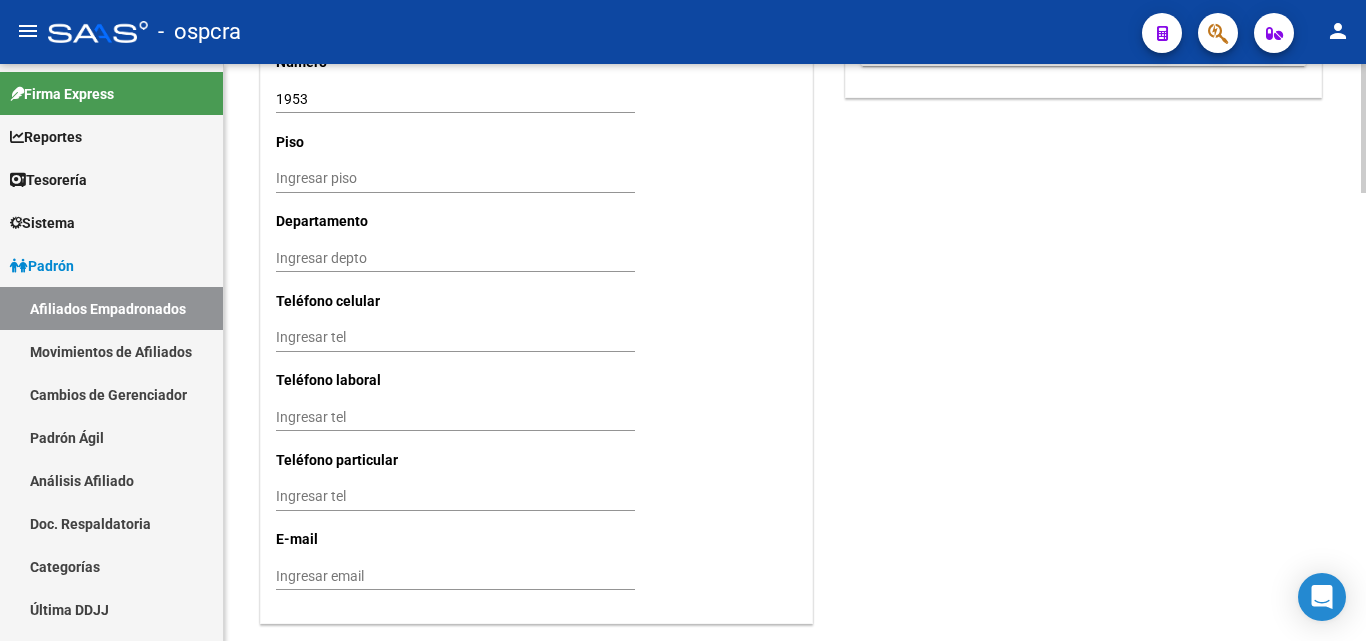 scroll, scrollTop: 1880, scrollLeft: 0, axis: vertical 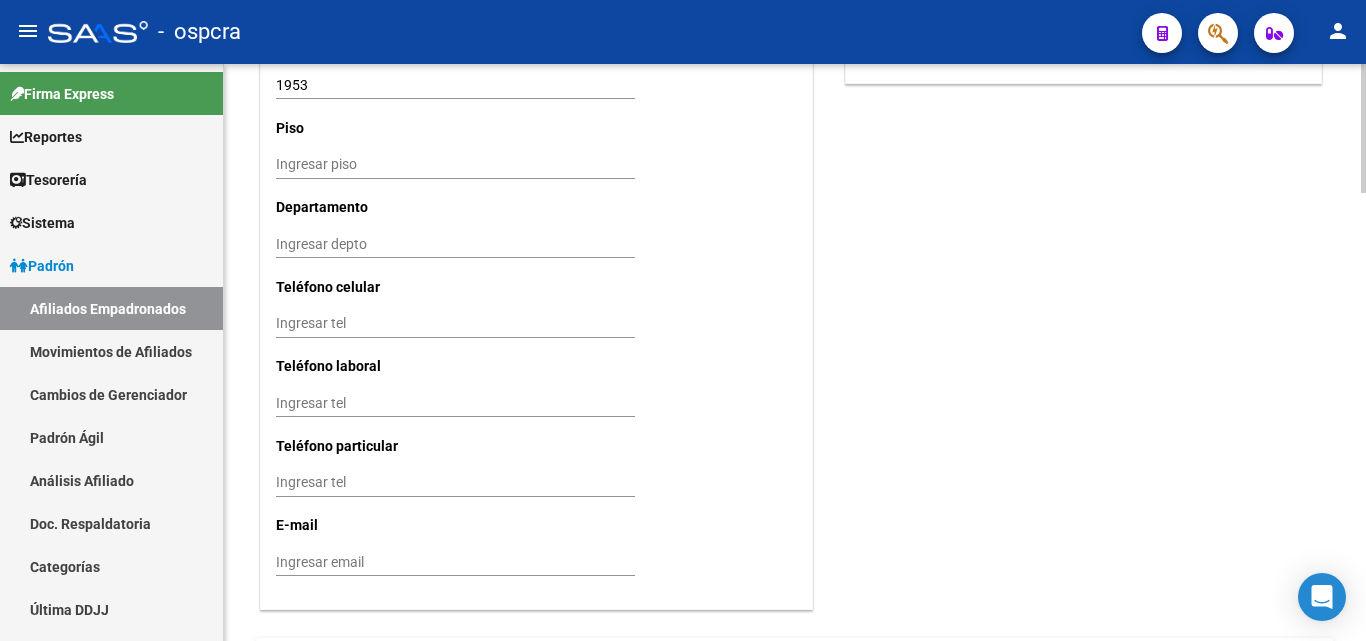 click 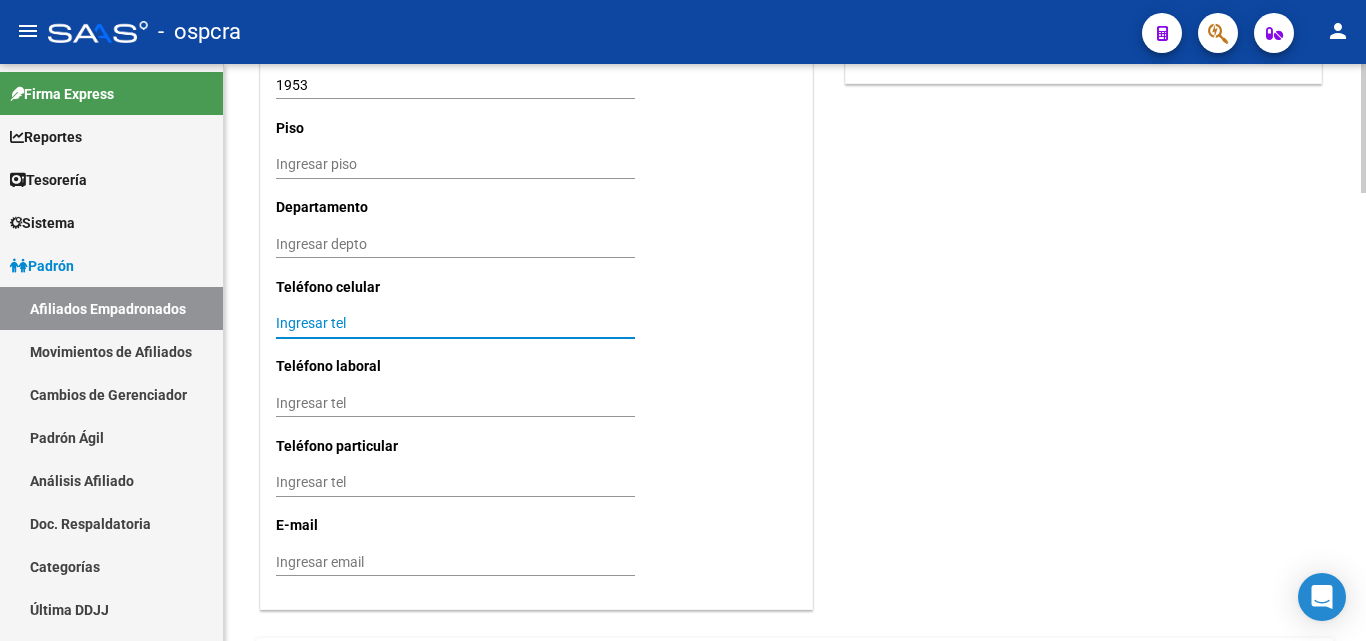 scroll, scrollTop: 1780, scrollLeft: 0, axis: vertical 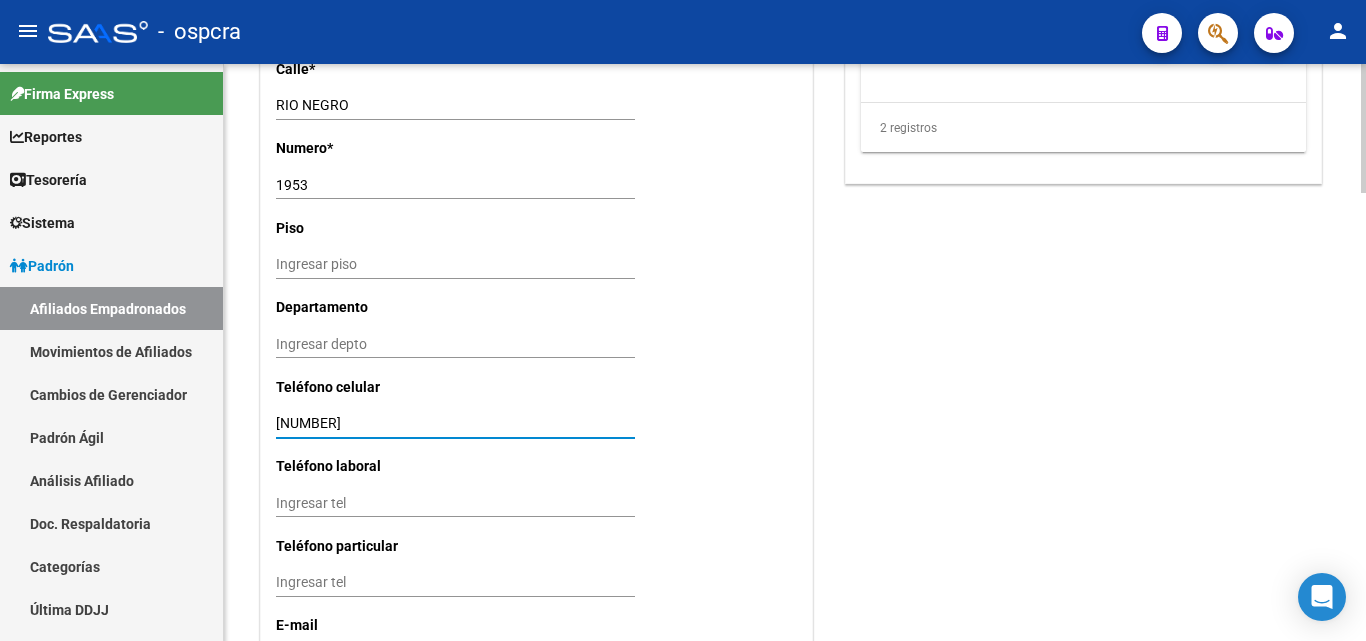 type on "[NUMBER]" 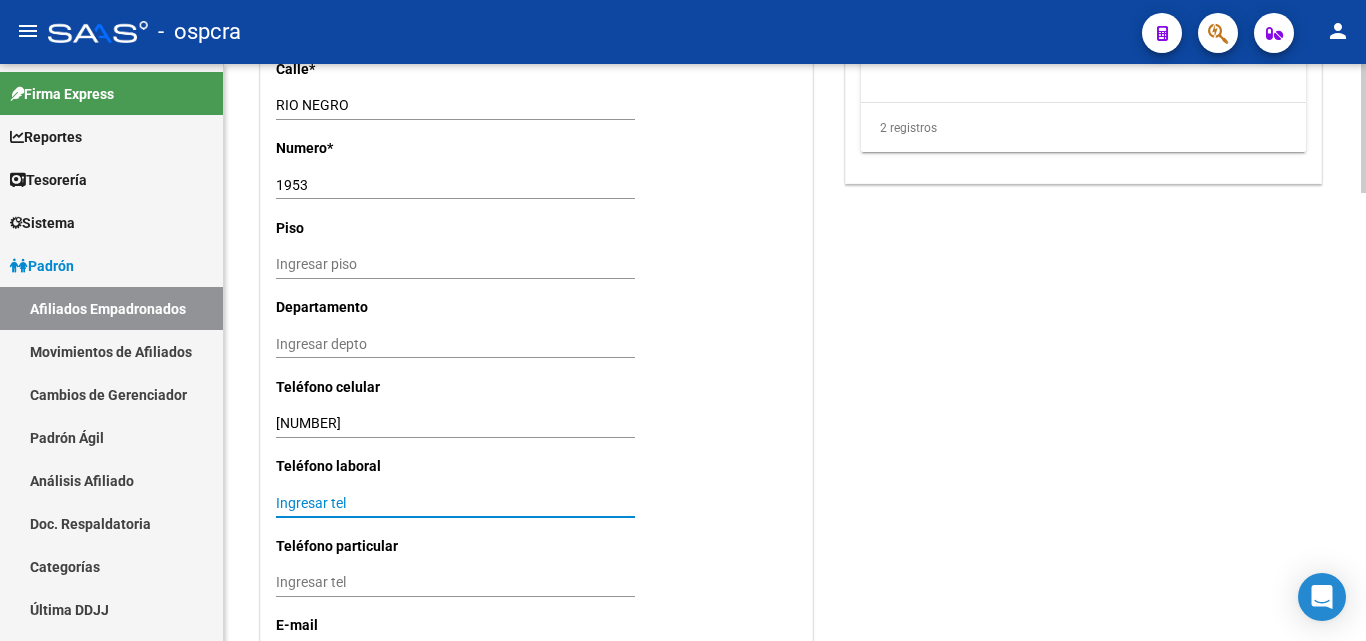 click on "Nro Afiliado    [NUMBER] Ingresar nro  CUIL  *   [NUMBER] CUIL  ARCA Padrón  Ult. Fecha Alta Formal: [DATE]  Tipo de Documento * DOCUMENTO UNICO Seleccionar tipo Nro Documento  *   [NUMBER] Ingresar nro  Apellido  *   [LAST] Ingresar apellido  Nombre  *   [FIRST] [FIRST] Ingresar nombre  Fecha de nacimiento  *   [DATE] Ingresar fecha   Parentesco * Titular Seleccionar parentesco  Estado Civil * Soltero Seleccionar tipo  Sexo * Masculino Seleccionar sexo  Nacionalidad * ARGENTINA Seleccionar tipo  Discapacitado * No incapacitado Seleccionar tipo Vencimiento Certificado Estudio    Ingresar fecha   Tipo domicilio * Domicilio Completo Seleccionar tipo domicilio  Provincia * Rio Negro Seleccionar provincia Localidad  *   CIPOLLETTI Ingresar el nombre  Codigo Postal  *   [POSTAL_CODE] Ingresar el codigo  Calle  *   RIO NEGRO Ingresar calle  Numero  *   [NUMBER] Ingresar nro  Piso    Ingresar piso  Departamento    Ingresar depto  Teléfono celular    [PHONE] Ingresar tel  Teléfono laboral    Ingresar tel" 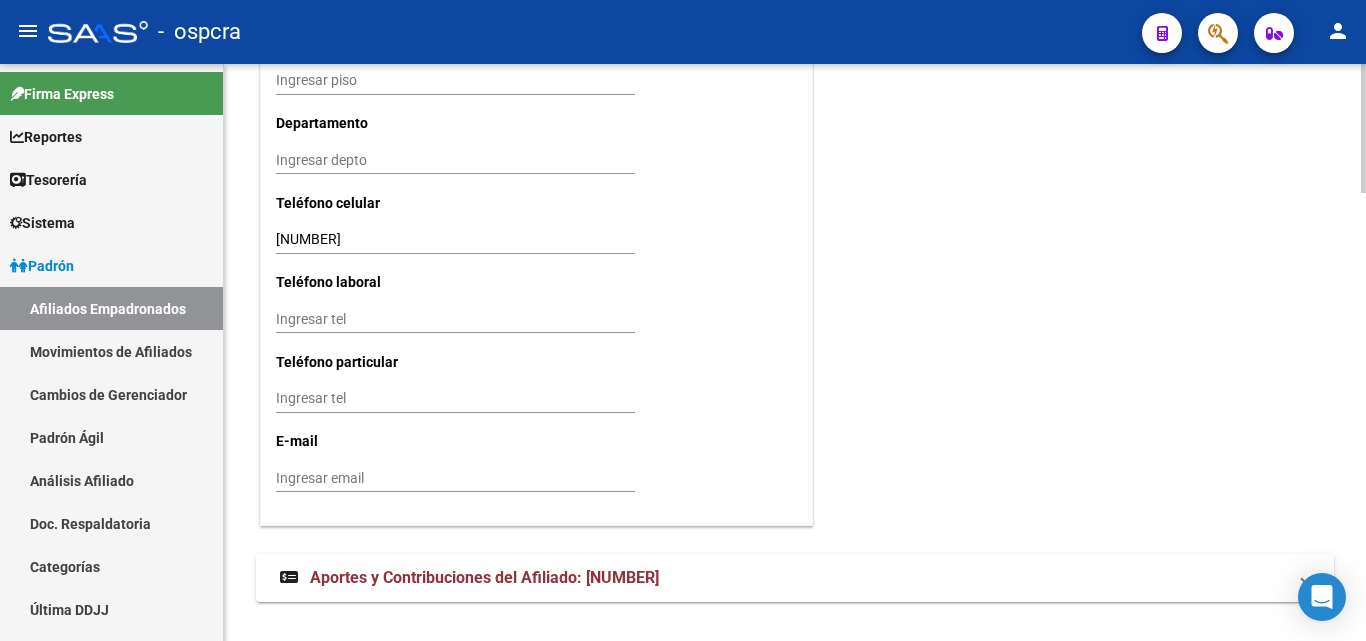 scroll, scrollTop: 1997, scrollLeft: 0, axis: vertical 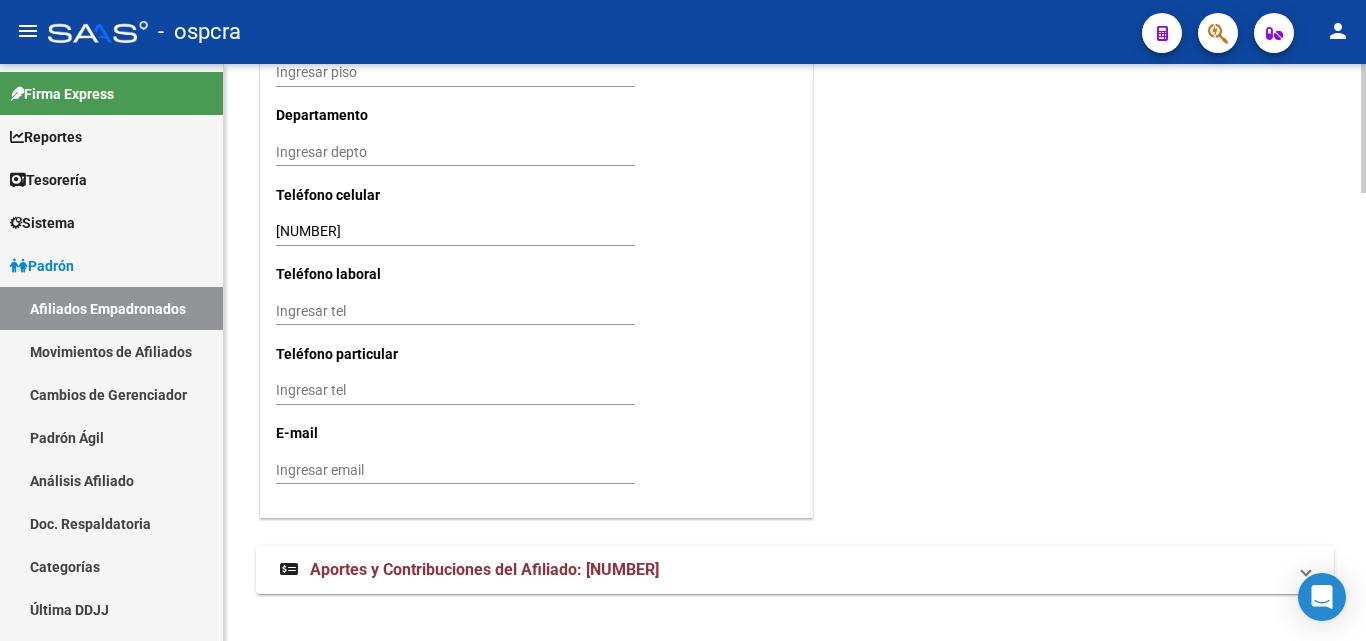 click on "Nro Afiliado    [NUMBER] Ingresar nro  CUIL  *   [NUMBER] CUIL  ARCA Padrón  Ult. Fecha Alta Formal: [DATE]  Tipo de Documento * DOCUMENTO UNICO Seleccionar tipo Nro Documento  *   [NUMBER] Ingresar nro  Apellido  *   [LAST] Ingresar apellido  Nombre  *   [FIRST] [FIRST] Ingresar nombre  Fecha de nacimiento  *   [DATE] Ingresar fecha   Parentesco * Titular Seleccionar parentesco  Estado Civil * Soltero Seleccionar tipo  Sexo * Masculino Seleccionar sexo  Nacionalidad * ARGENTINA Seleccionar tipo  Discapacitado * No incapacitado Seleccionar tipo Vencimiento Certificado Estudio    Ingresar fecha   Tipo domicilio * Domicilio Completo Seleccionar tipo domicilio  Provincia * Rio Negro Seleccionar provincia Localidad  *   CIPOLLETTI Ingresar el nombre  Codigo Postal  *   [POSTAL_CODE] Ingresar el codigo  Calle  *   RIO NEGRO Ingresar calle  Numero  *   [NUMBER] Ingresar nro  Piso    Ingresar piso  Departamento    Ingresar depto  Teléfono celular    [PHONE] Ingresar tel  Teléfono laboral    Ingresar tel" 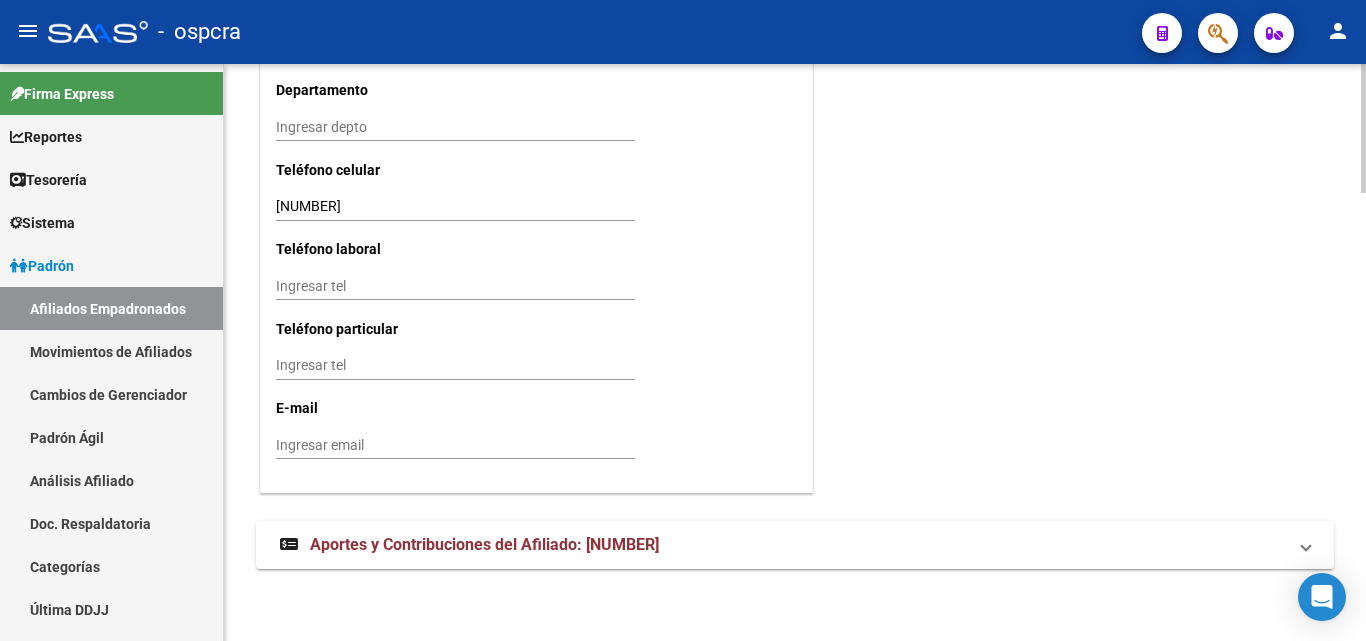 click on "Ingresar tel" at bounding box center [455, 286] 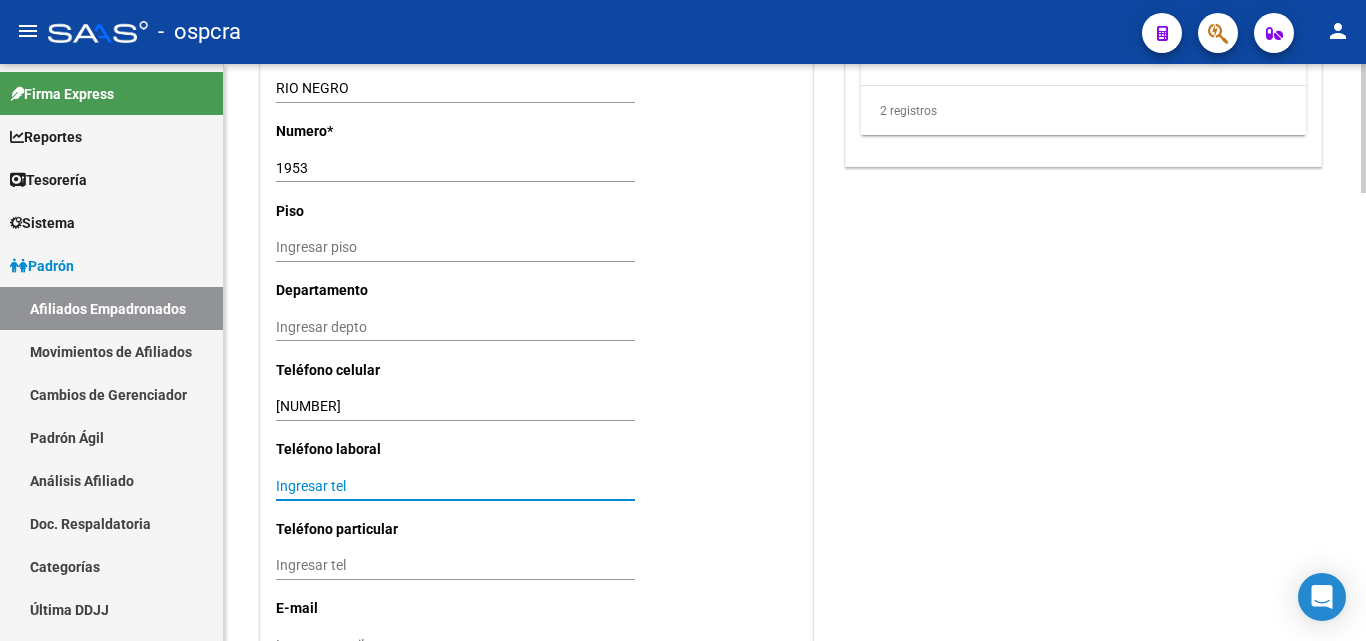 click on "Ingresar tel" at bounding box center [455, 486] 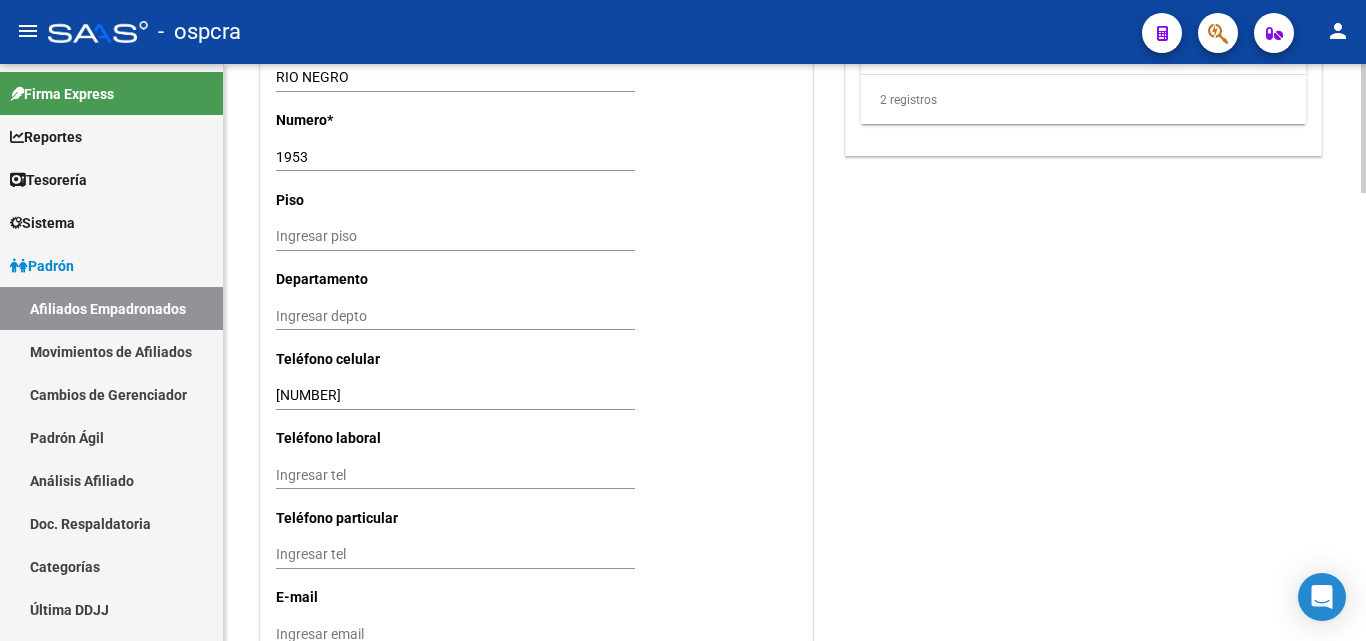 click on "Nro Afiliado    [NUMBER] Ingresar nro  CUIL  *   [NUMBER] CUIL  ARCA Padrón  Ult. Fecha Alta Formal: [DATE]  Tipo de Documento * DOCUMENTO UNICO Seleccionar tipo Nro Documento  *   [NUMBER] Ingresar nro  Apellido  *   [LAST] Ingresar apellido  Nombre  *   [FIRST] [FIRST] Ingresar nombre  Fecha de nacimiento  *   [DATE] Ingresar fecha   Parentesco * Titular Seleccionar parentesco  Estado Civil * Soltero Seleccionar tipo  Sexo * Masculino Seleccionar sexo  Nacionalidad * ARGENTINA Seleccionar tipo  Discapacitado * No incapacitado Seleccionar tipo Vencimiento Certificado Estudio    Ingresar fecha   Tipo domicilio * Domicilio Completo Seleccionar tipo domicilio  Provincia * Rio Negro Seleccionar provincia Localidad  *   CIPOLLETTI Ingresar el nombre  Codigo Postal  *   [POSTAL_CODE] Ingresar el codigo  Calle  *   RIO NEGRO Ingresar calle  Numero  *   [NUMBER] Ingresar nro  Piso    Ingresar piso  Departamento    Ingresar depto  Teléfono celular    [PHONE] Ingresar tel  Teléfono laboral    Ingresar tel" 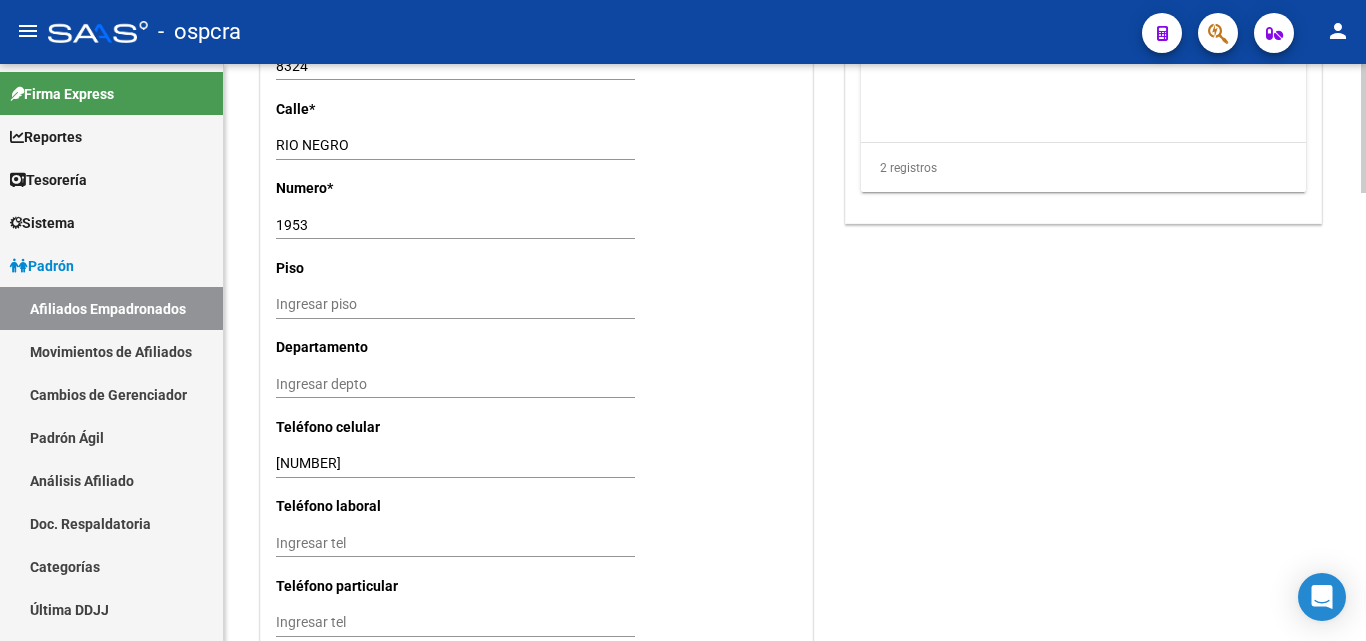 scroll, scrollTop: 1997, scrollLeft: 0, axis: vertical 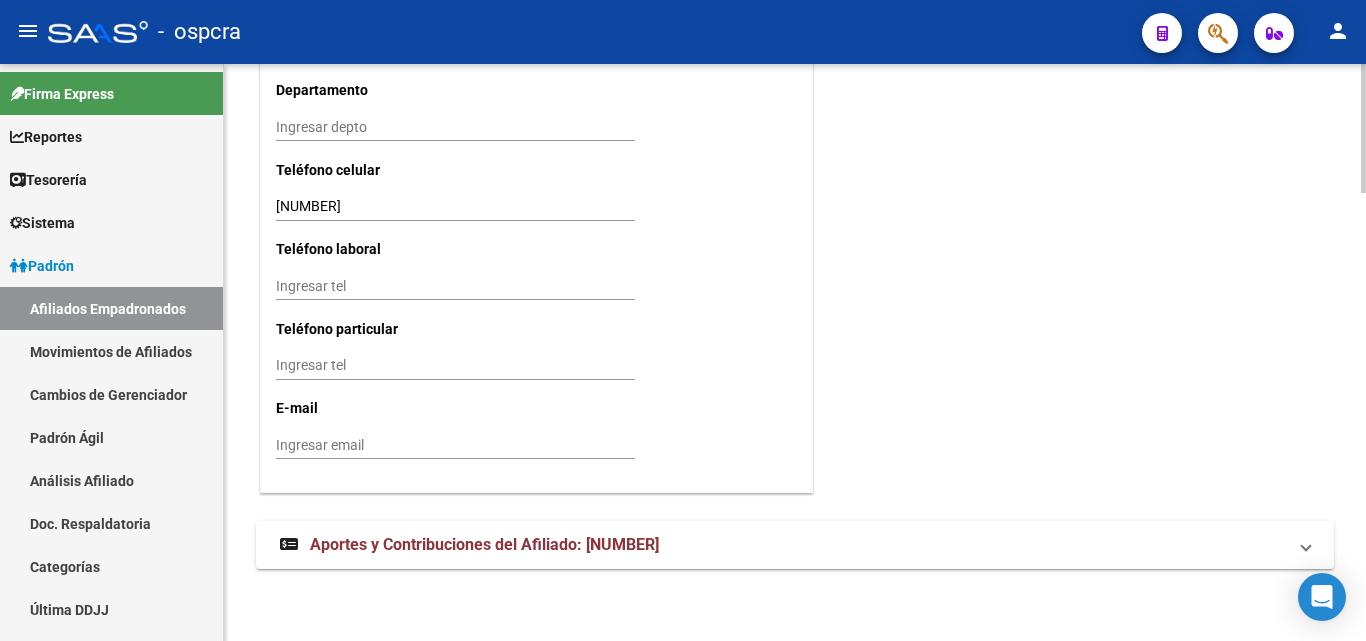 click on "Ingresar tel" 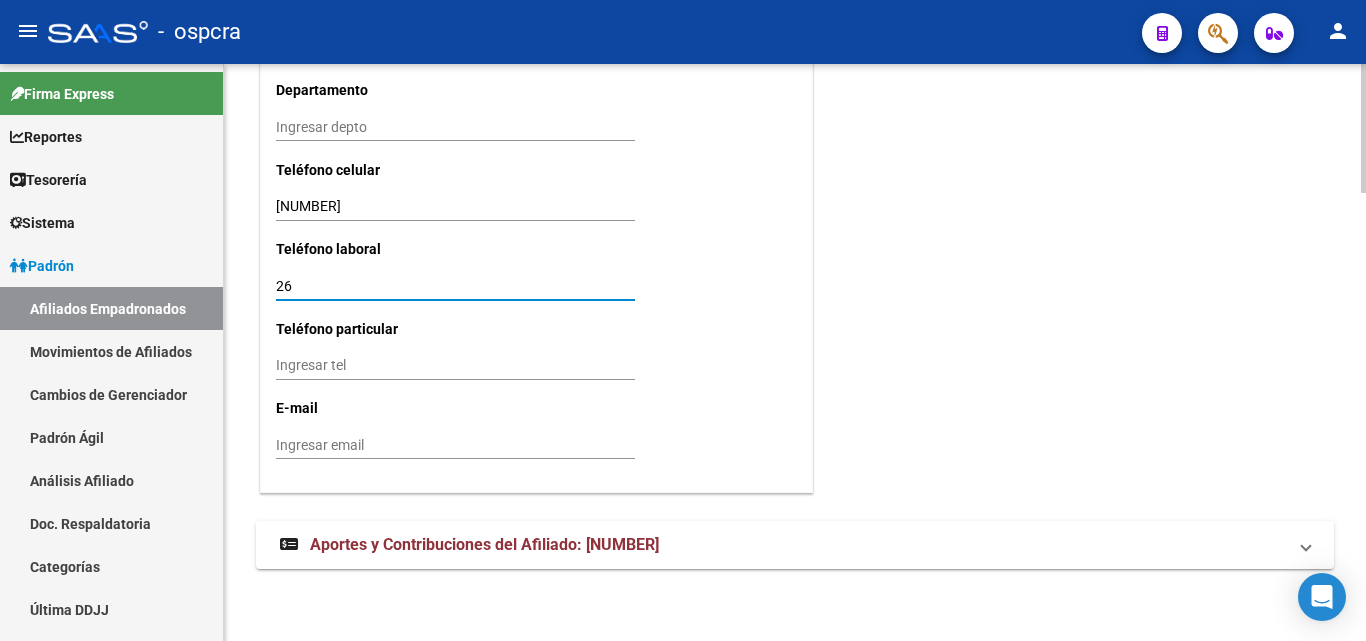 type on "2" 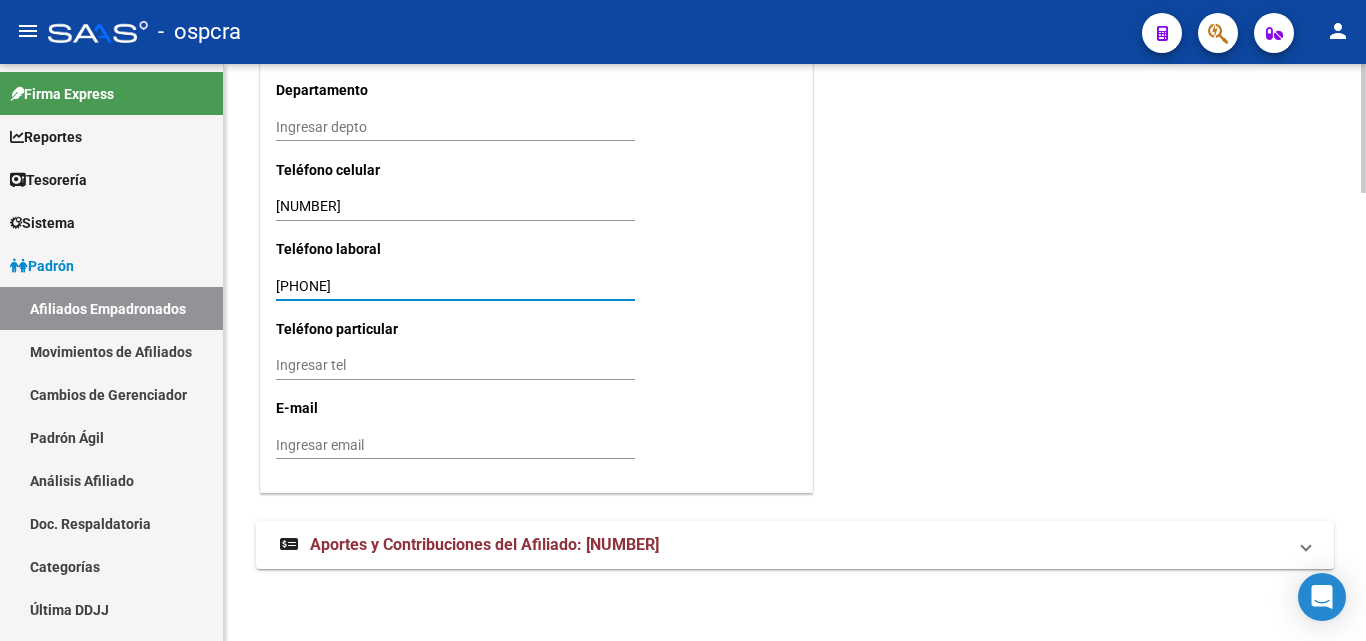type on "[PHONE]" 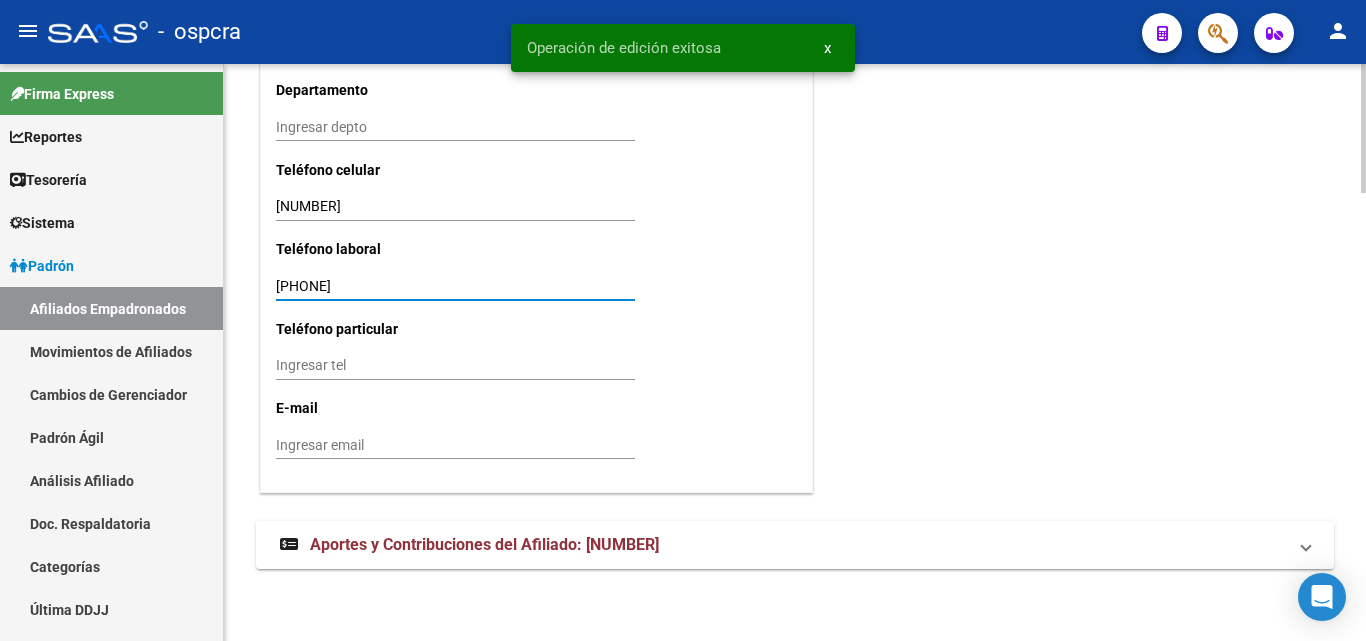 click on "Ingresar email" at bounding box center (455, 445) 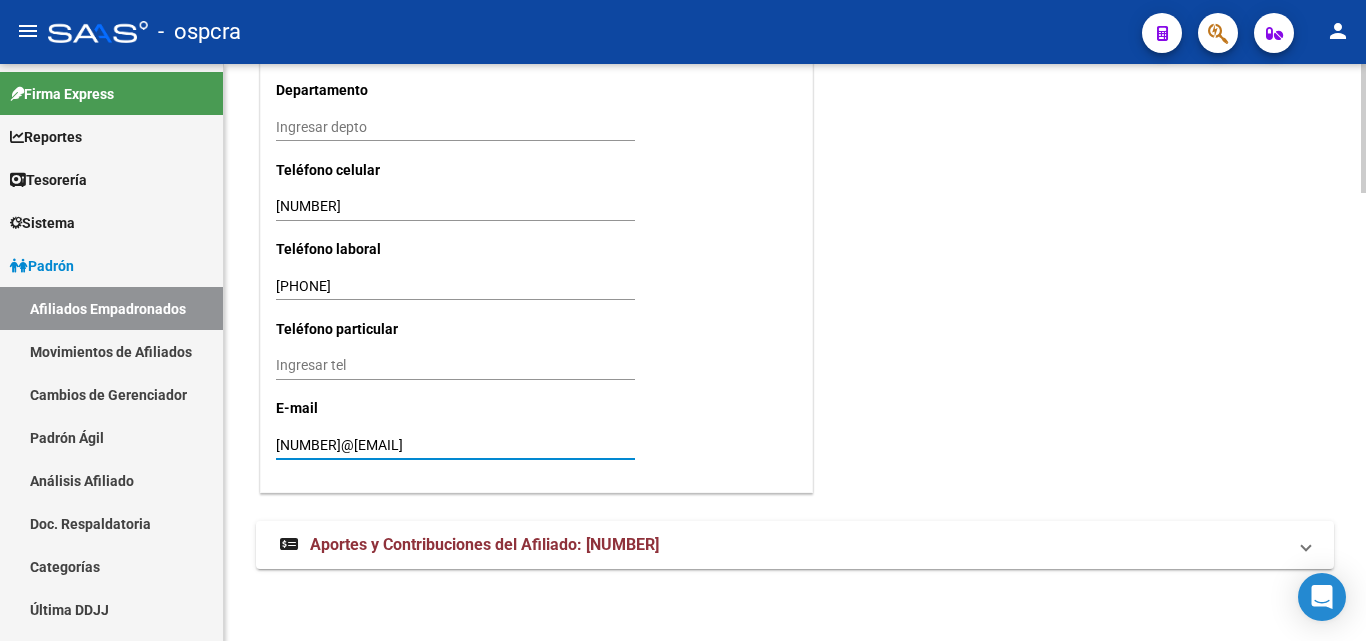 type on "[NUMBER]@[EMAIL]" 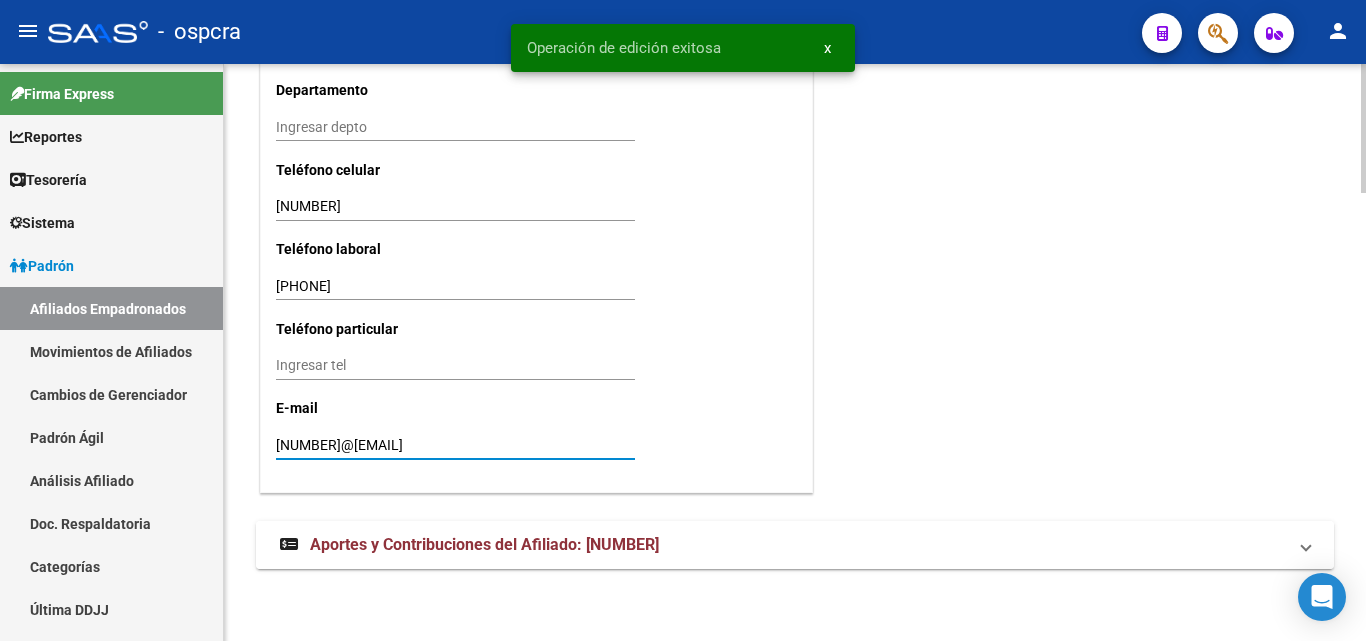 click on "Aportes y Contribuciones del Afiliado: [NUMBER]" at bounding box center (484, 544) 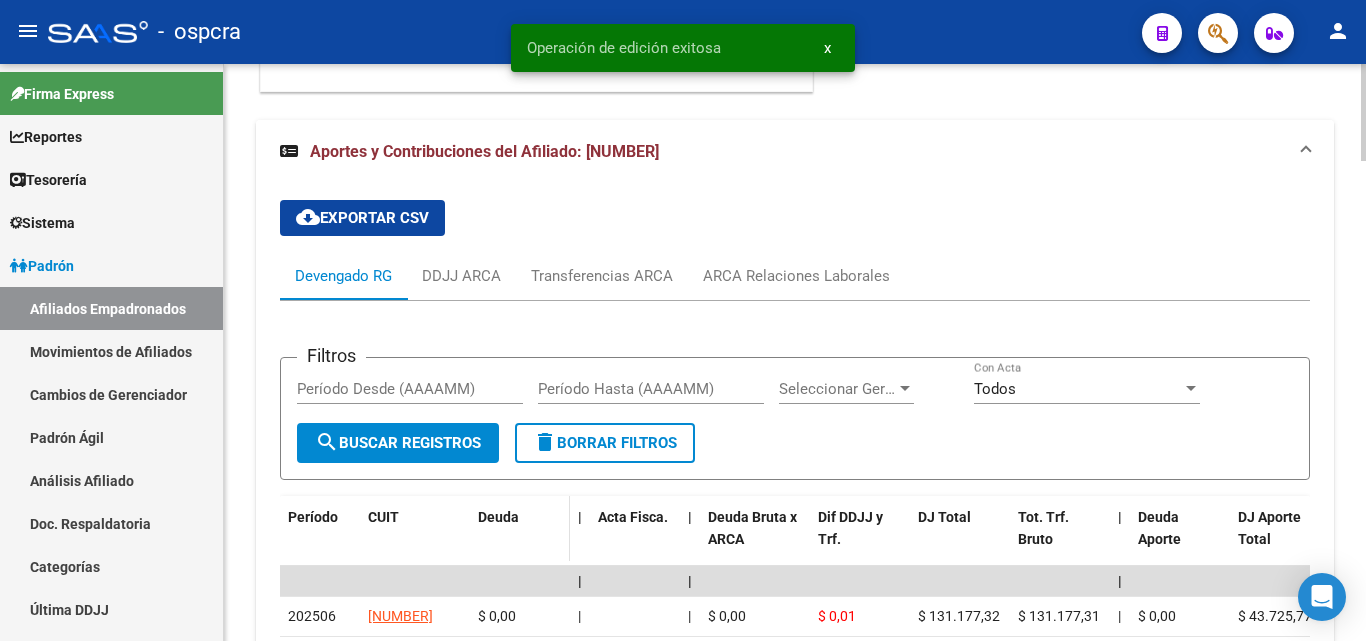 scroll, scrollTop: 2497, scrollLeft: 0, axis: vertical 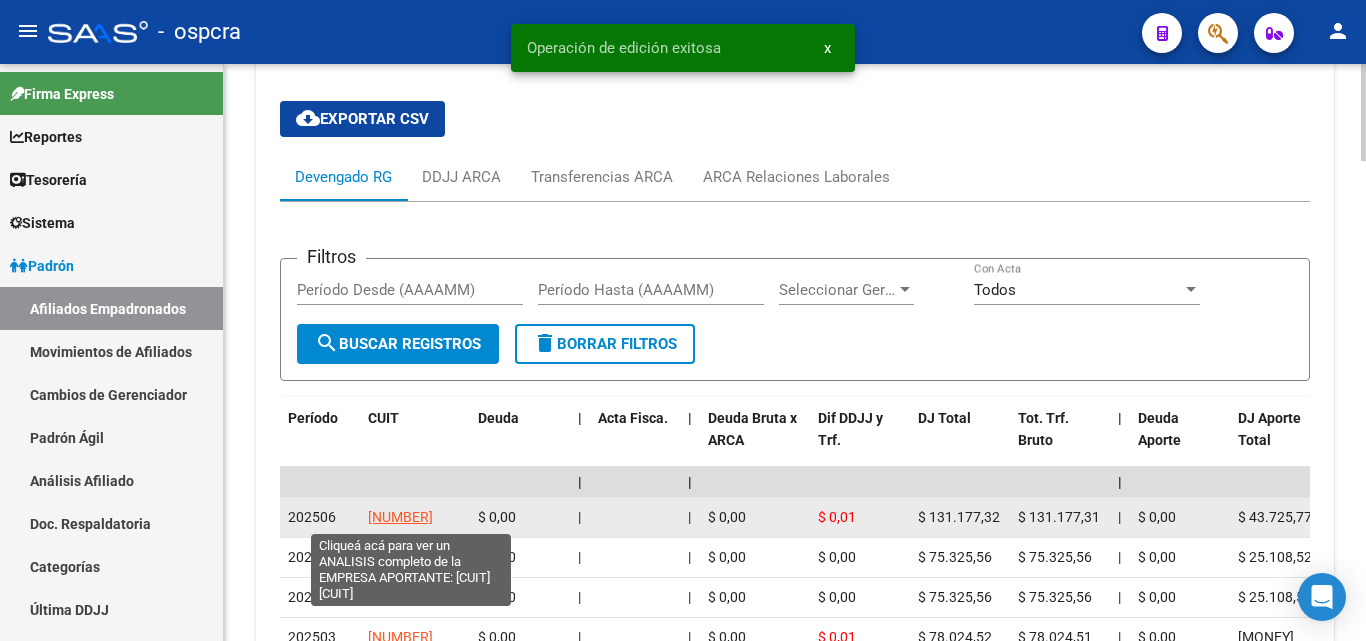 click on "[NUMBER]" 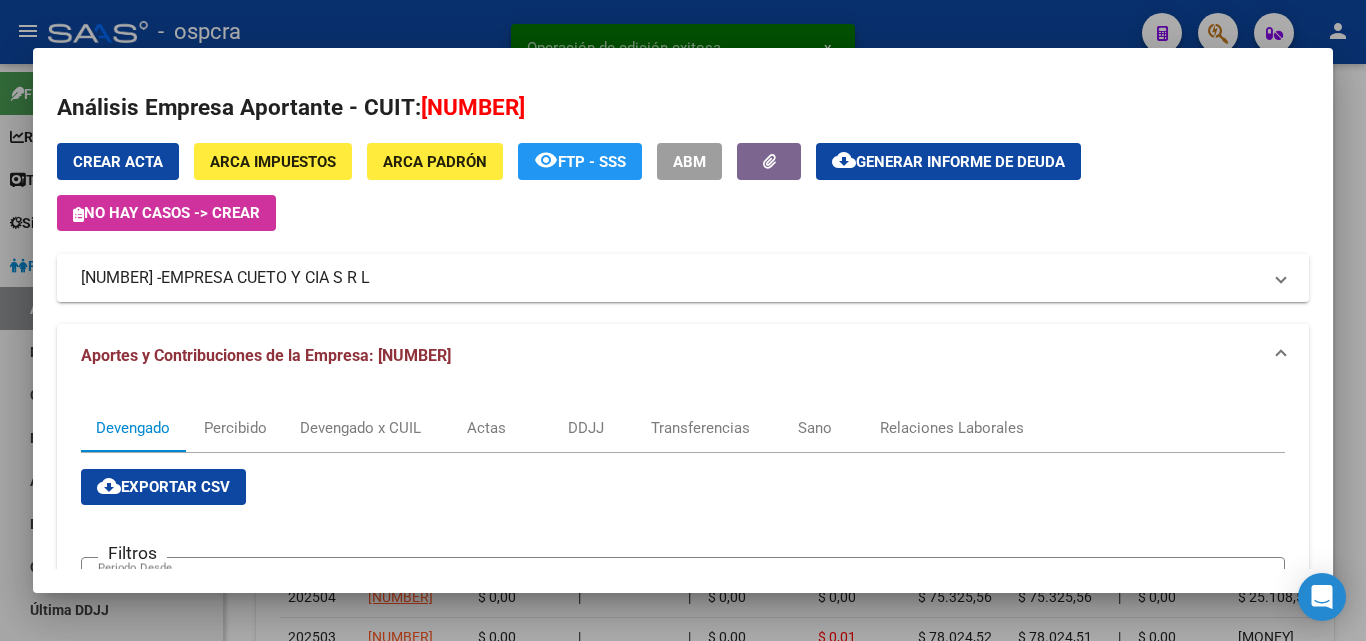 click on "[CUIT] -   [COMPANY]" at bounding box center (683, 278) 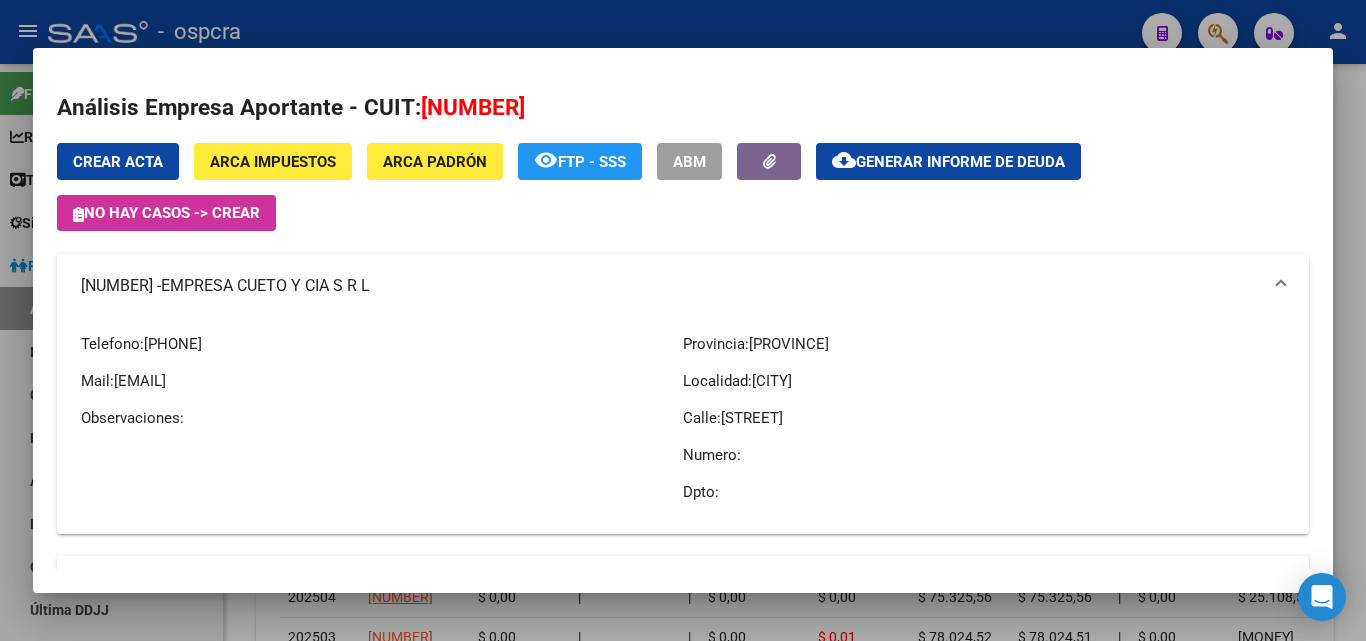 click at bounding box center (683, 320) 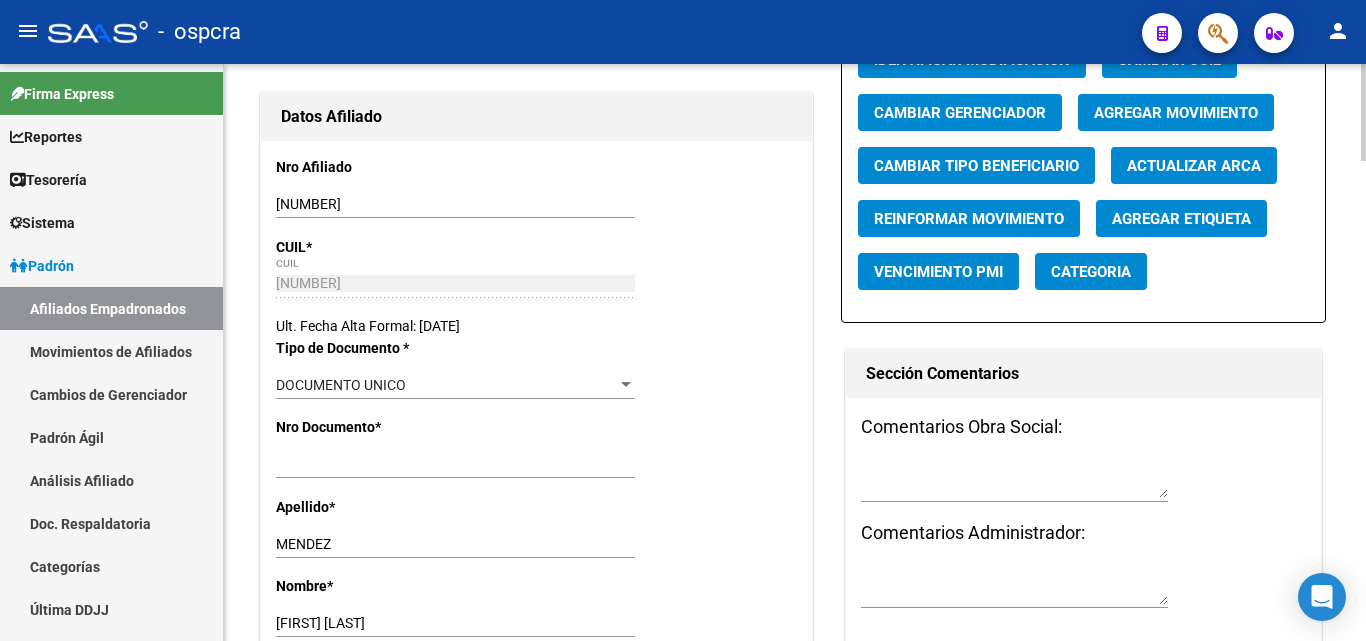 scroll, scrollTop: 0, scrollLeft: 0, axis: both 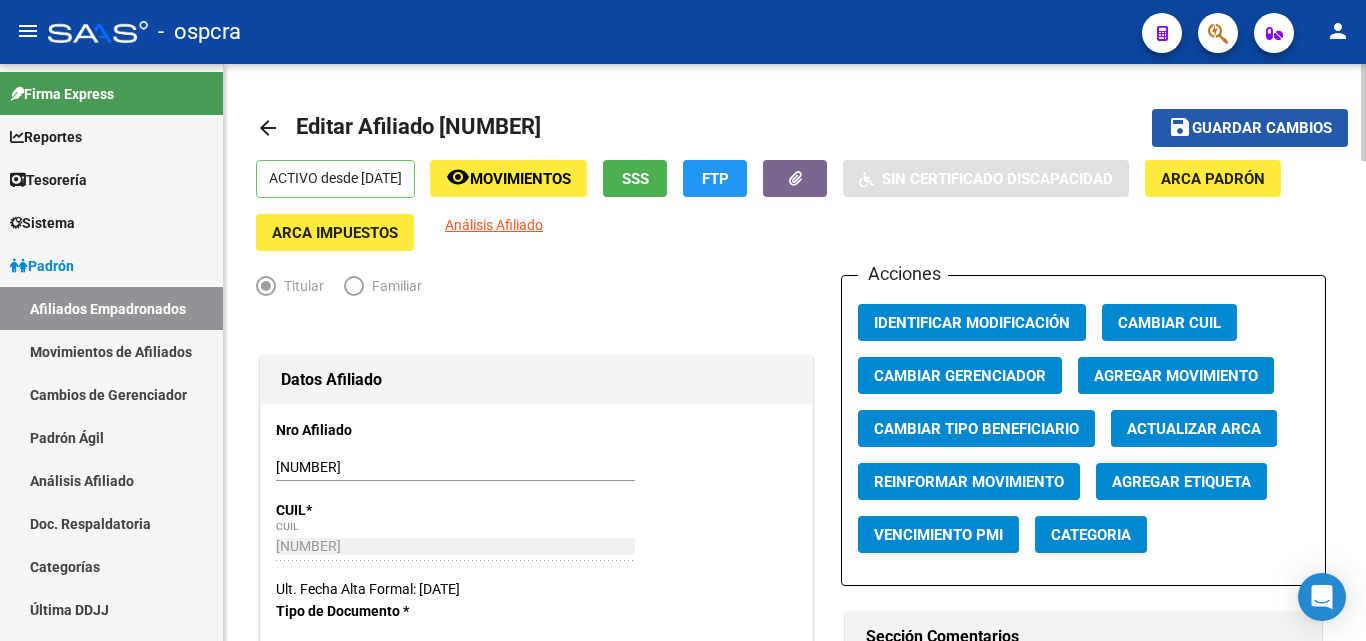 click on "save Guardar cambios" 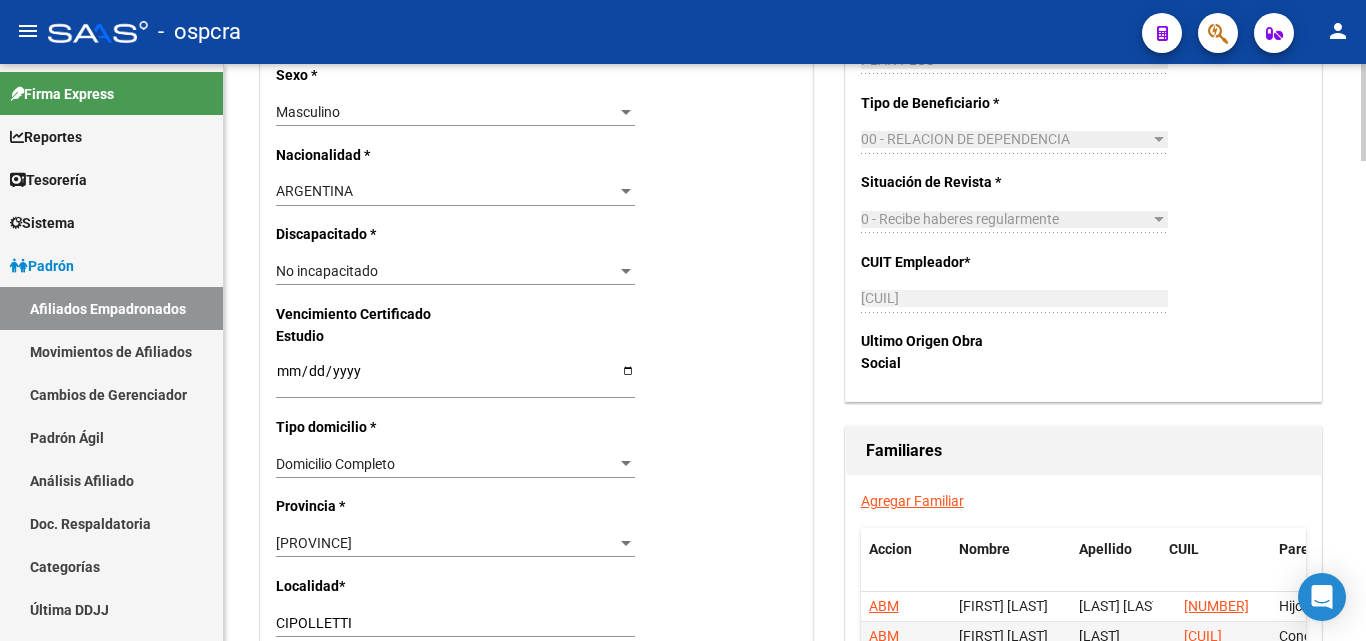 scroll, scrollTop: 1200, scrollLeft: 0, axis: vertical 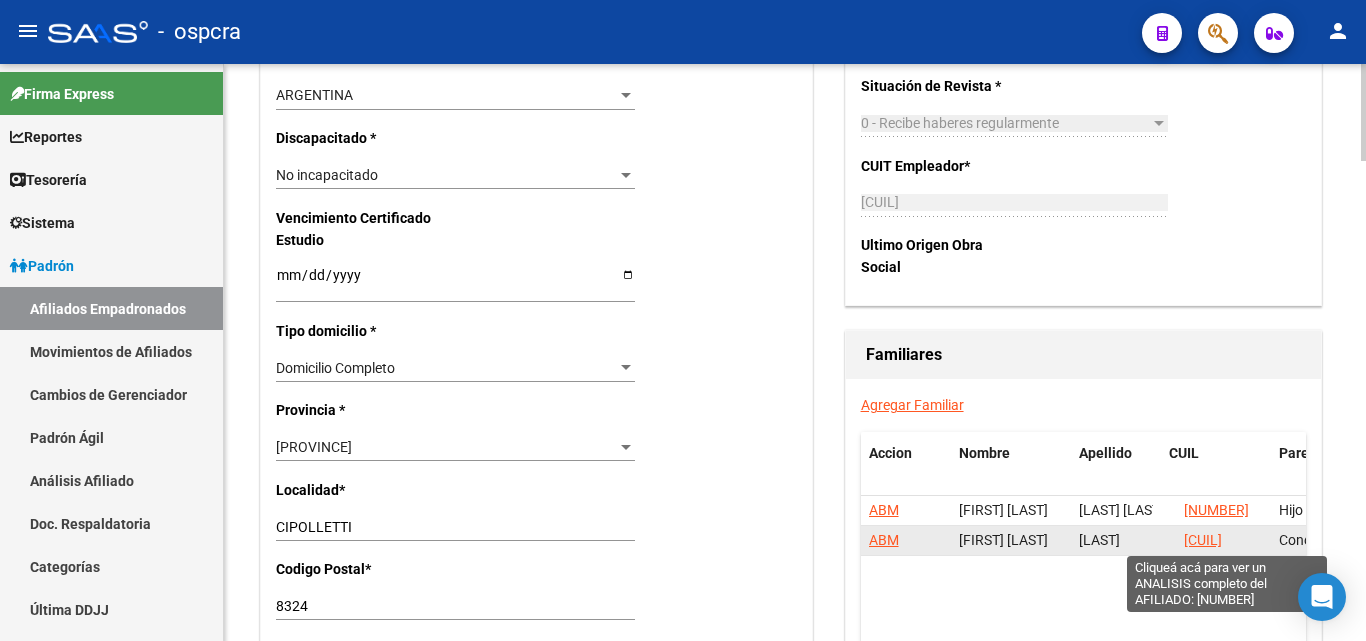 click on "[CUIL]" 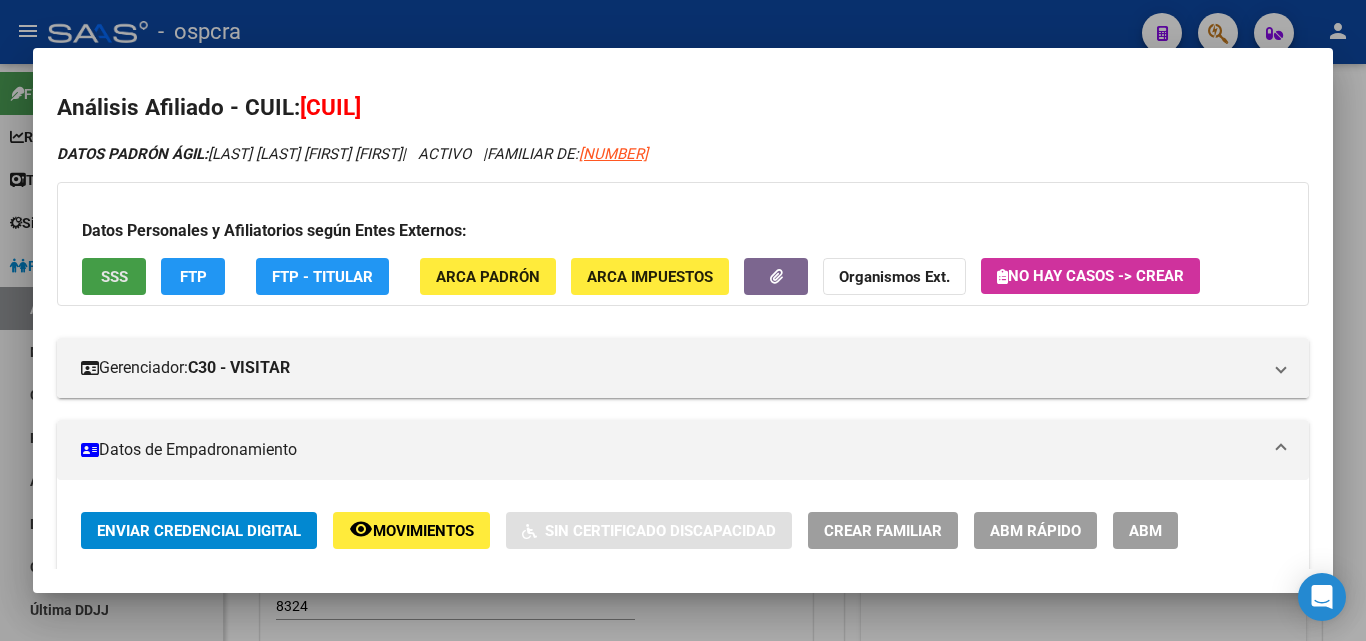 click on "SSS" at bounding box center [114, 276] 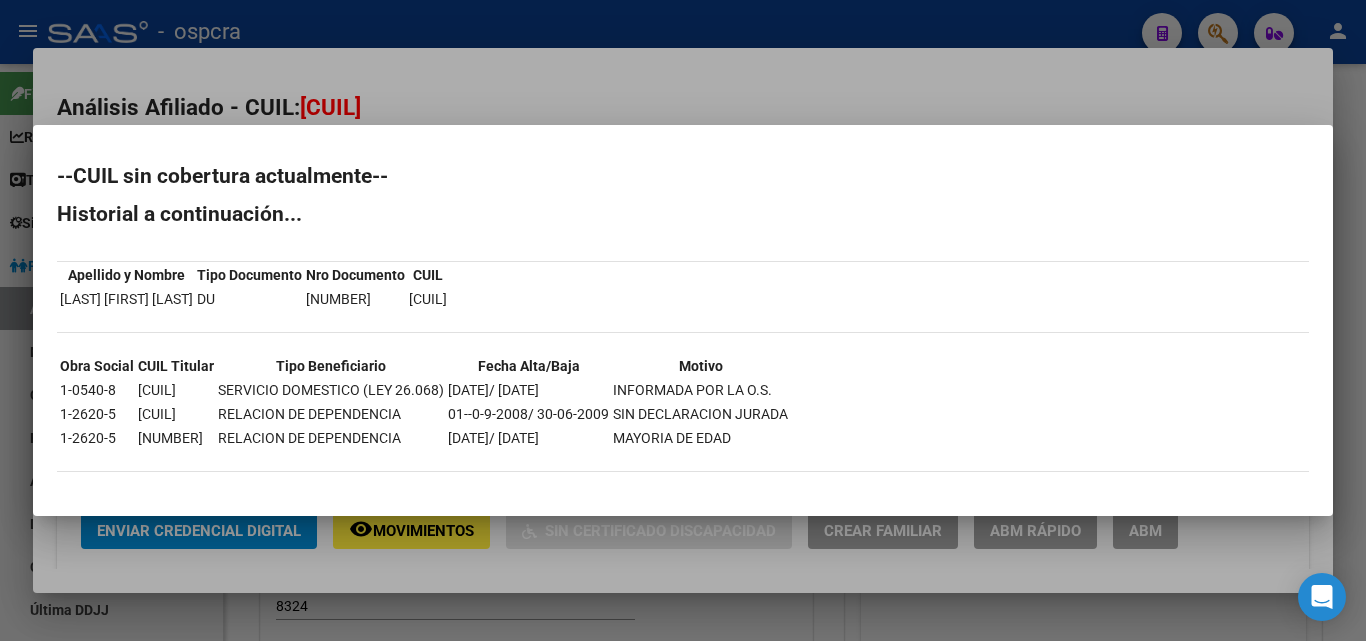 click at bounding box center [683, 320] 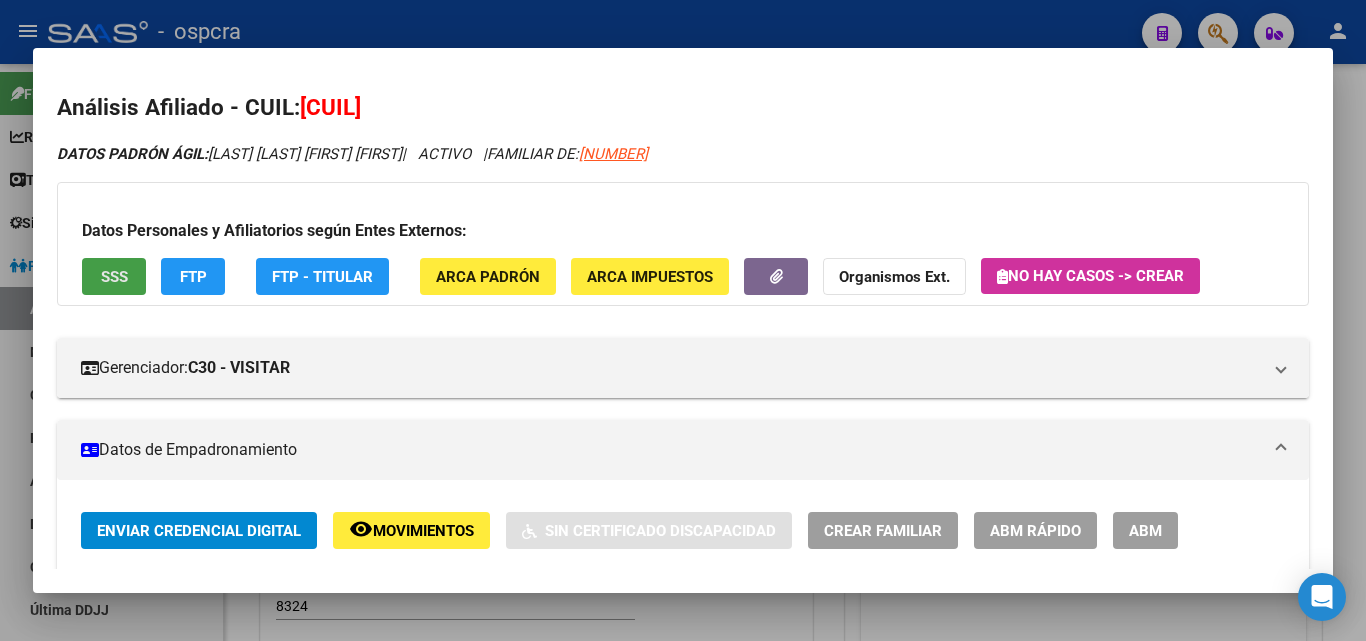 click on "SSS" at bounding box center (114, 277) 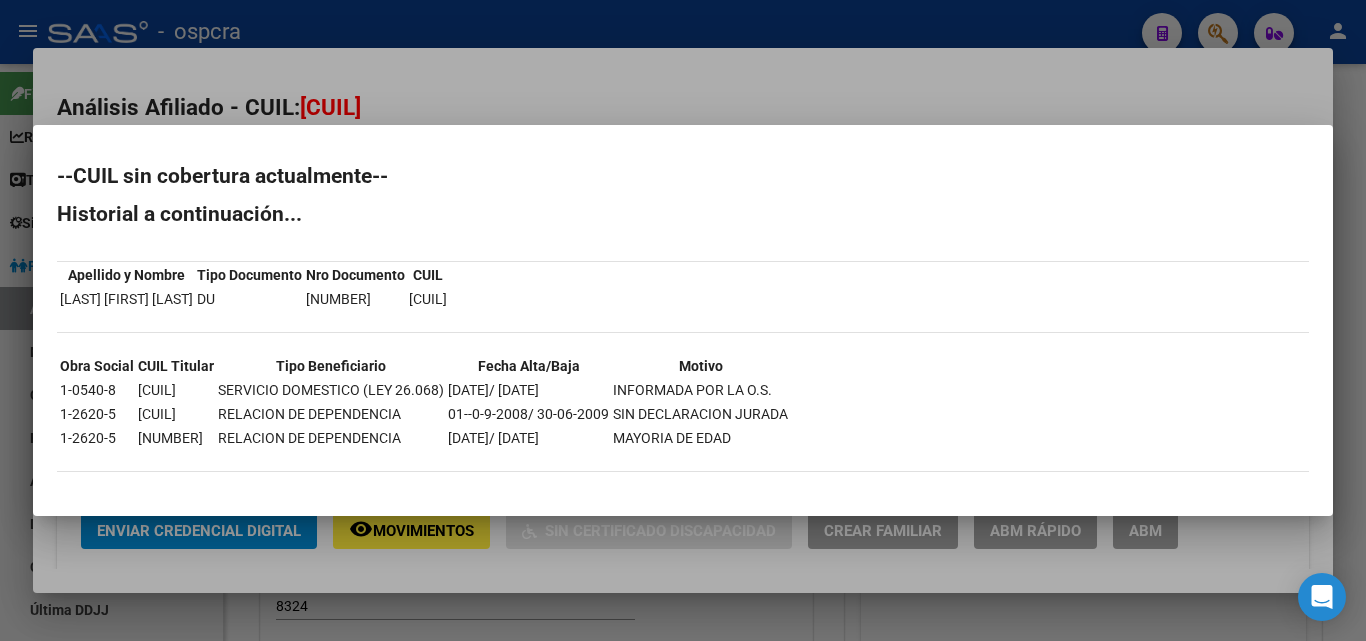 click at bounding box center (683, 320) 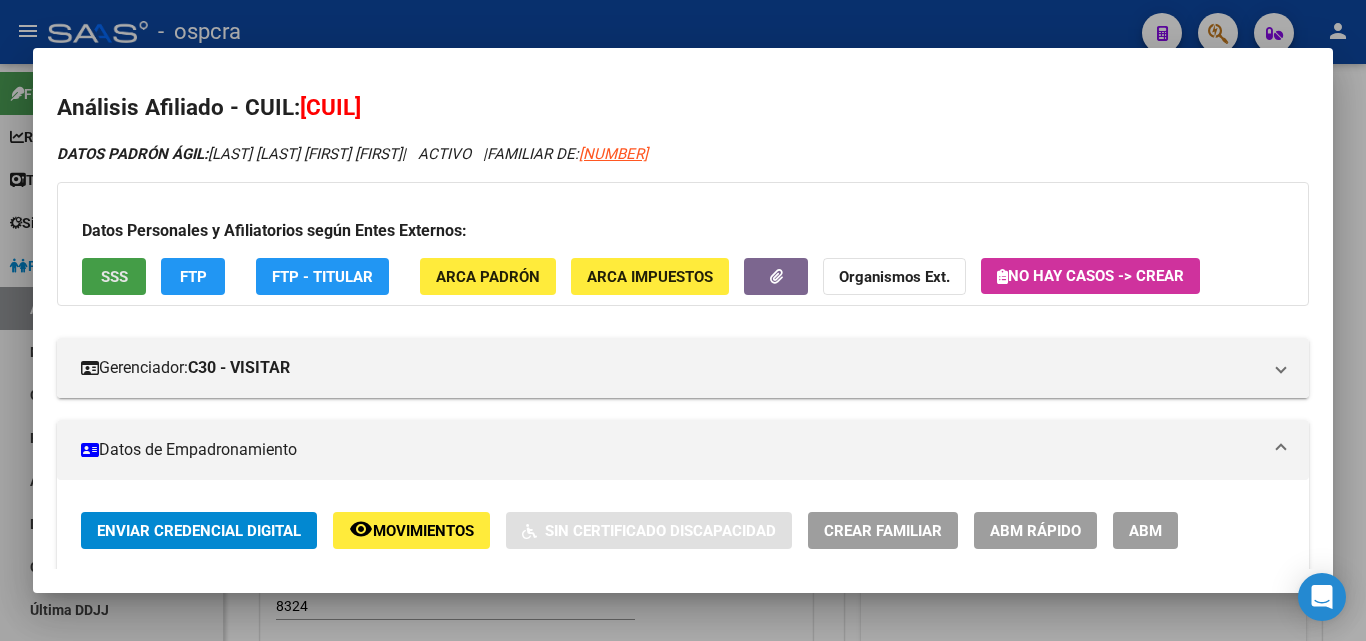 click on "SSS" at bounding box center [114, 277] 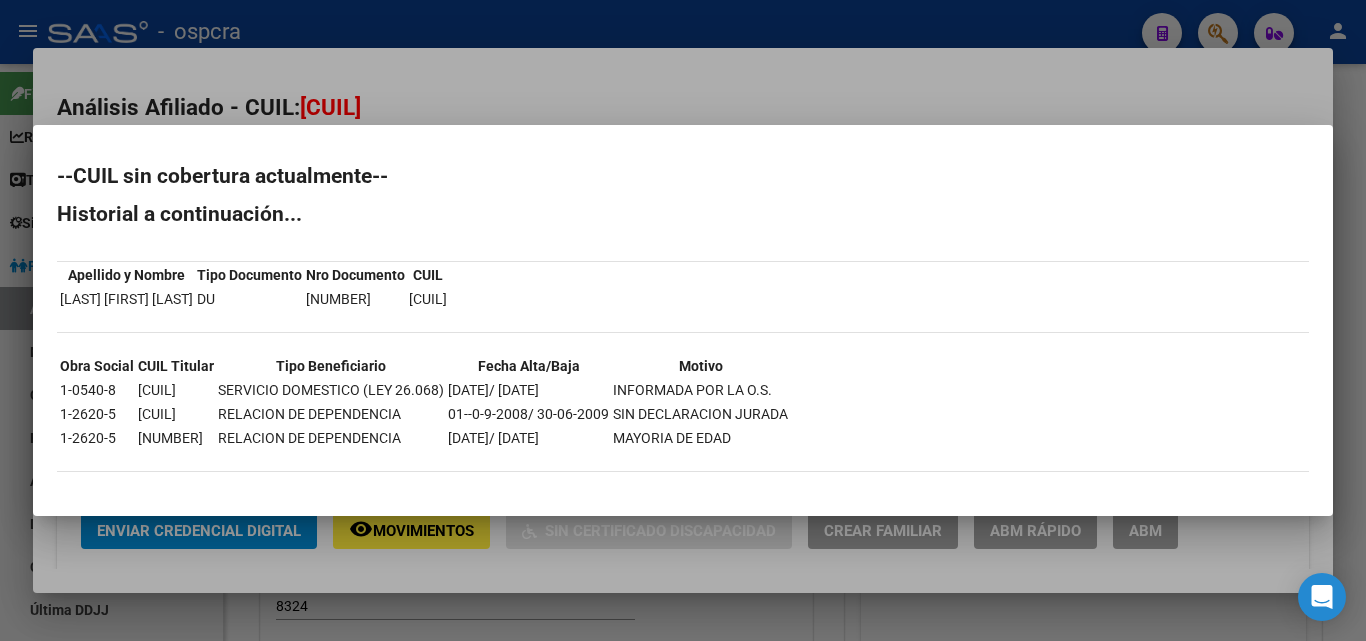 click at bounding box center [683, 320] 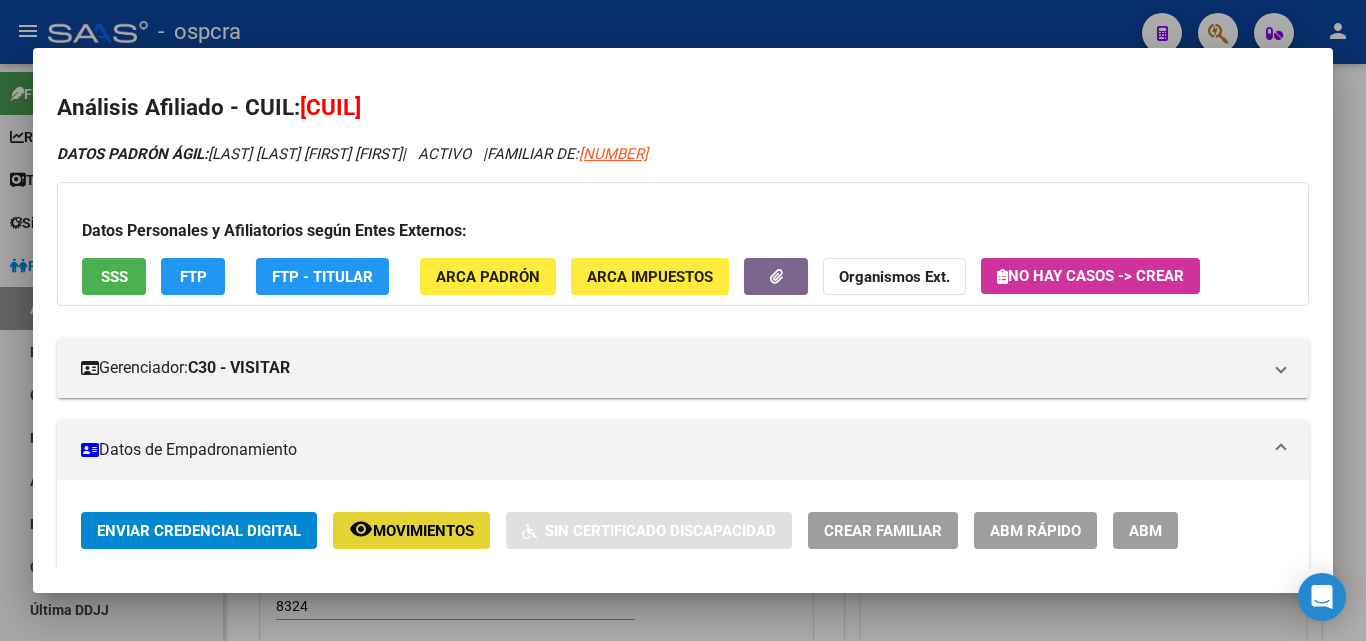 click on "Movimientos" 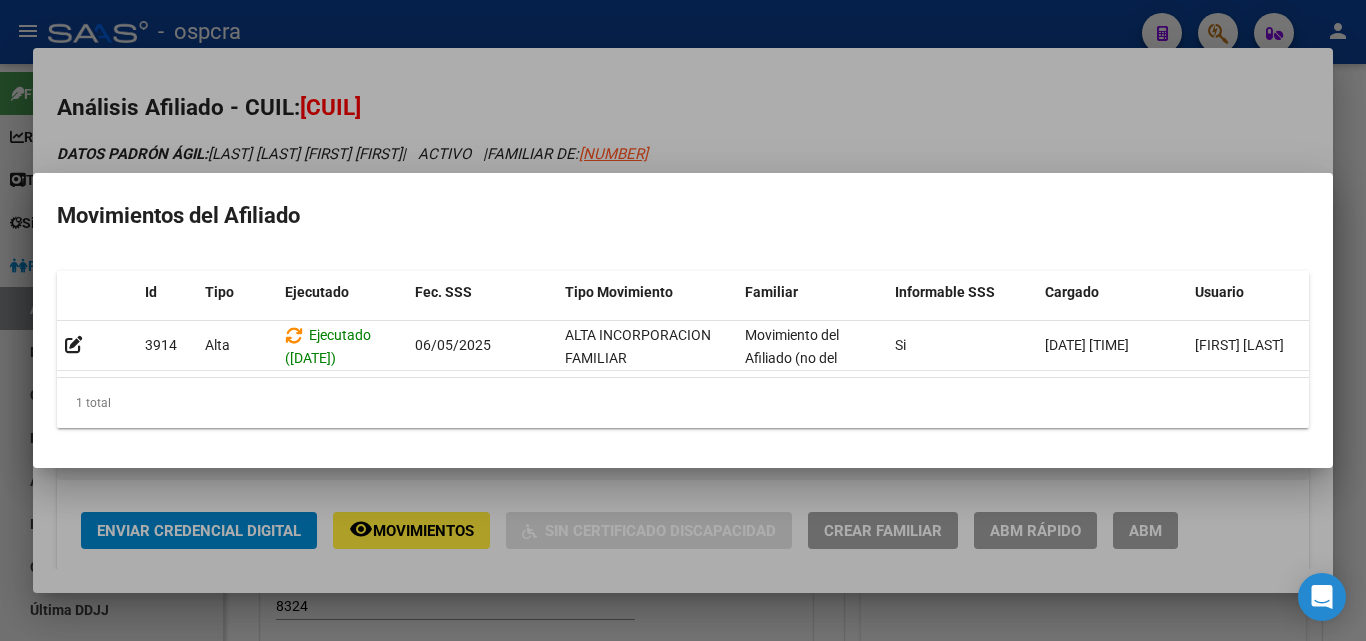 click at bounding box center [683, 320] 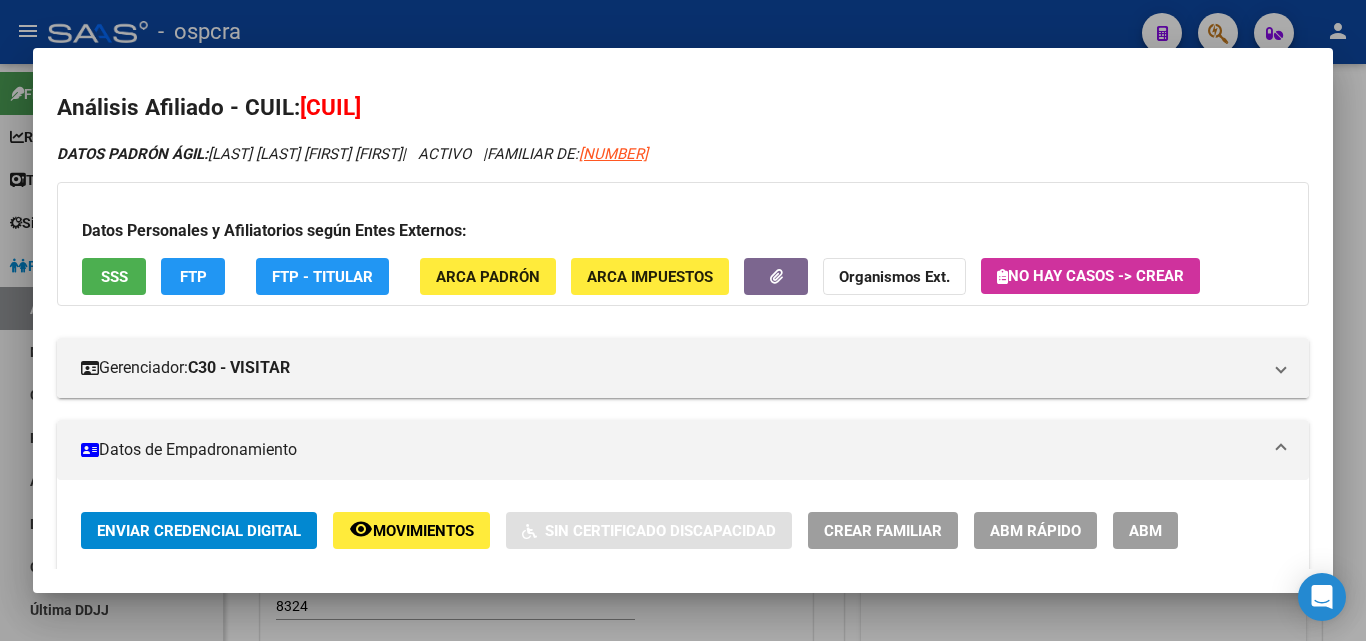 click at bounding box center [683, 320] 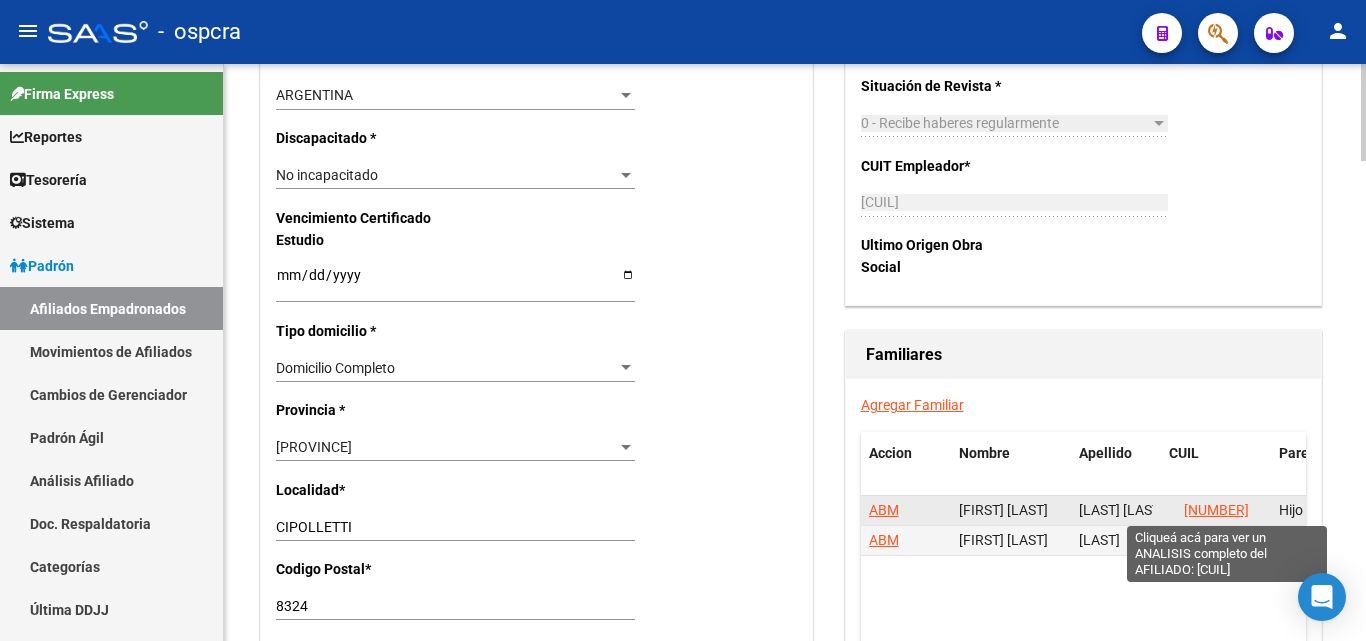 click on "[NUMBER]" 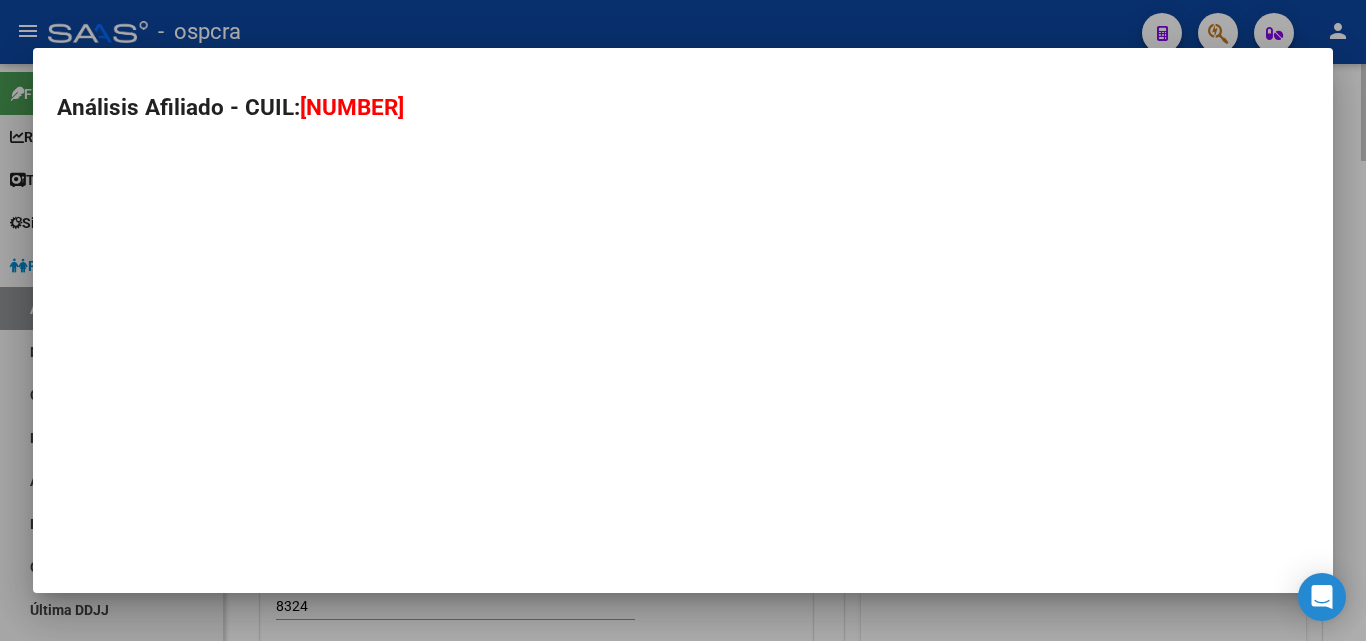 type on "[NUMBER]" 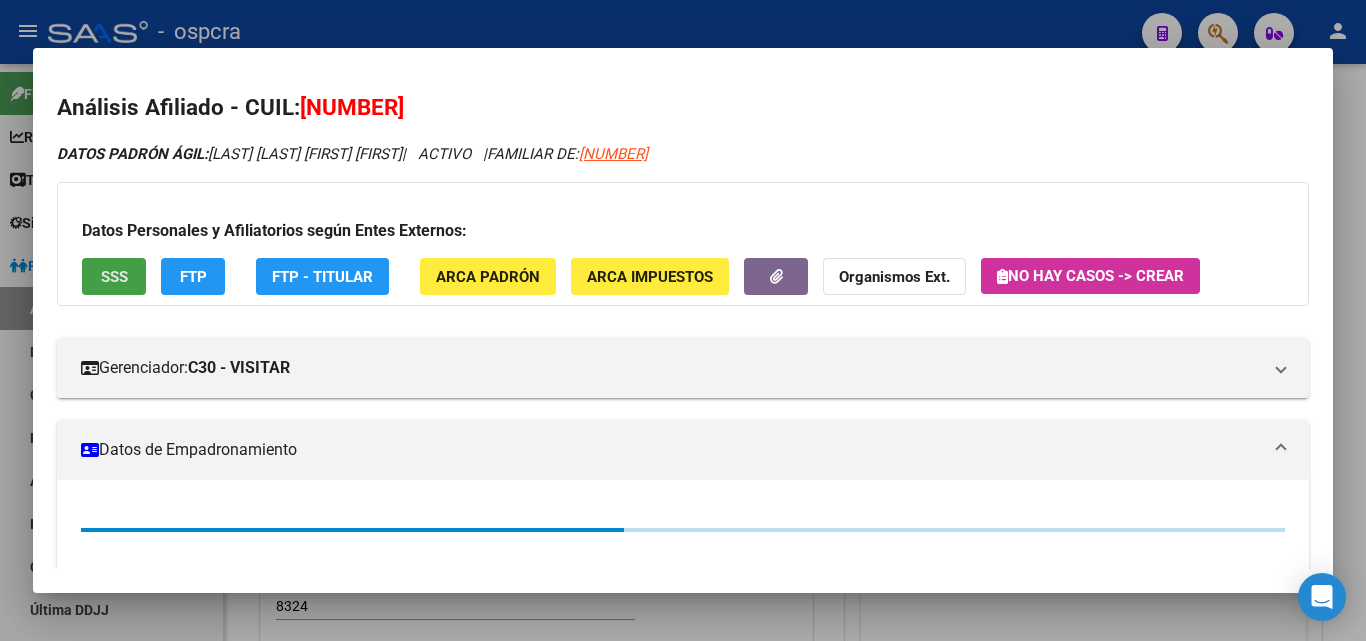 click on "SSS" at bounding box center (114, 277) 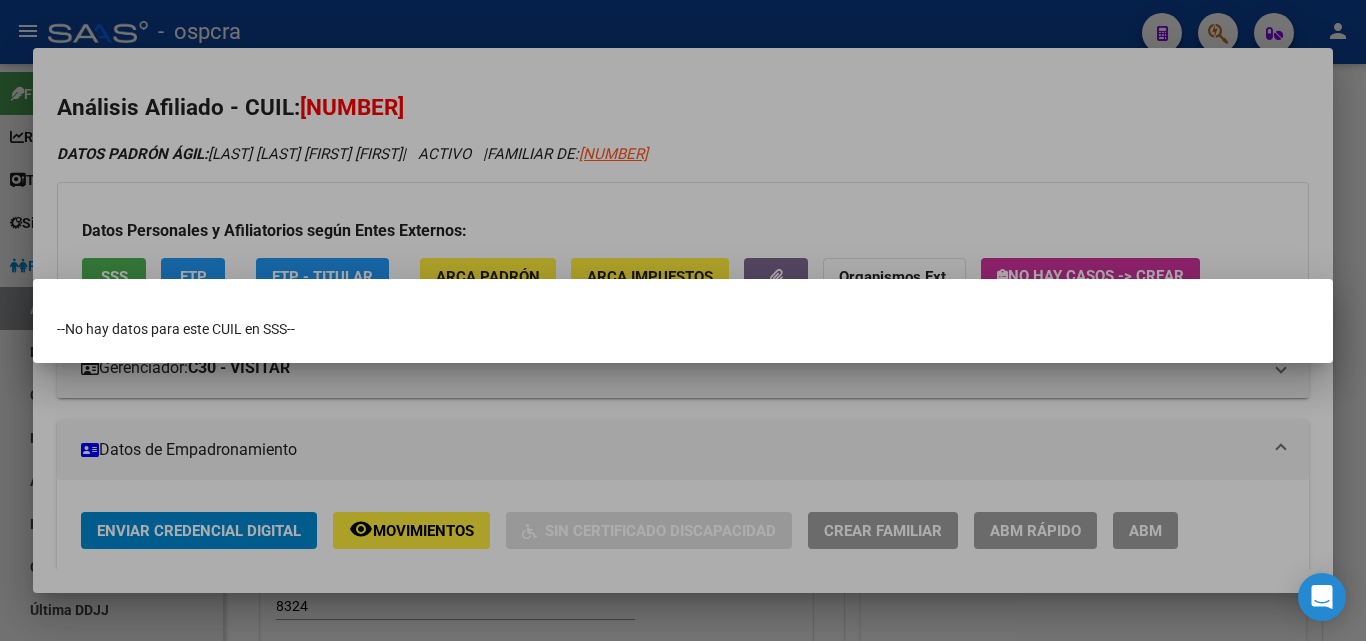 click at bounding box center [683, 320] 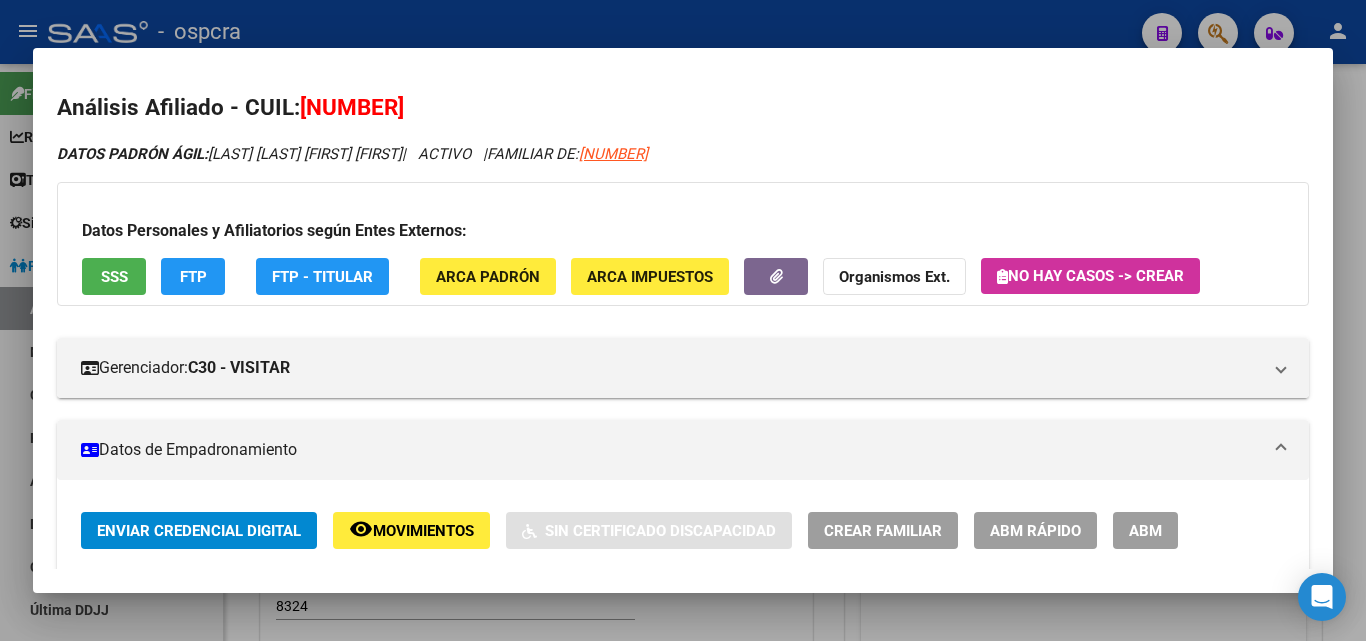 click at bounding box center (683, 320) 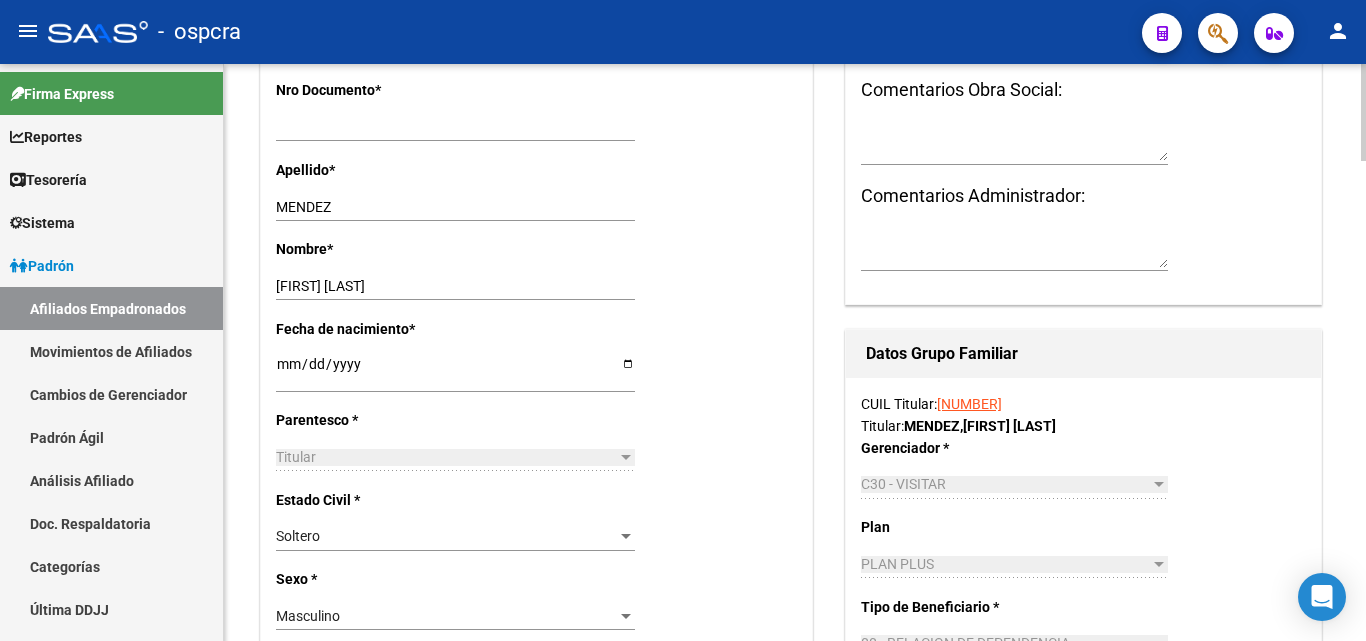scroll, scrollTop: 0, scrollLeft: 0, axis: both 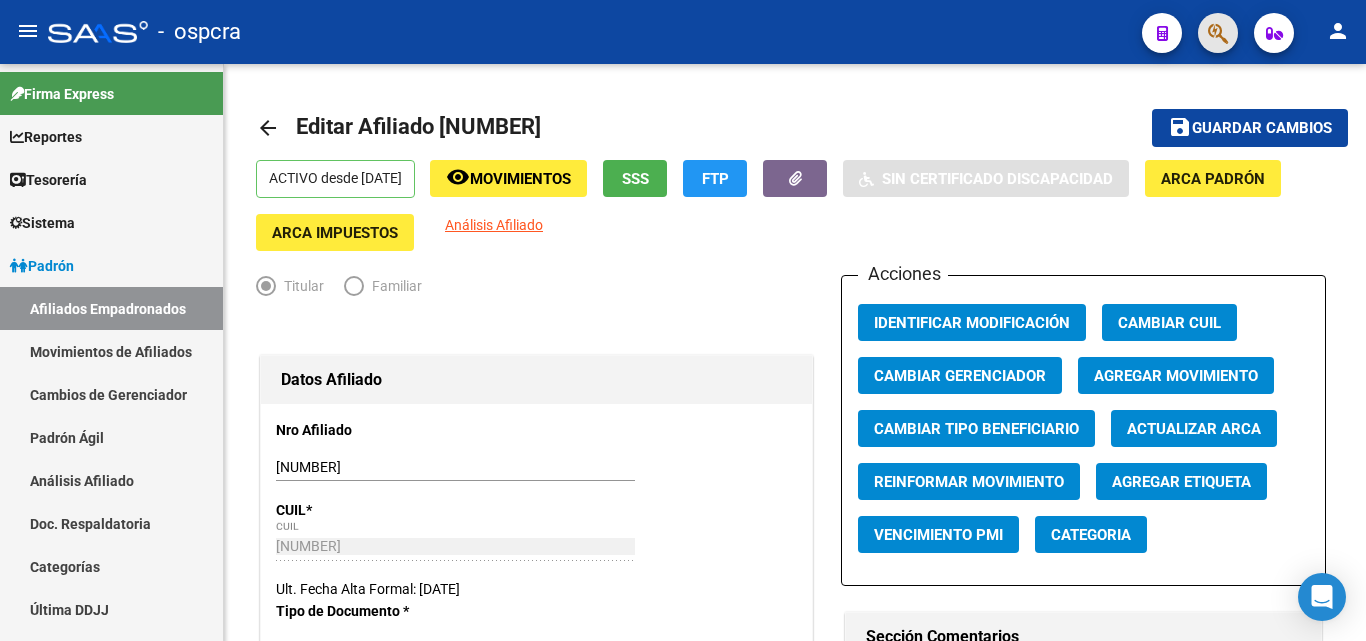 click 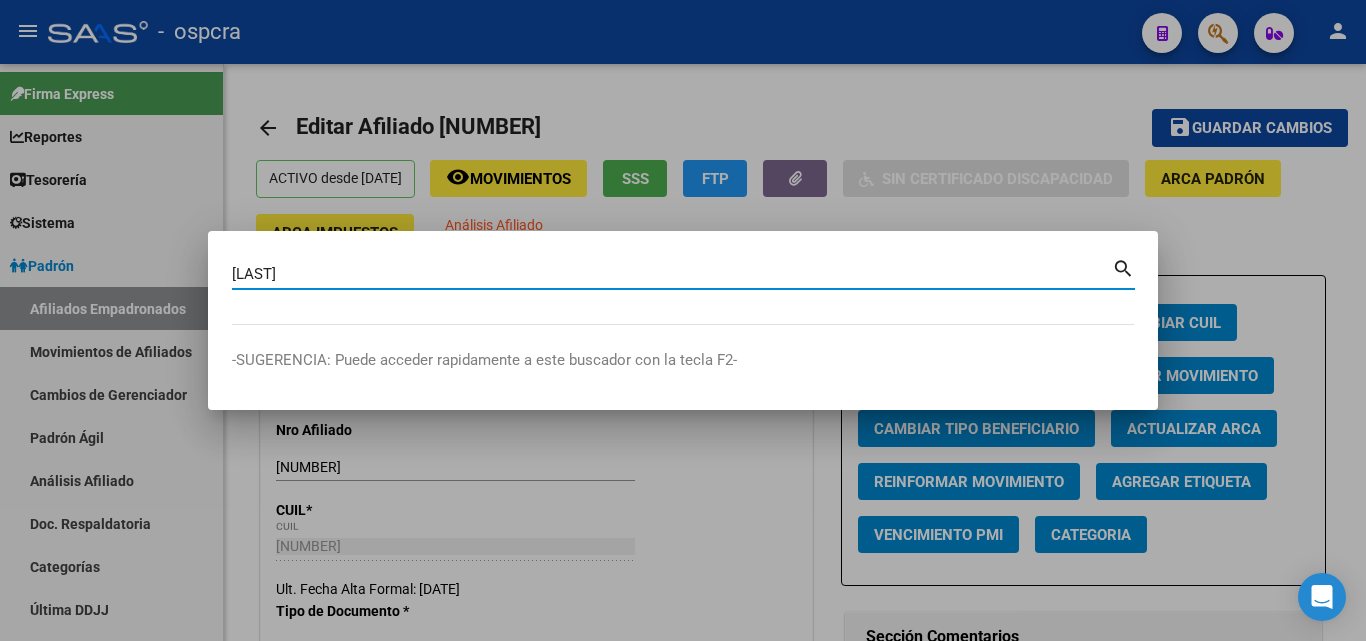 type on "[LAST]" 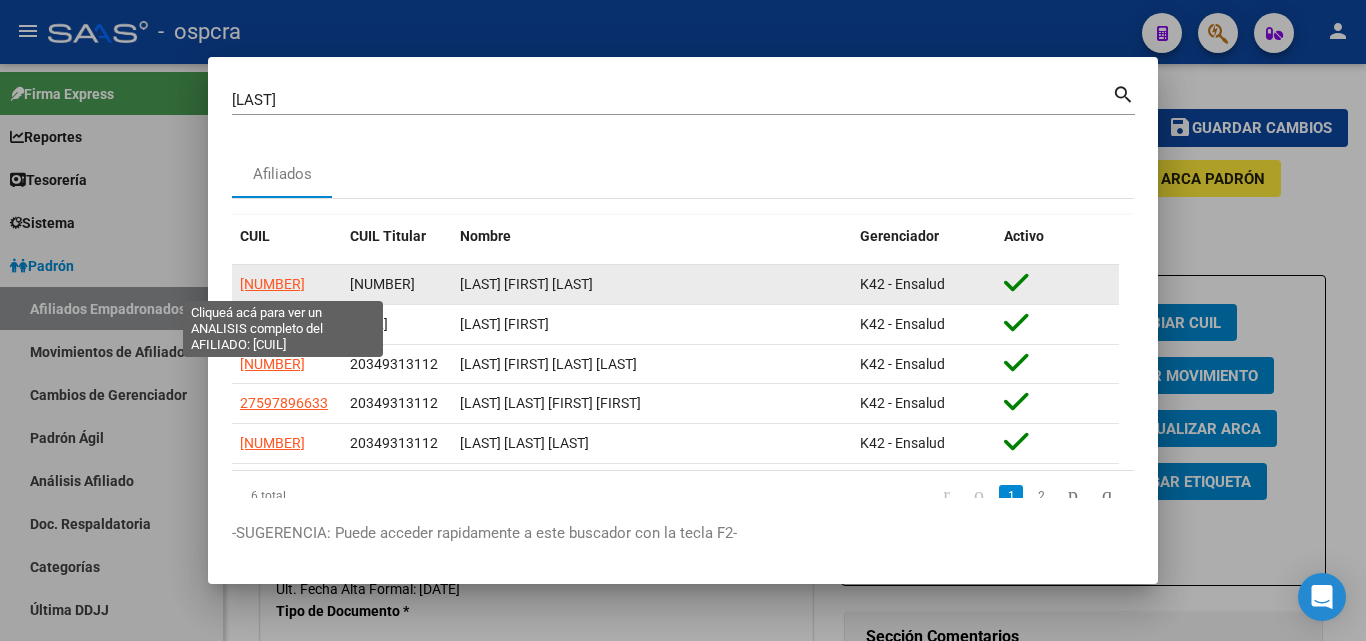 click on "[NUMBER]" 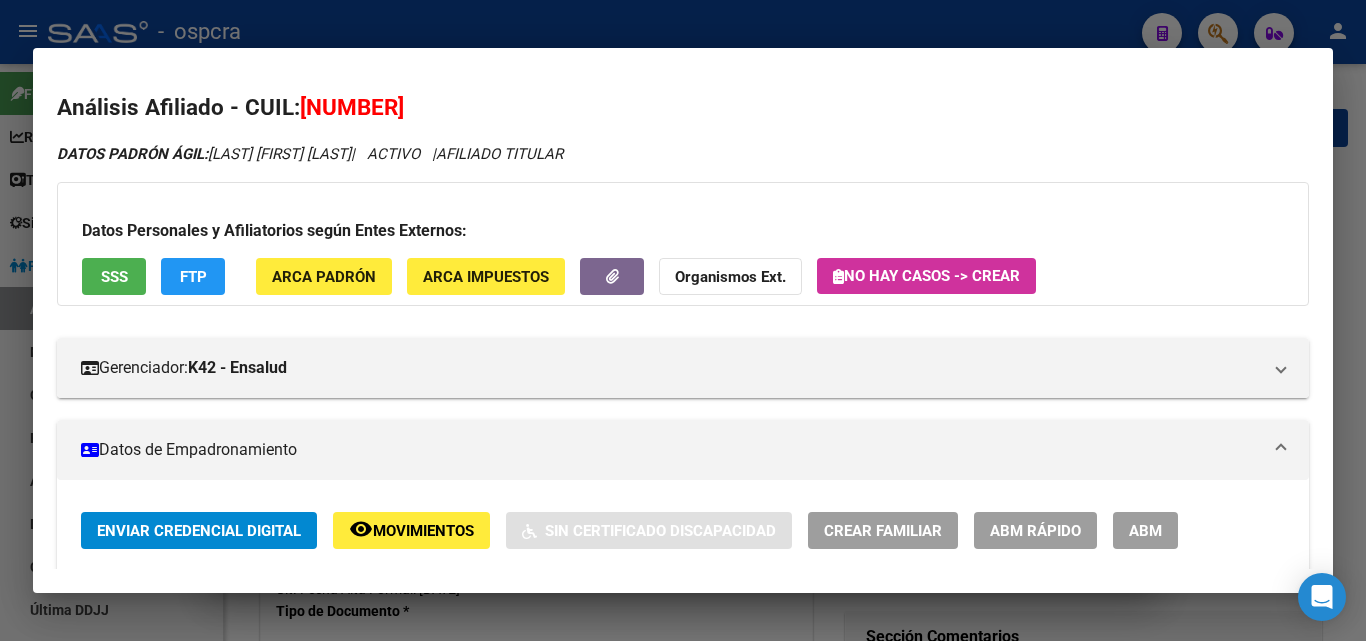 click on "ABM" at bounding box center [1145, 530] 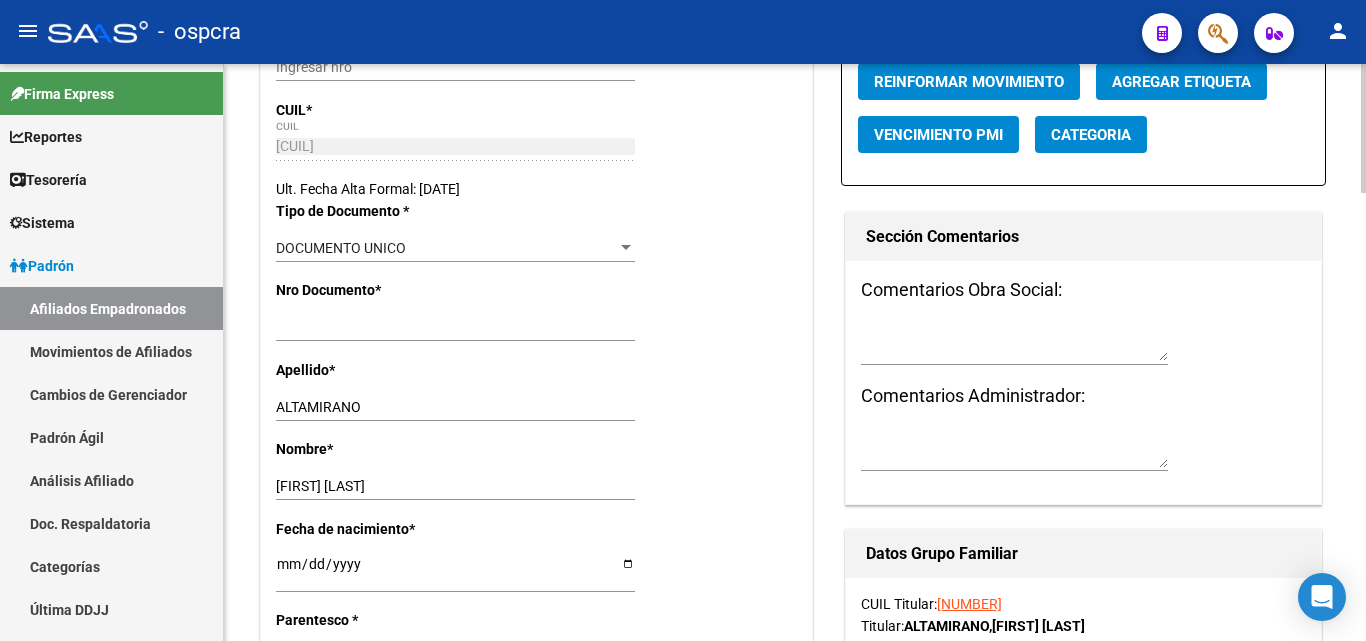 scroll, scrollTop: 600, scrollLeft: 0, axis: vertical 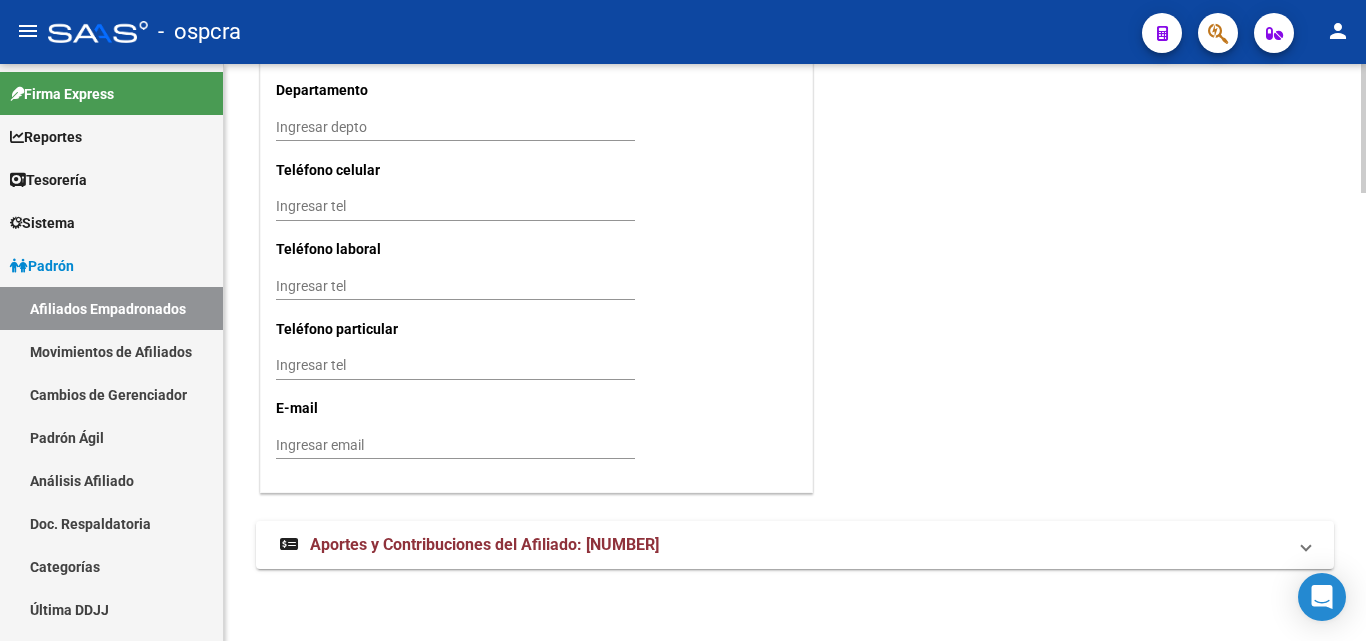 click on "Ingresar email" at bounding box center [455, 445] 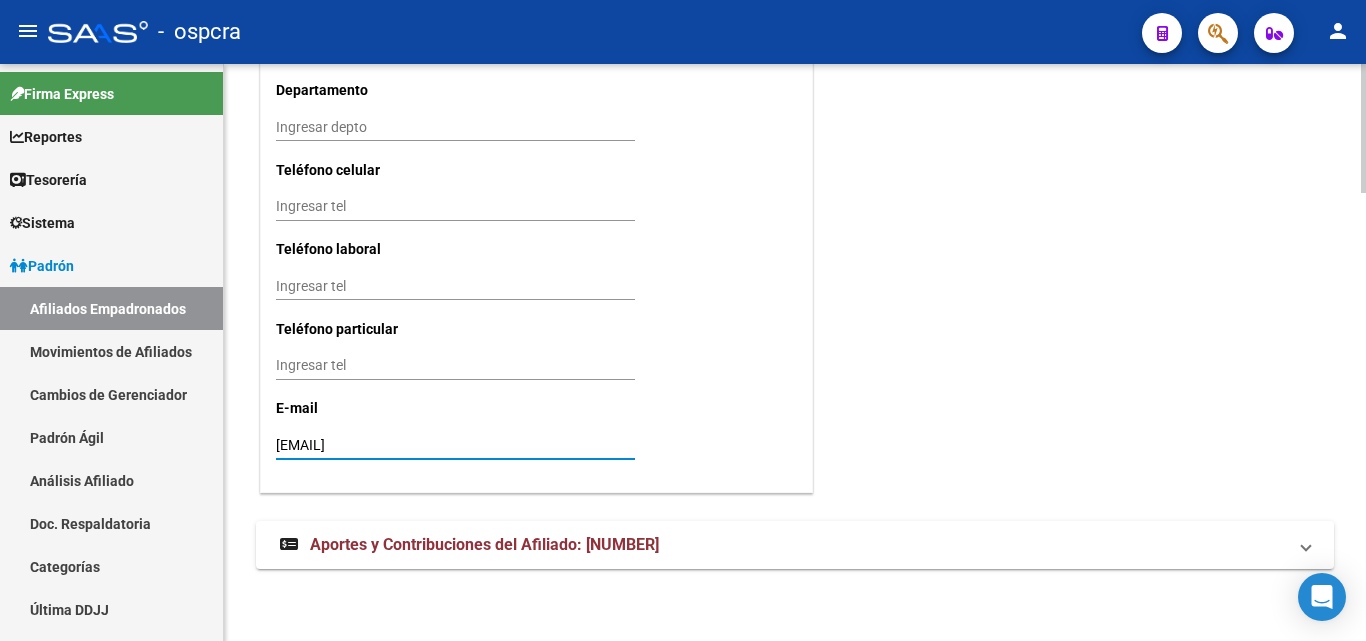 type on "[EMAIL]" 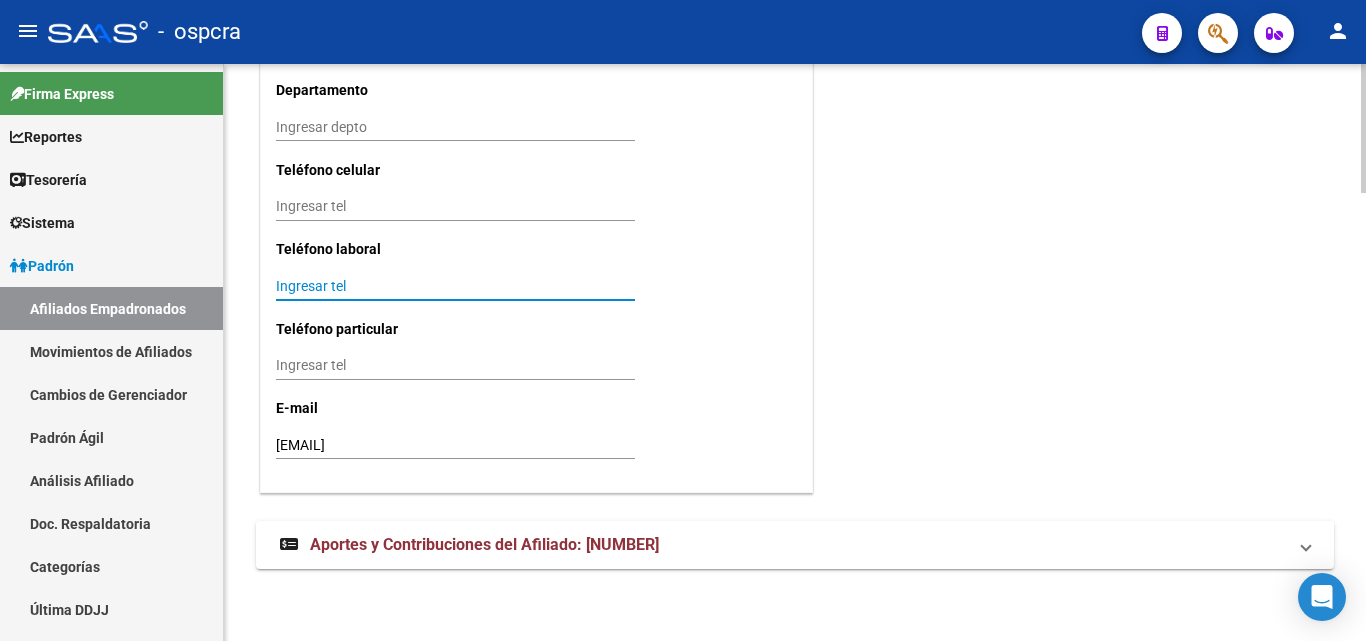click on "Ingresar tel" at bounding box center [455, 286] 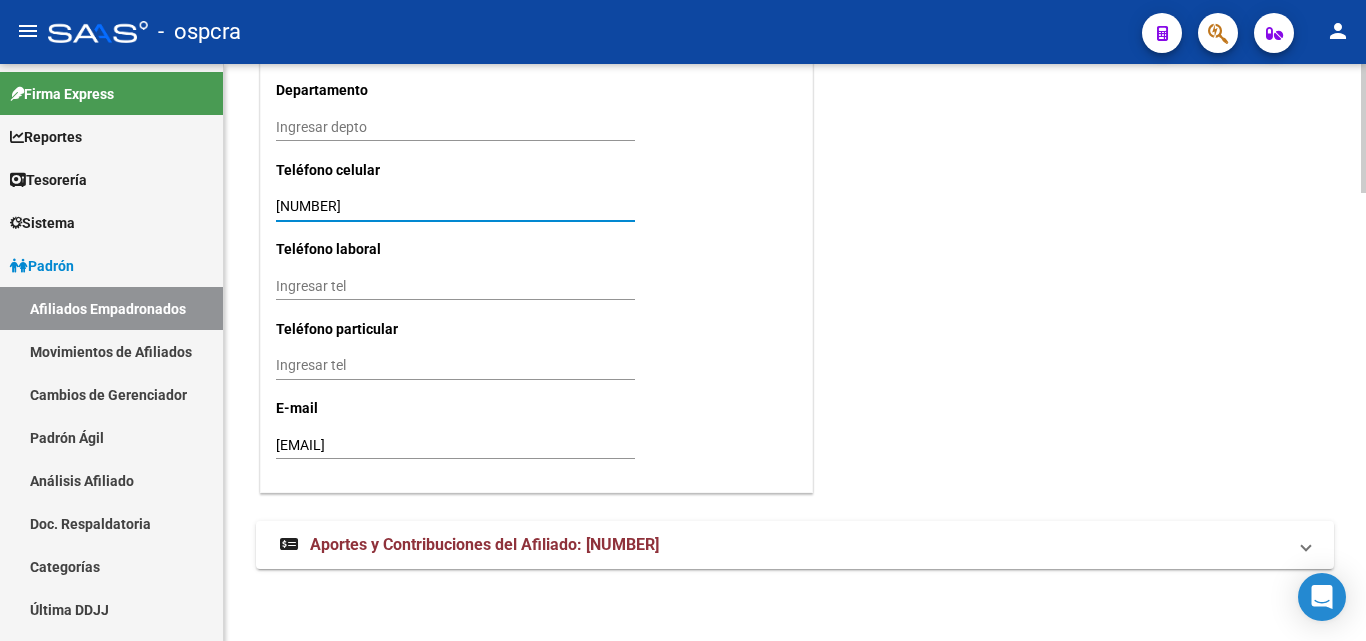 type on "[NUMBER]" 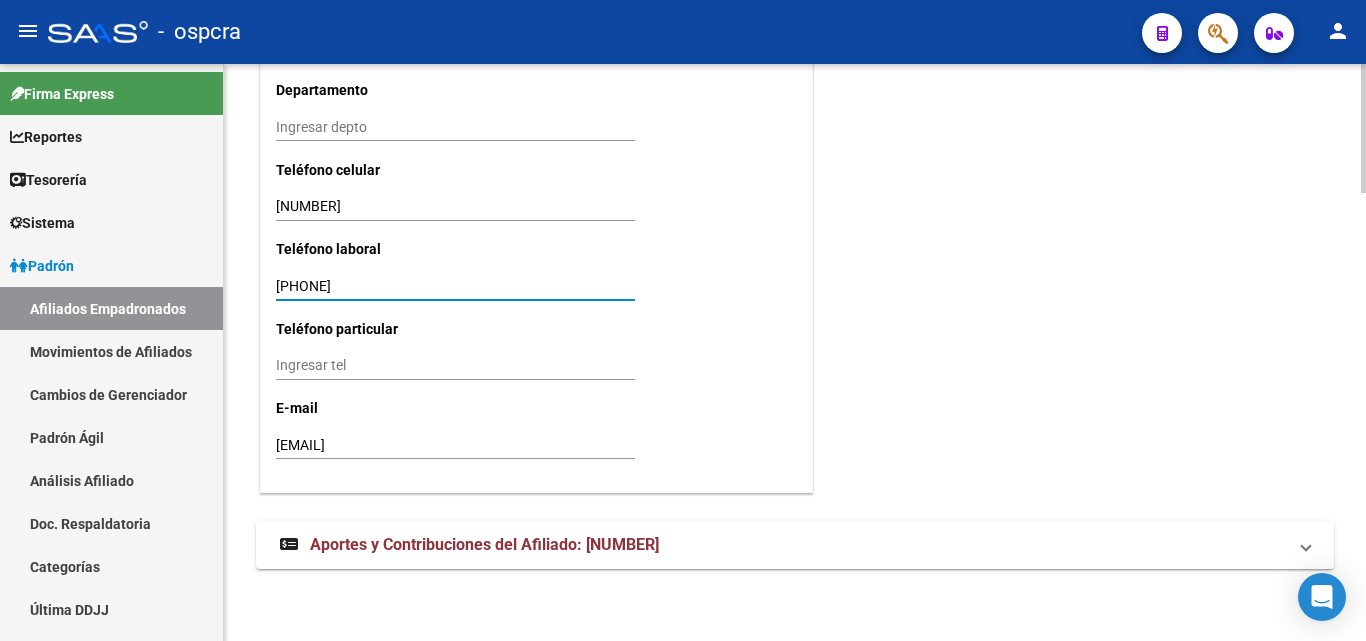 click on "[PHONE]" at bounding box center (455, 286) 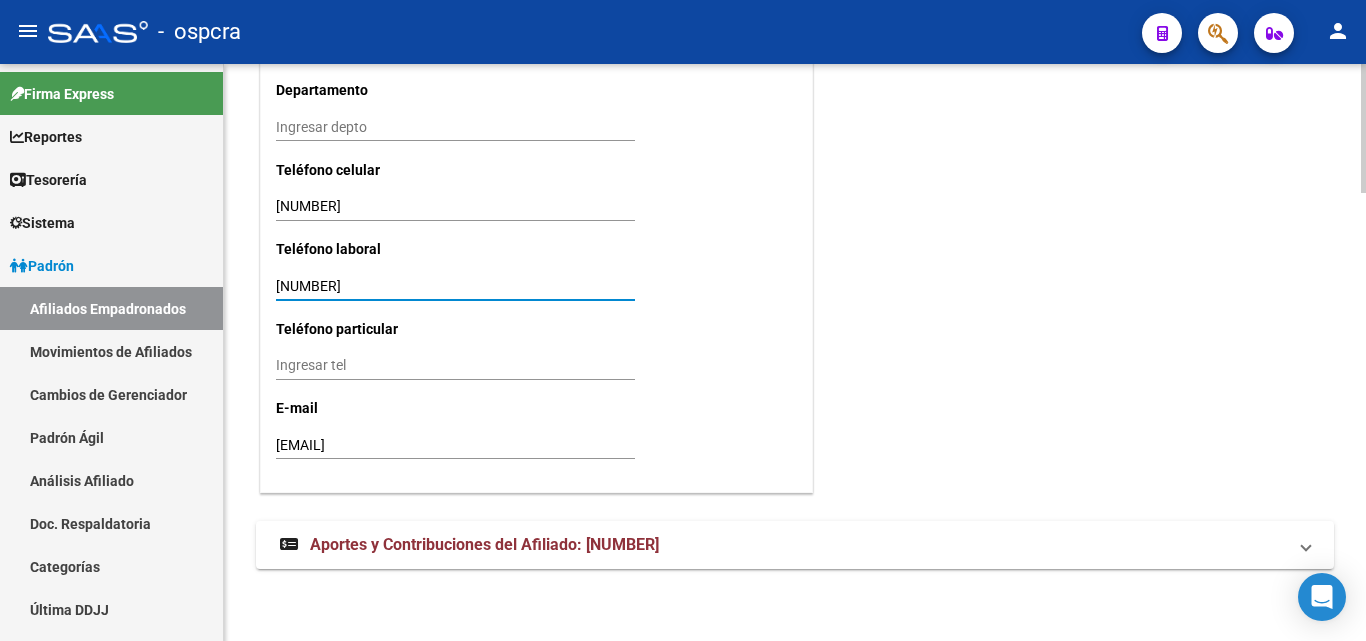 type on "[NUMBER]" 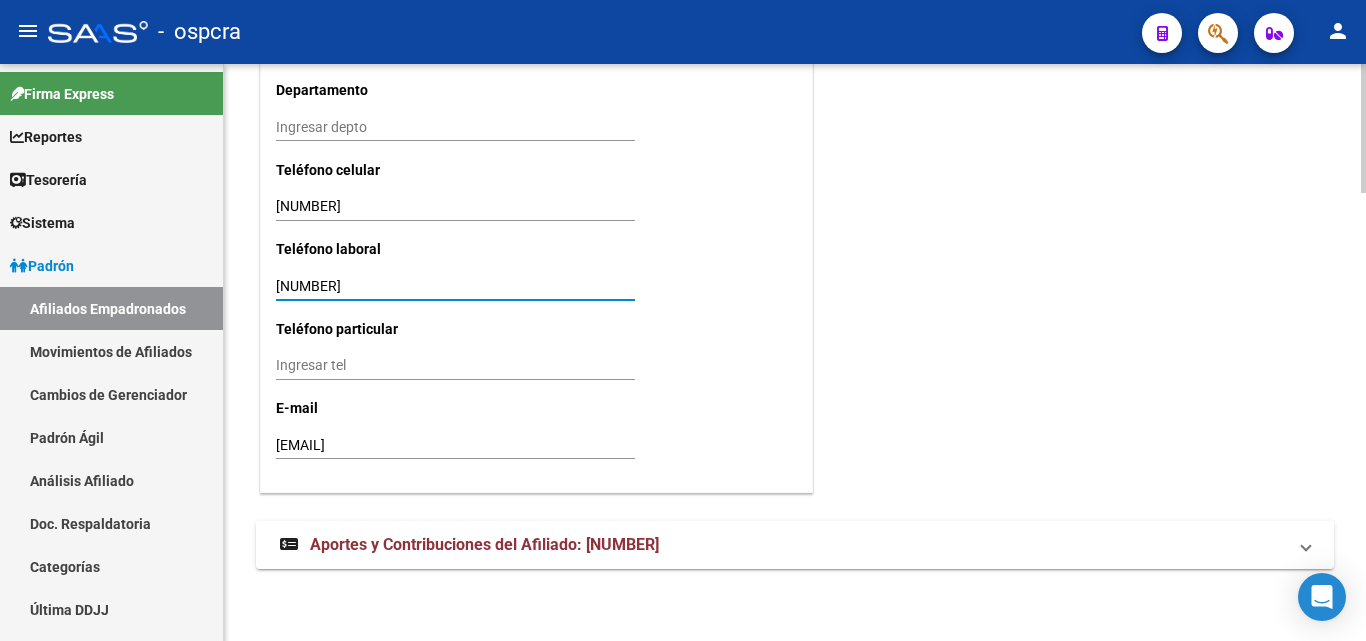 click on "Aportes y Contribuciones del Afiliado: [NUMBER]" at bounding box center (795, 545) 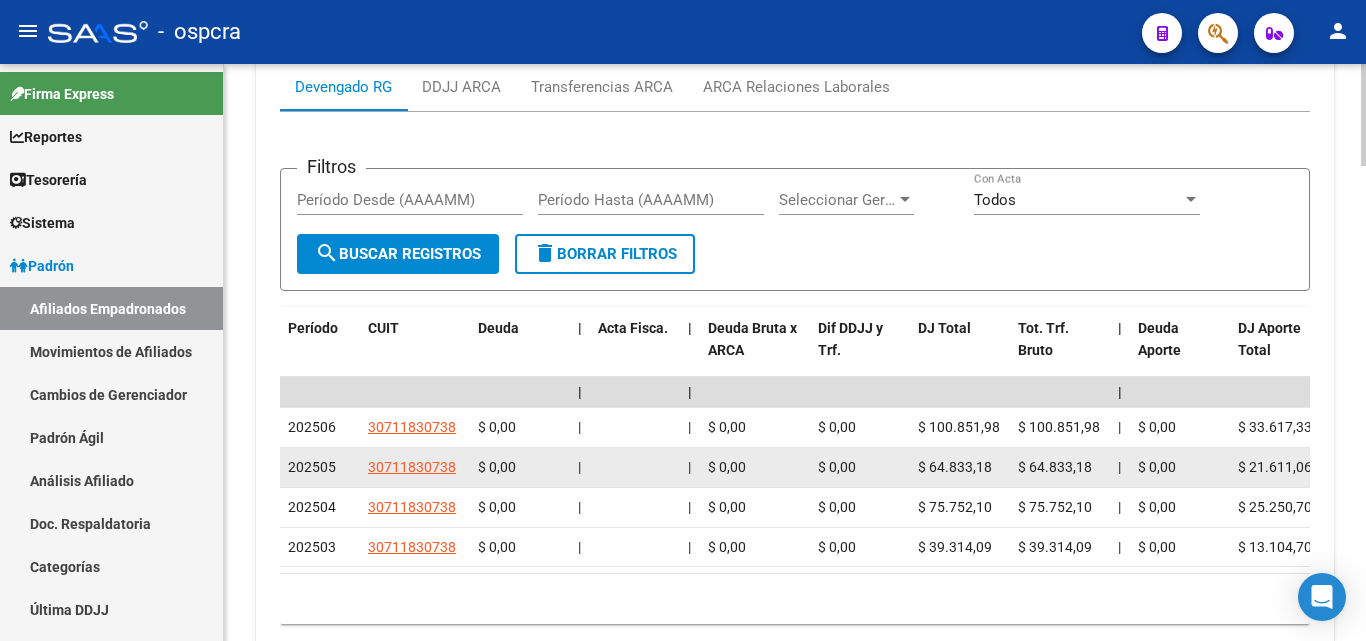 scroll, scrollTop: 2597, scrollLeft: 0, axis: vertical 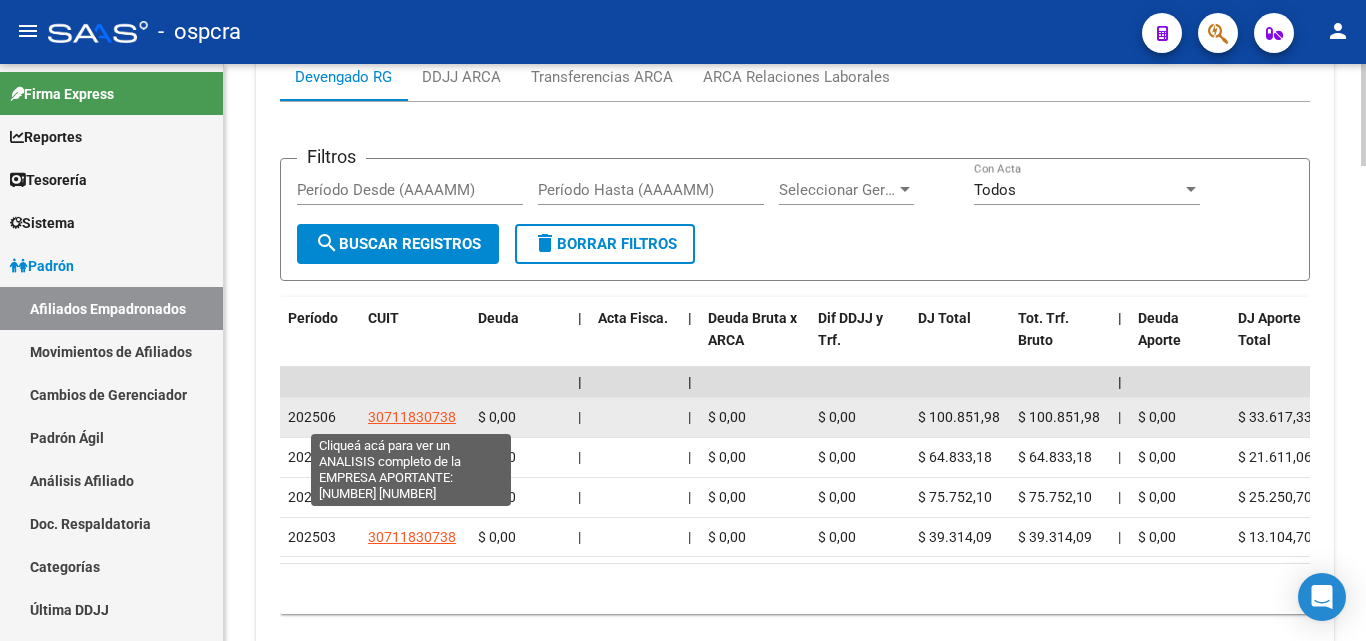 click on "30711830738" 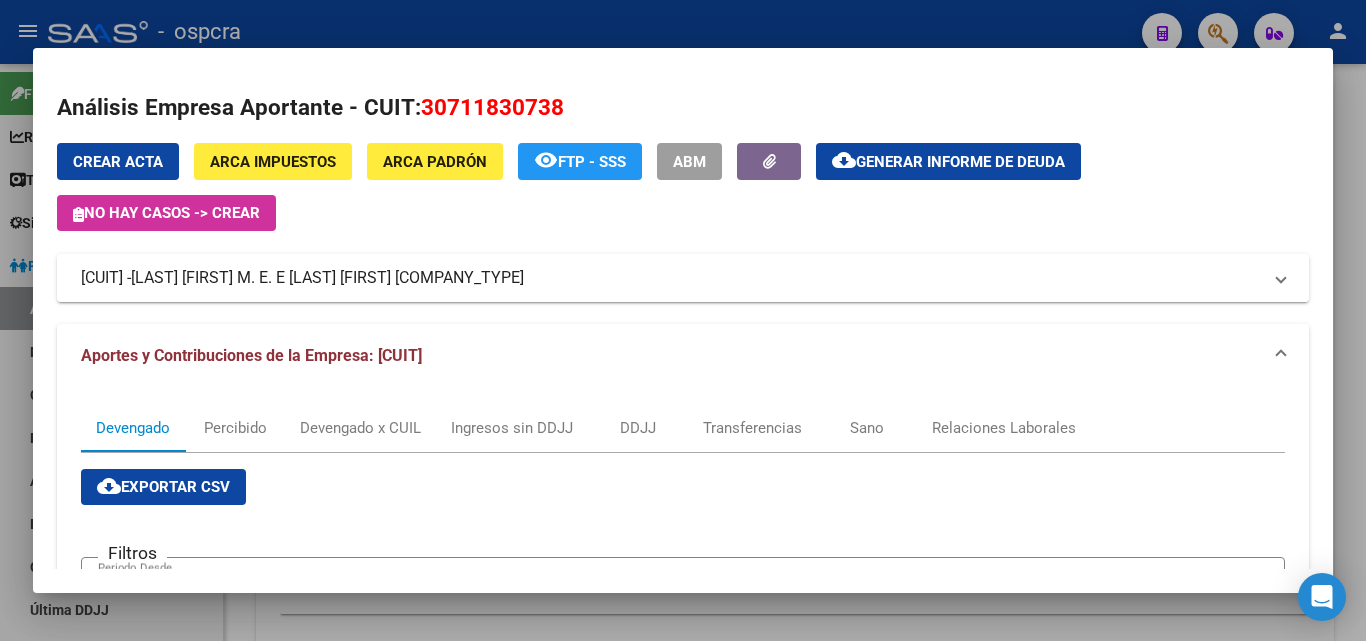 click on "[LAST] [FIRST]  M. E. E [LAST] [FIRST] [COMPANY_TYPE]" at bounding box center [327, 278] 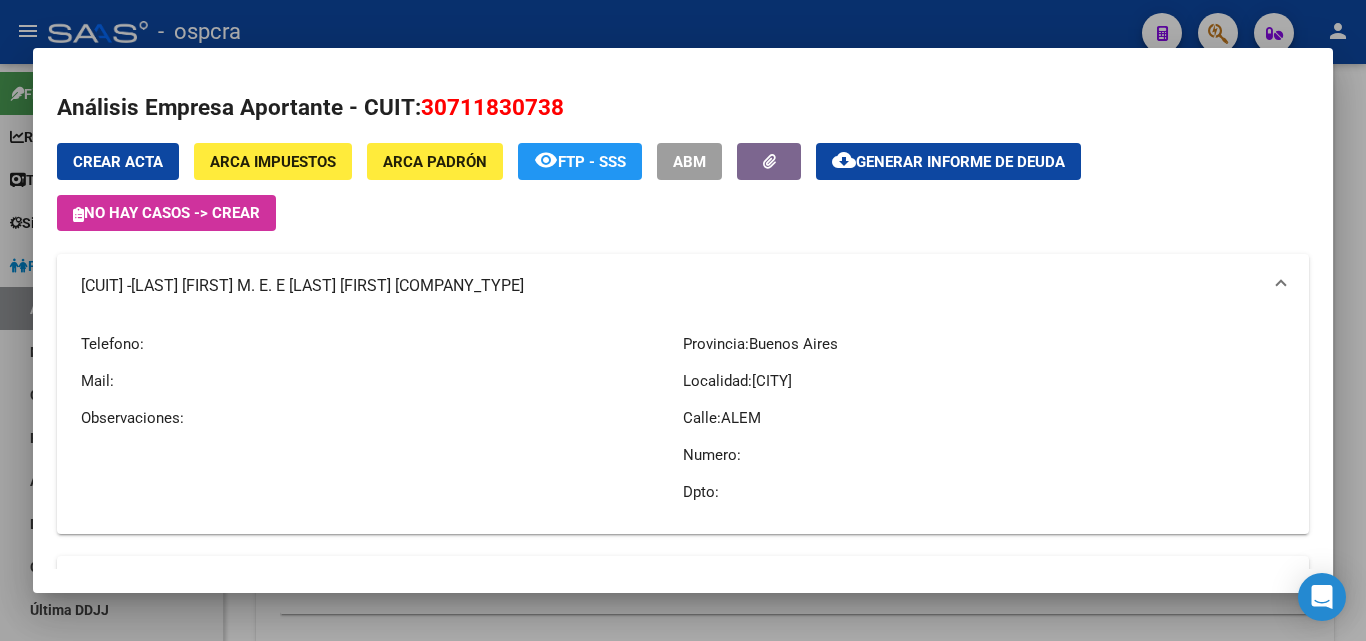 click on "ABM" at bounding box center [689, 161] 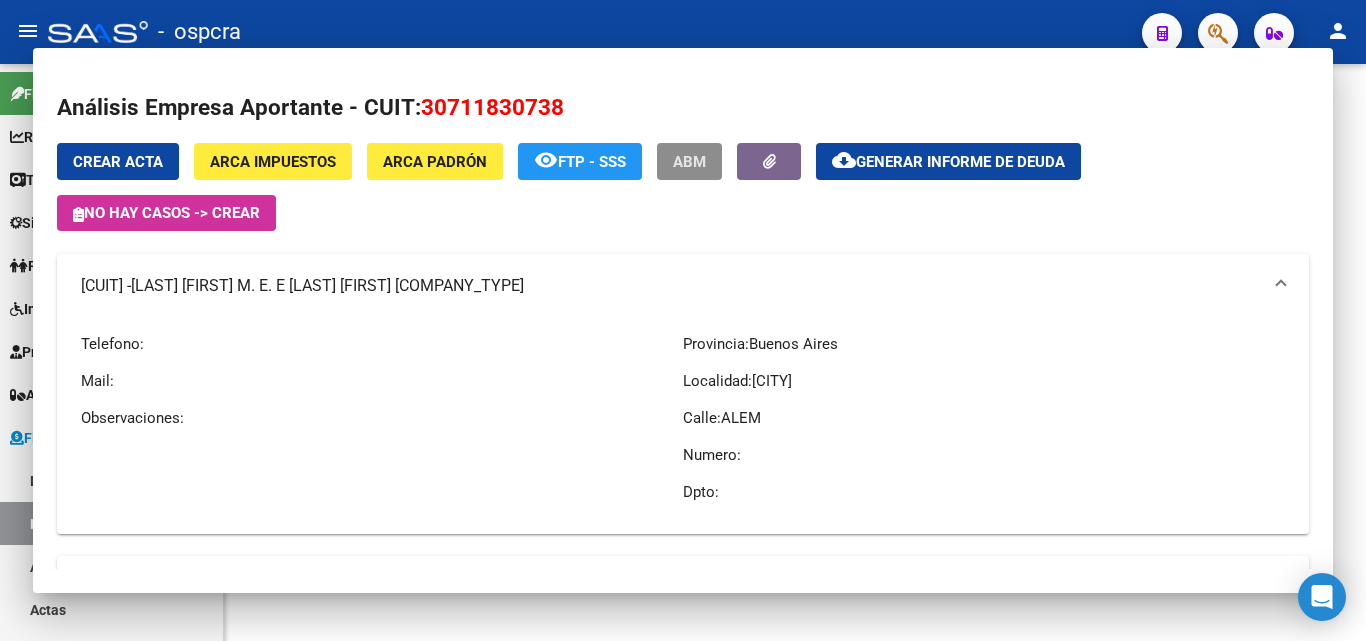 scroll, scrollTop: 0, scrollLeft: 0, axis: both 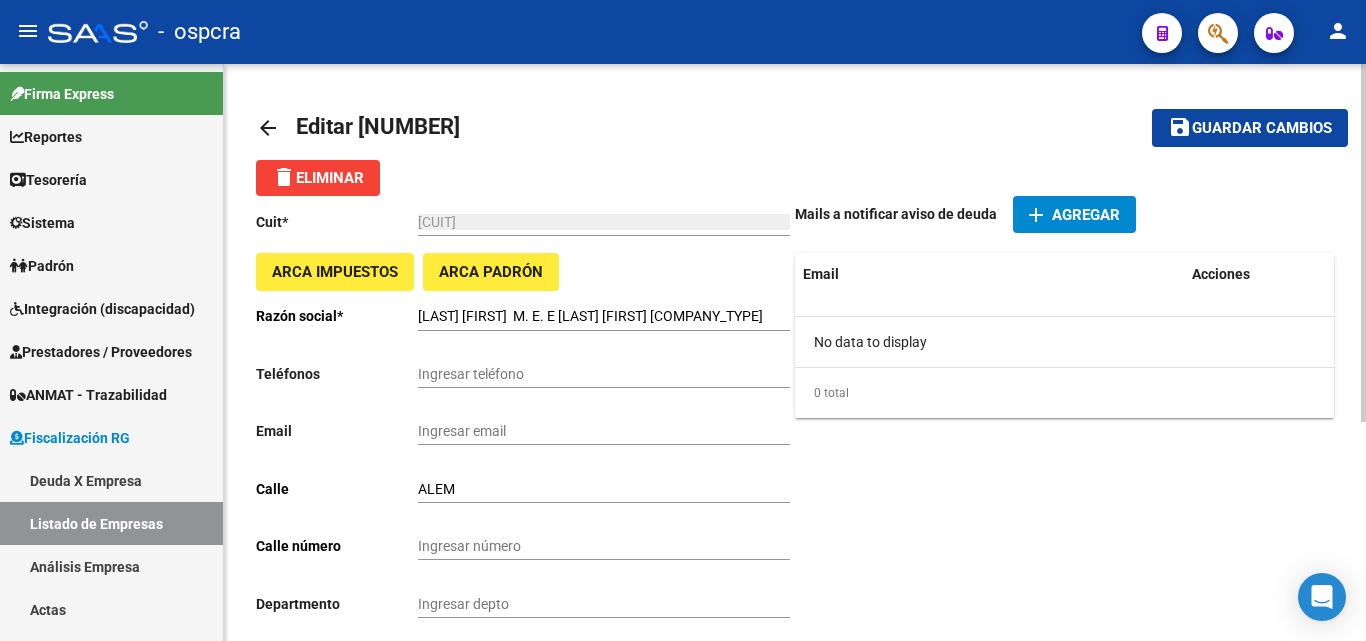 click on "Ingresar teléfono" at bounding box center [604, 374] 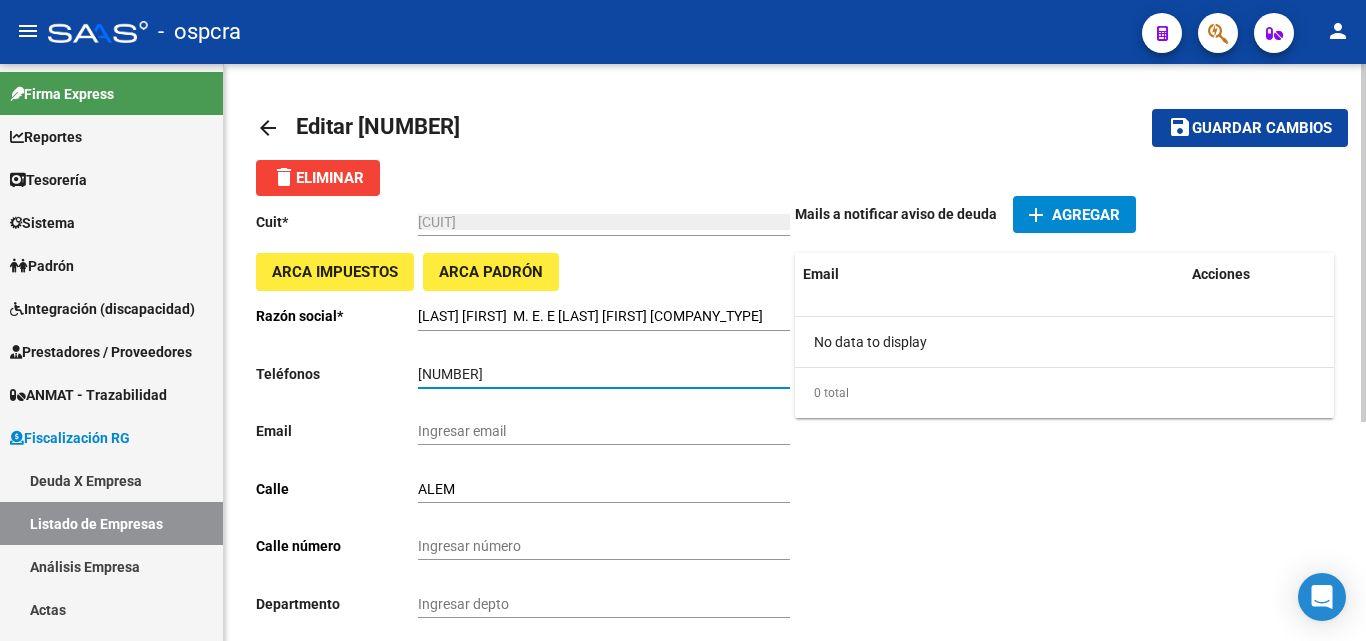 type on "[NUMBER]" 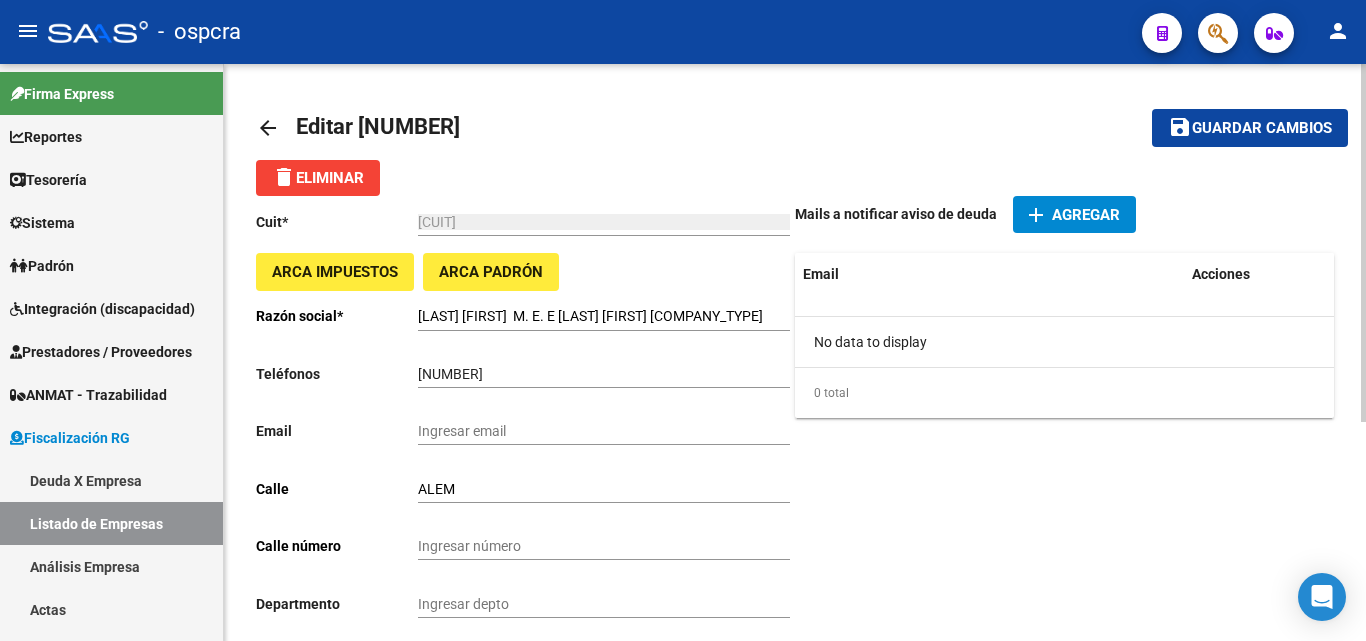 click on "Ingresar email" 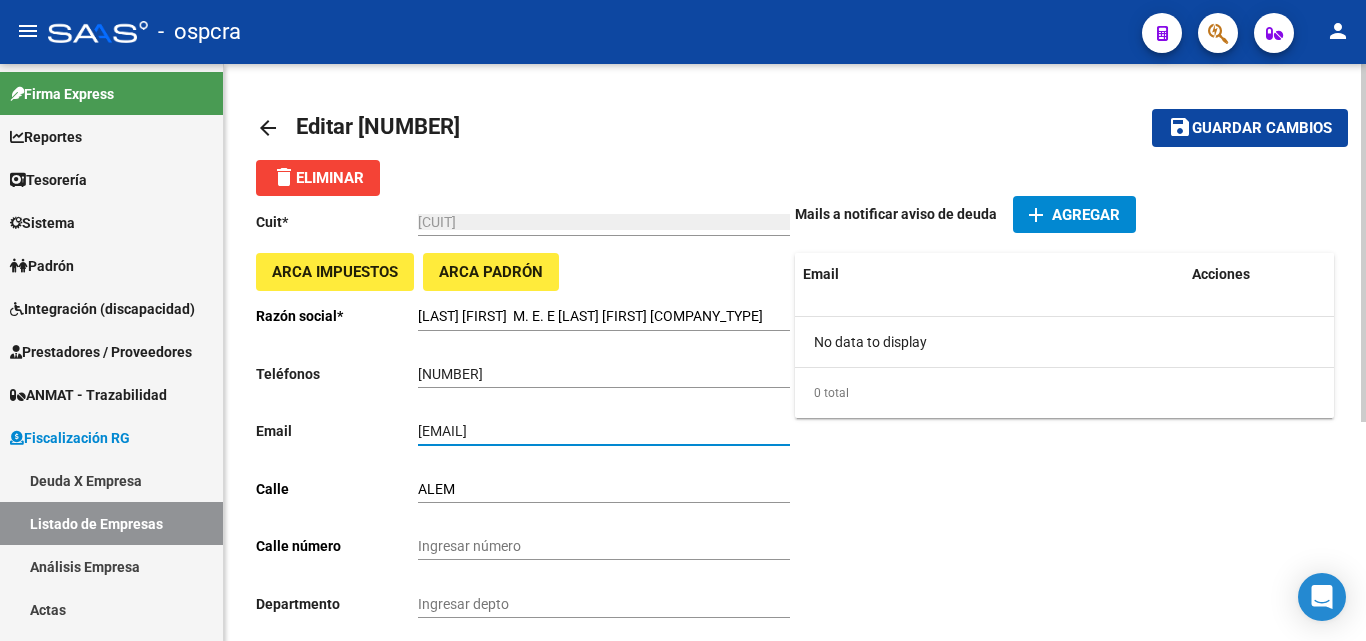 type on "[EMAIL]" 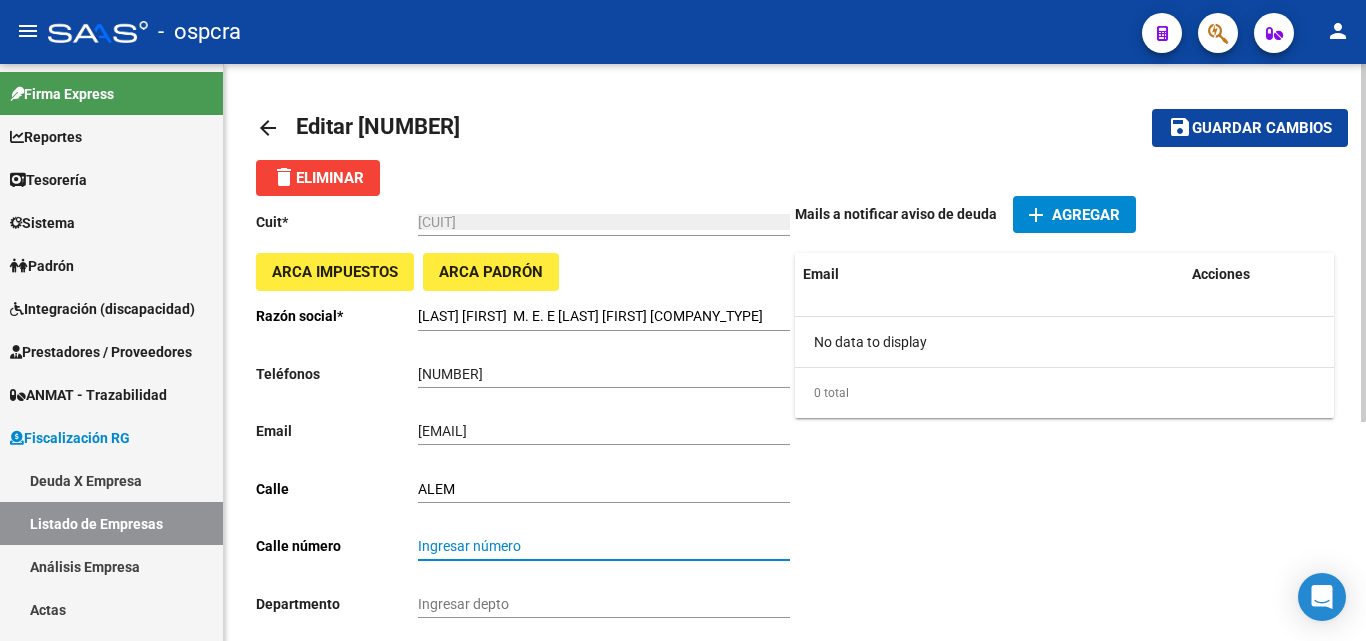 click on "Ingresar número" at bounding box center (604, 546) 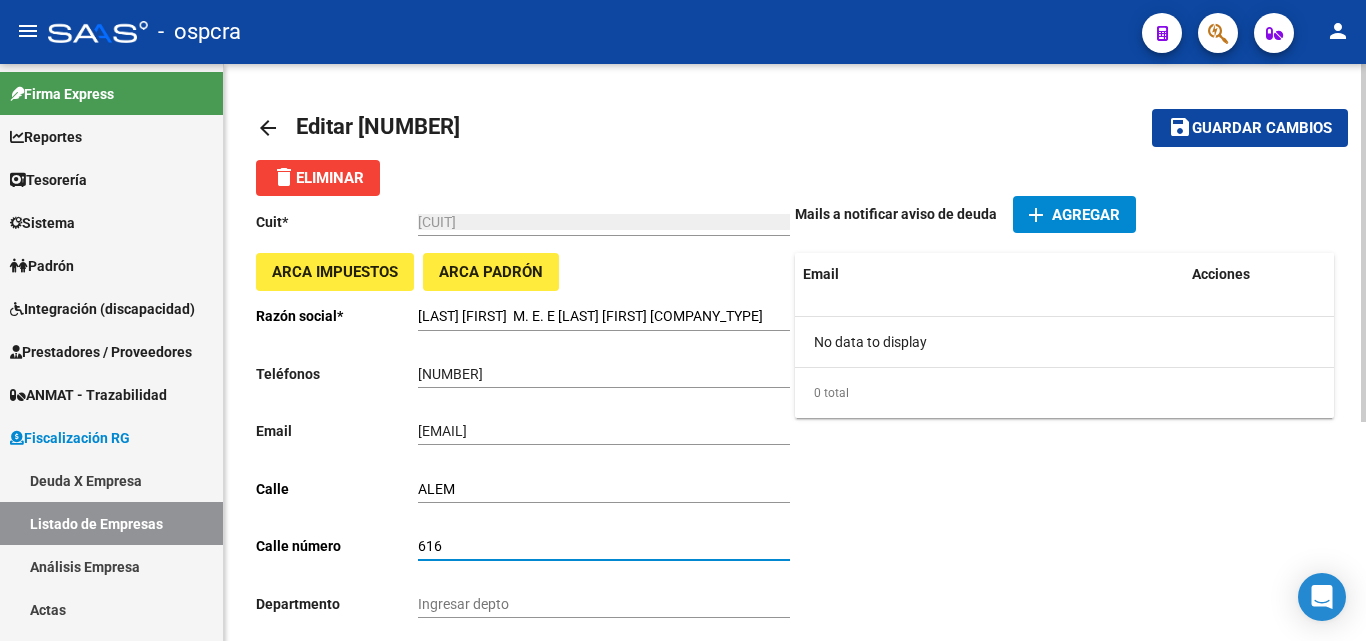 type on "616" 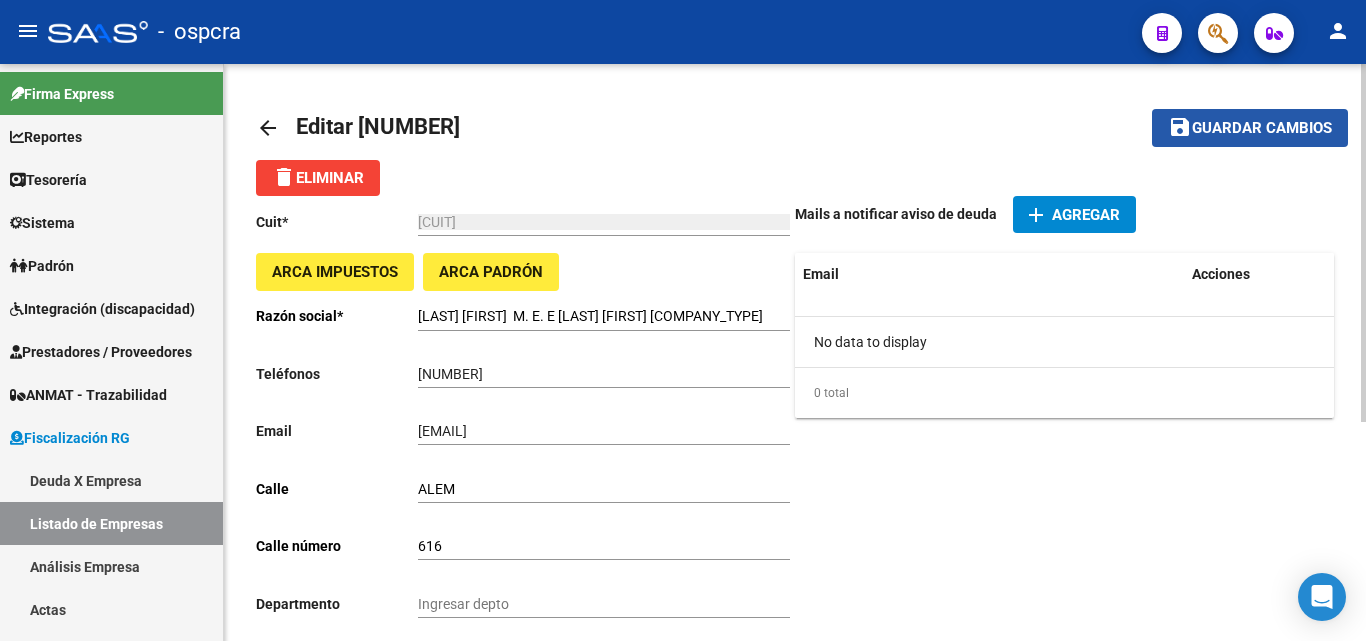 click on "Guardar cambios" 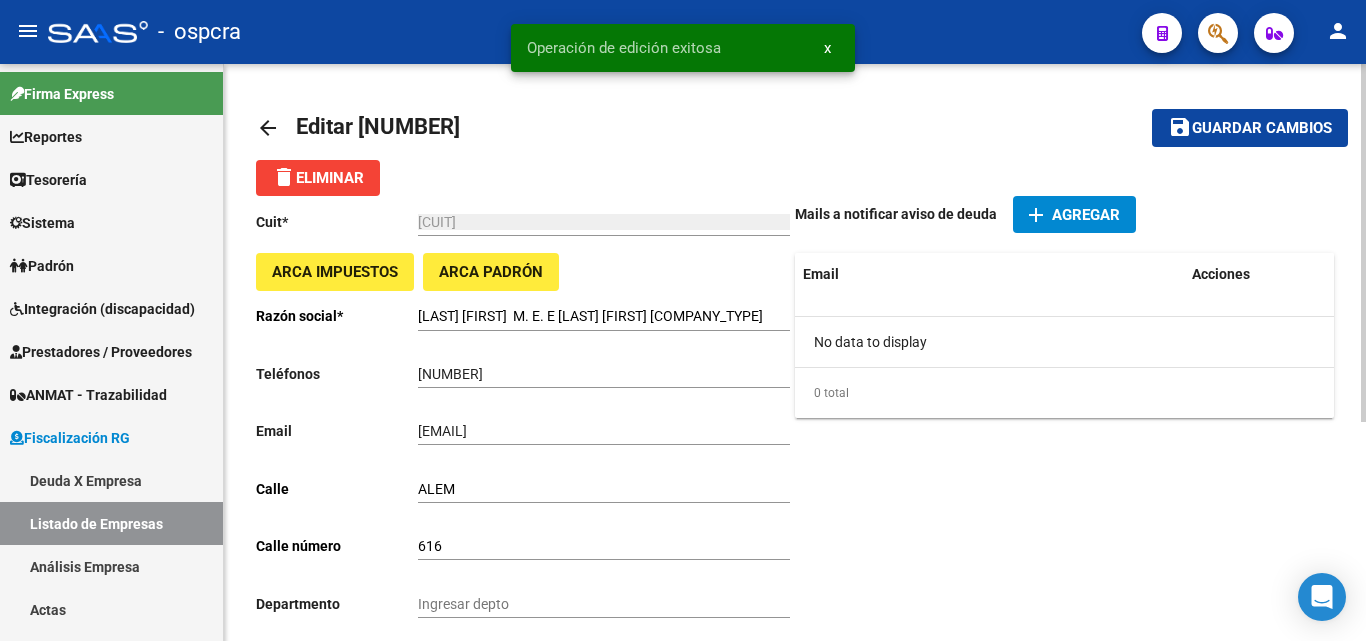 click on "arrow_back" 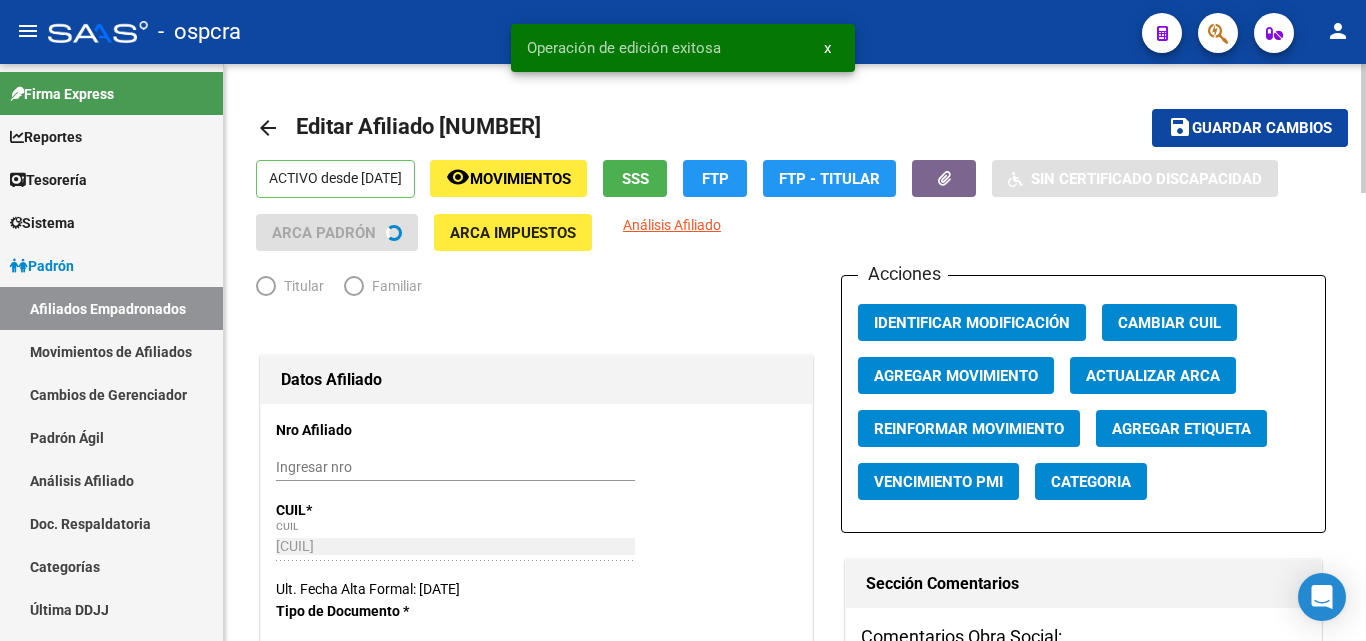 radio on "true" 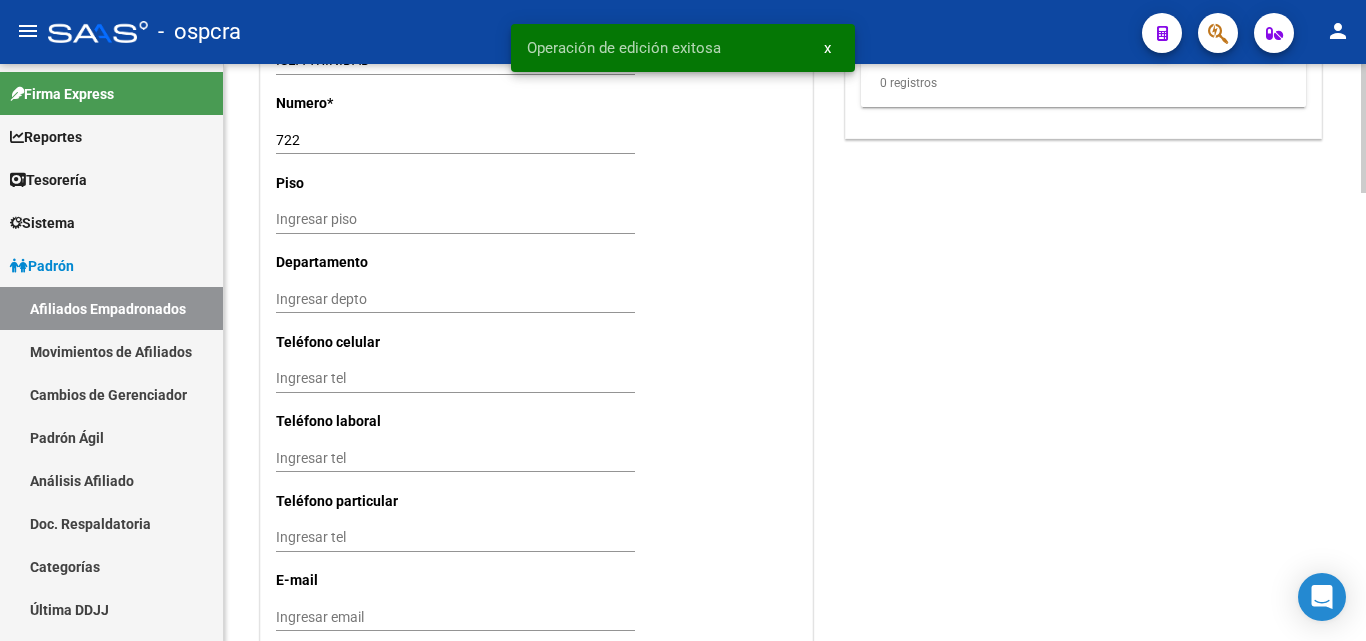 scroll, scrollTop: 1997, scrollLeft: 0, axis: vertical 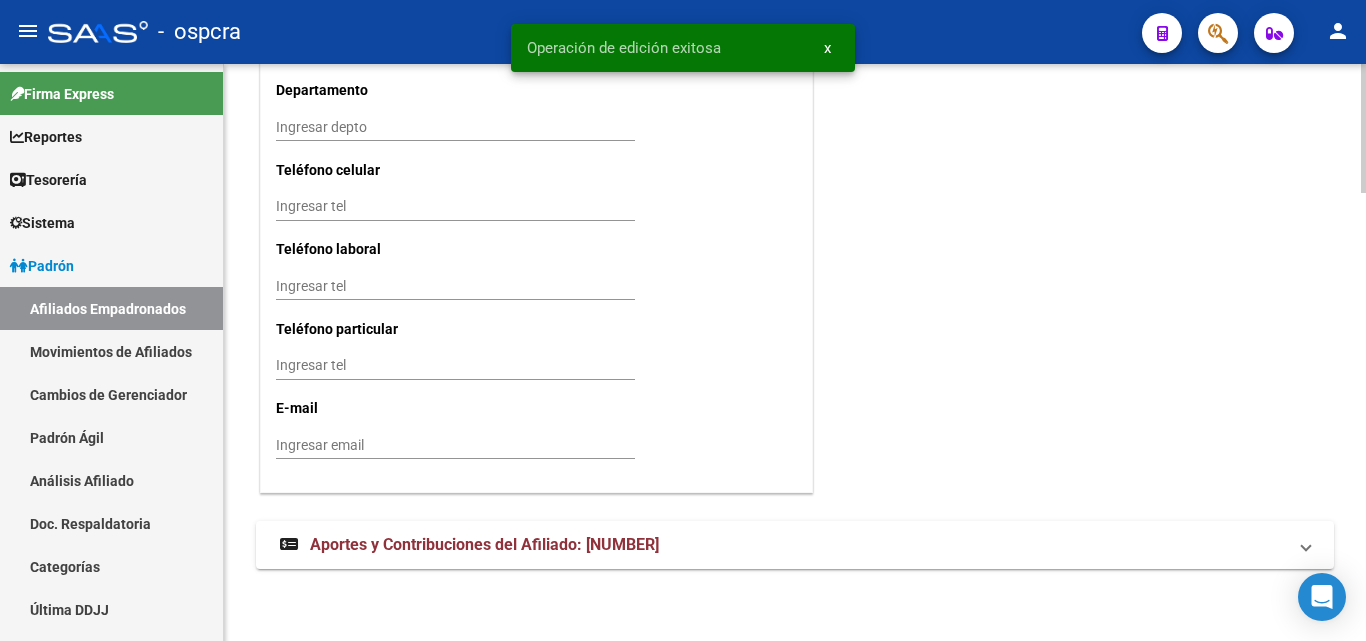 click on "Ingresar email" 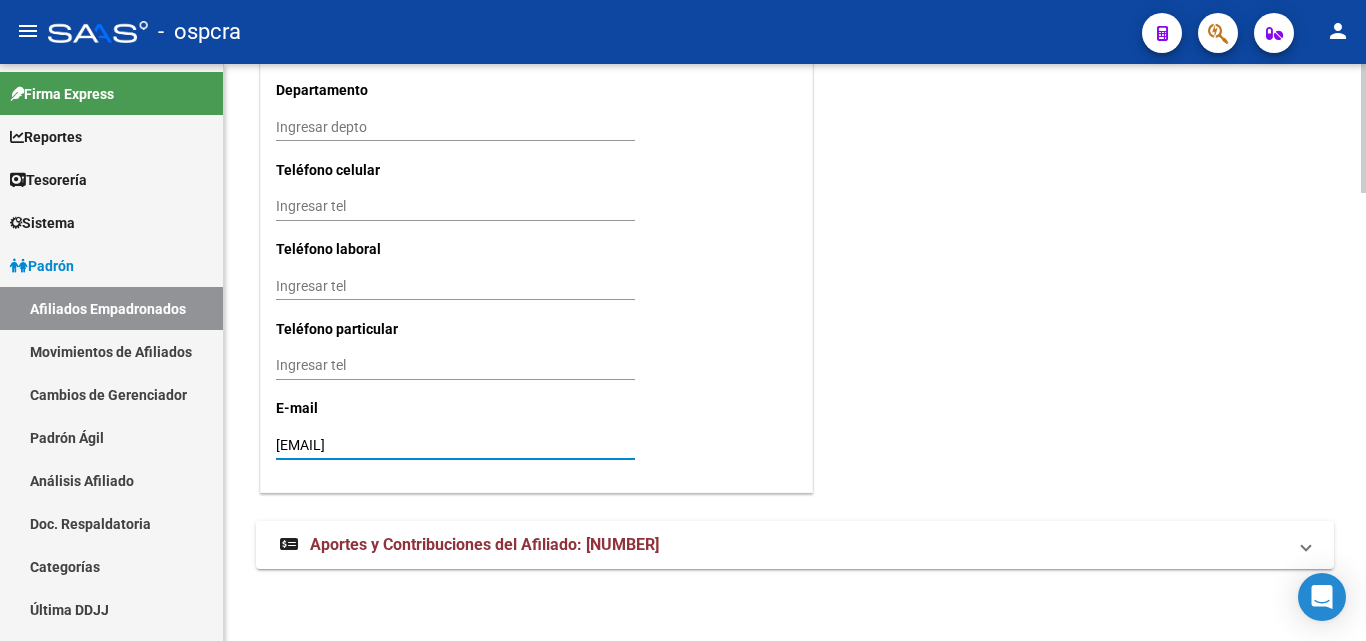 type on "[EMAIL]" 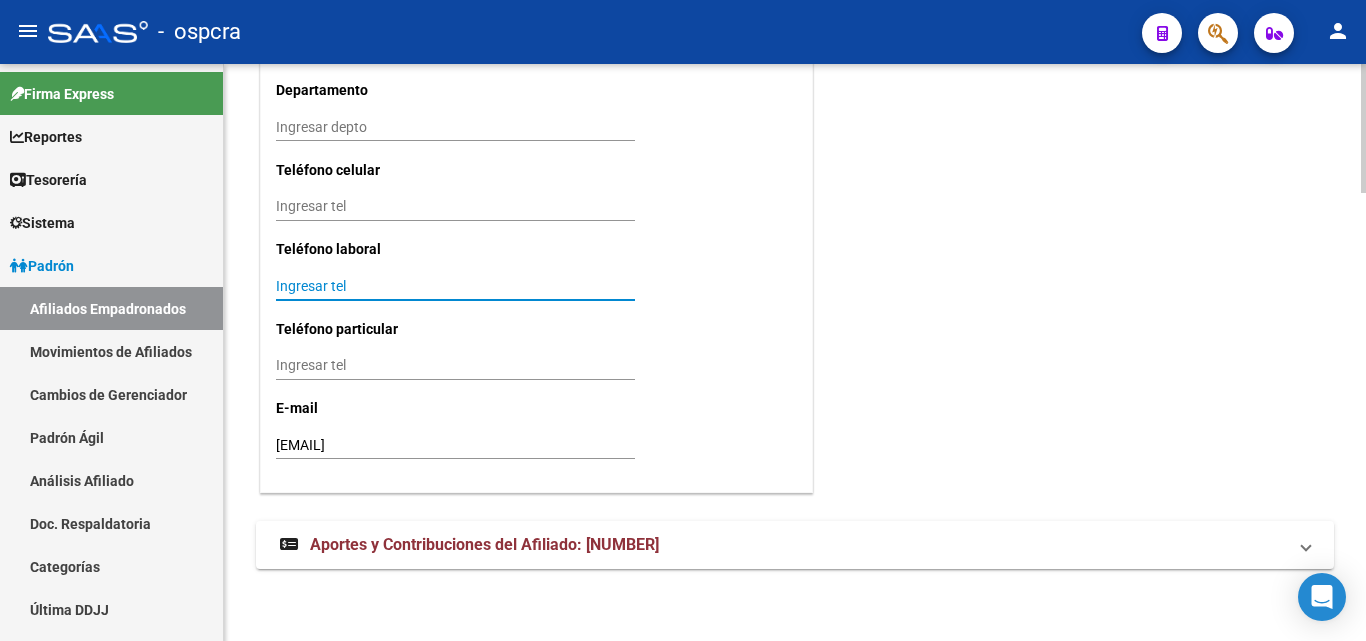 click on "Ingresar tel" at bounding box center [455, 286] 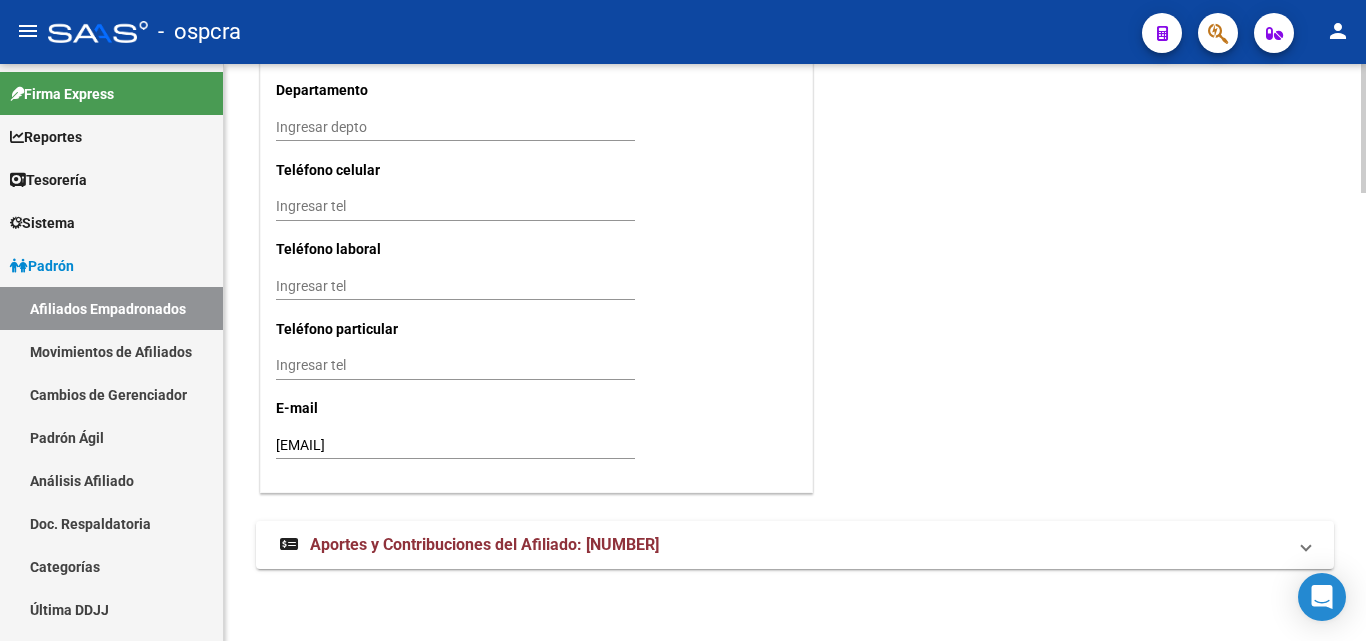click on "[EMAIL] Ingresar email" 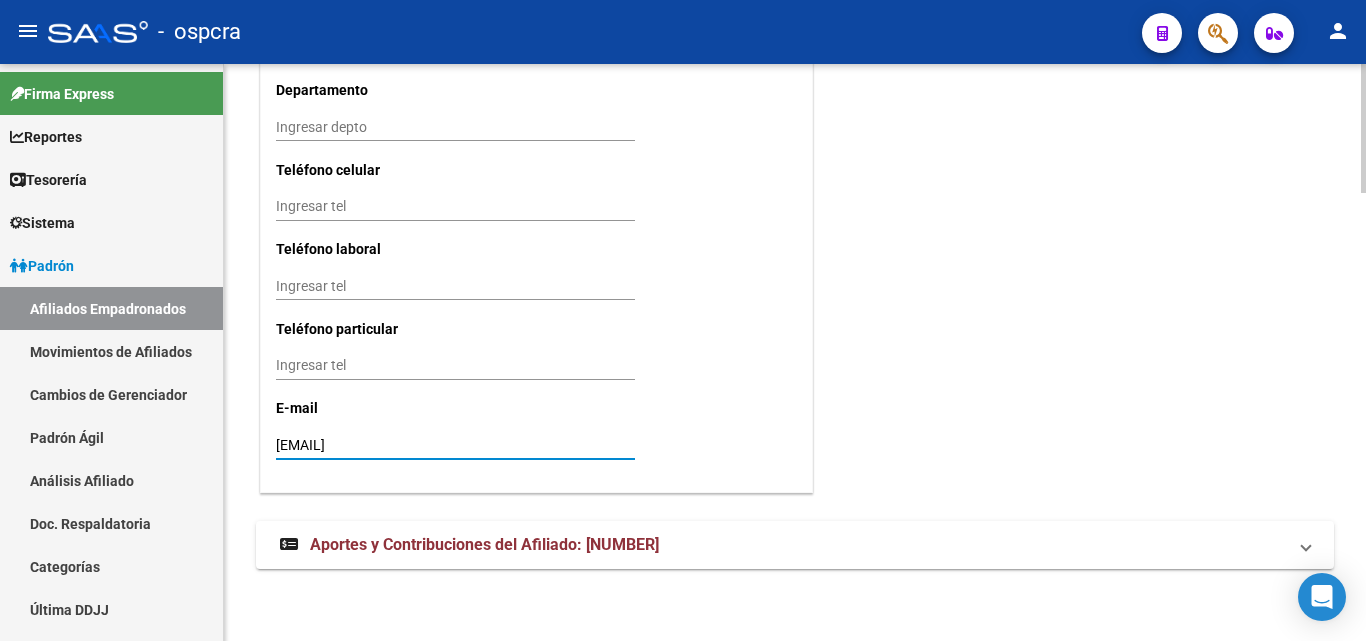 click on "save Guardar cambios" 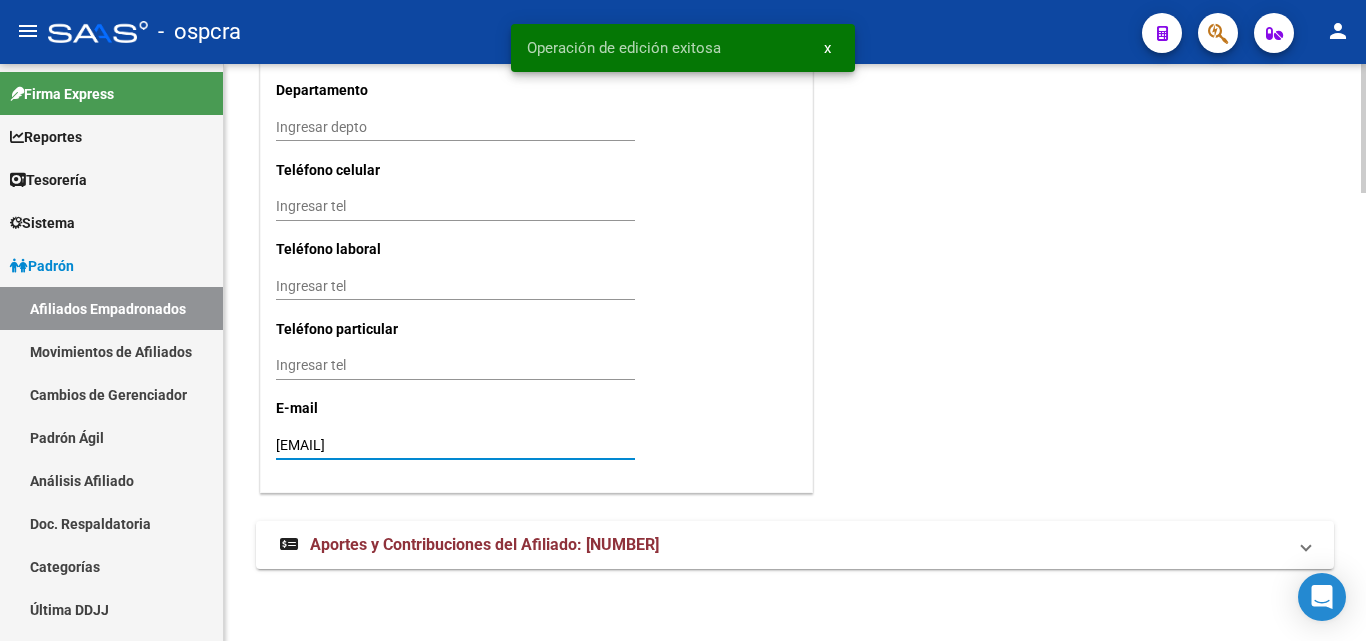 click on "Ingresar tel" at bounding box center (455, 365) 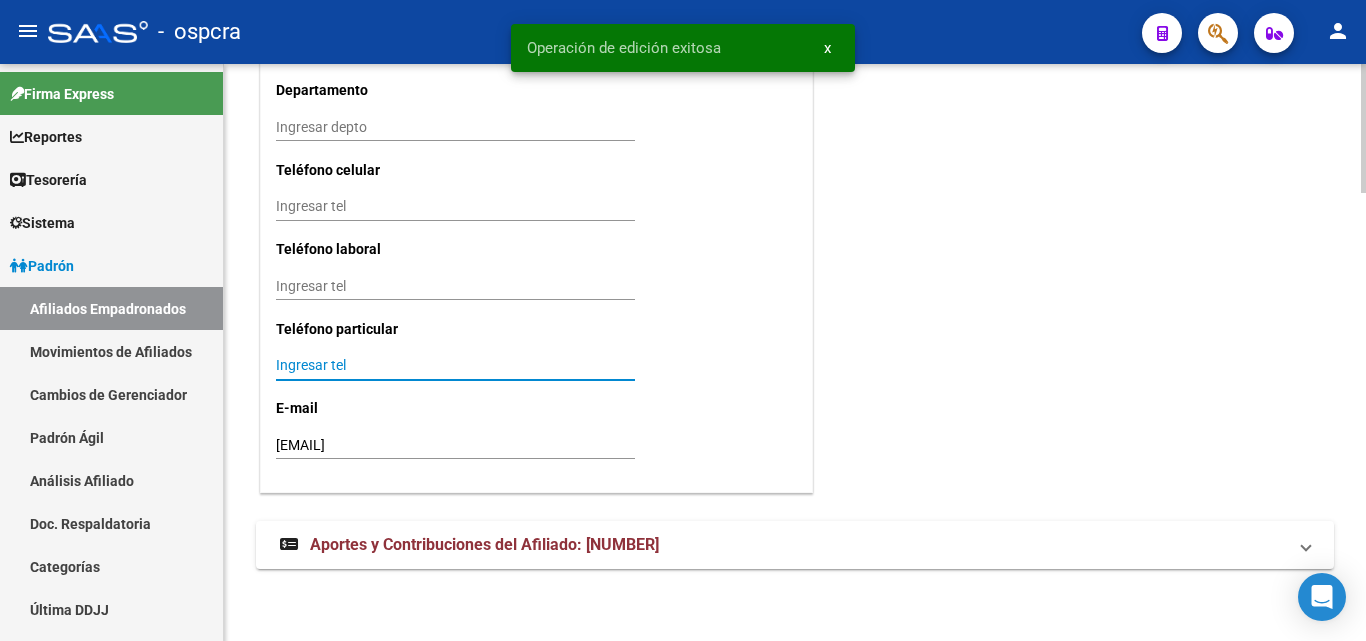 click on "Ingresar tel" 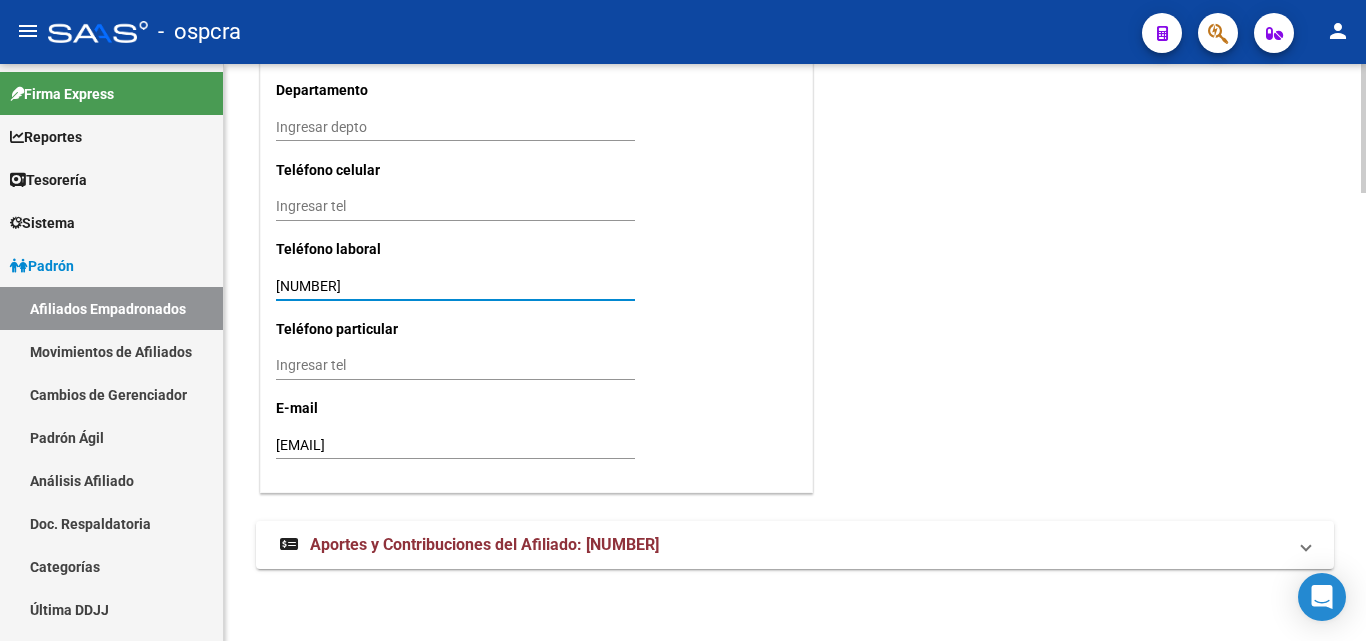 type on "[NUMBER]" 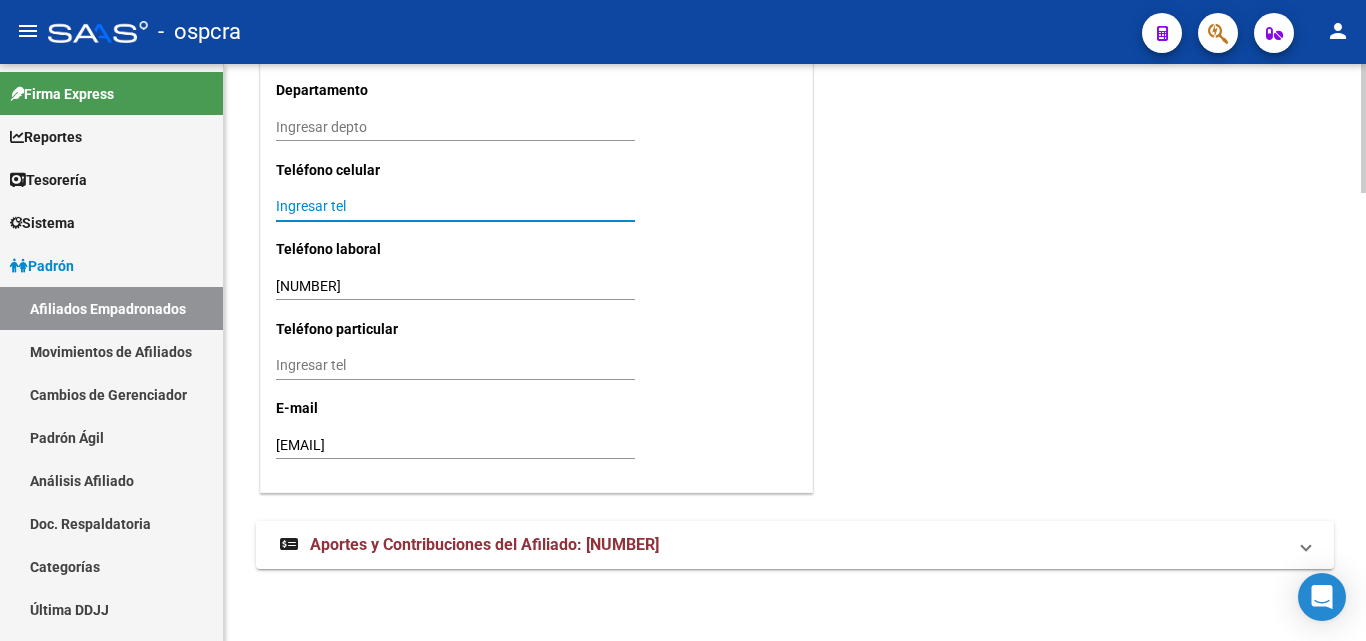 click on "Ingresar tel" at bounding box center [455, 206] 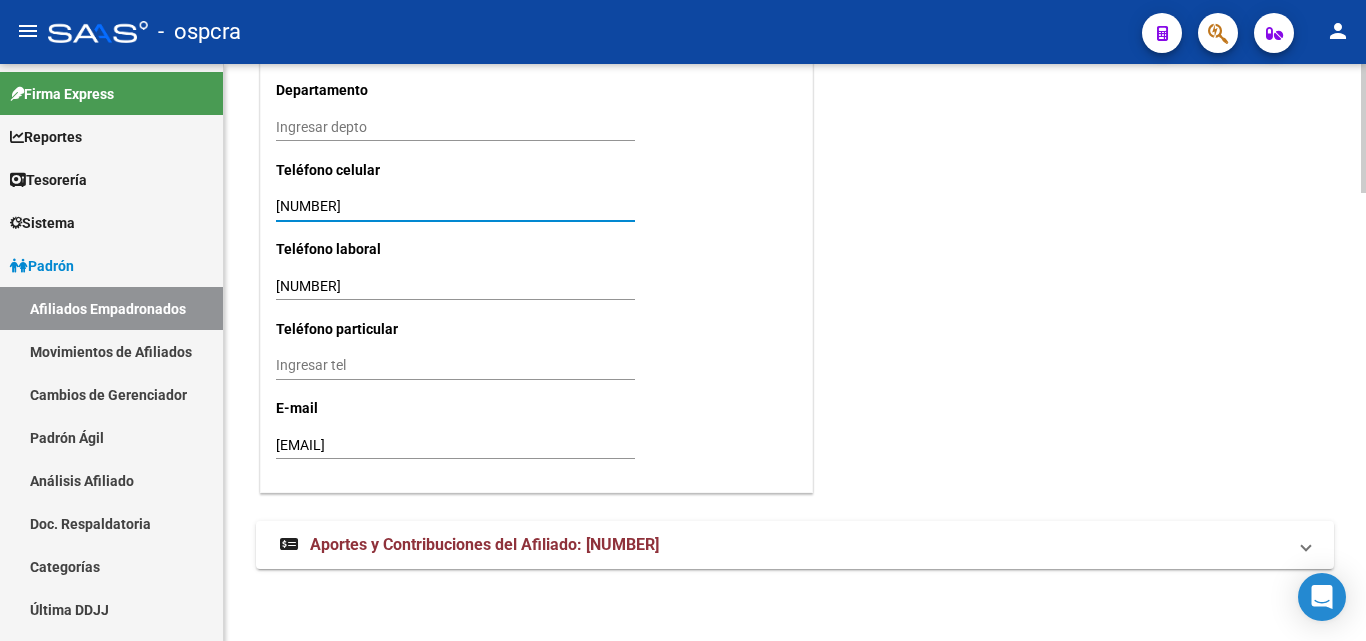 type on "[NUMBER]" 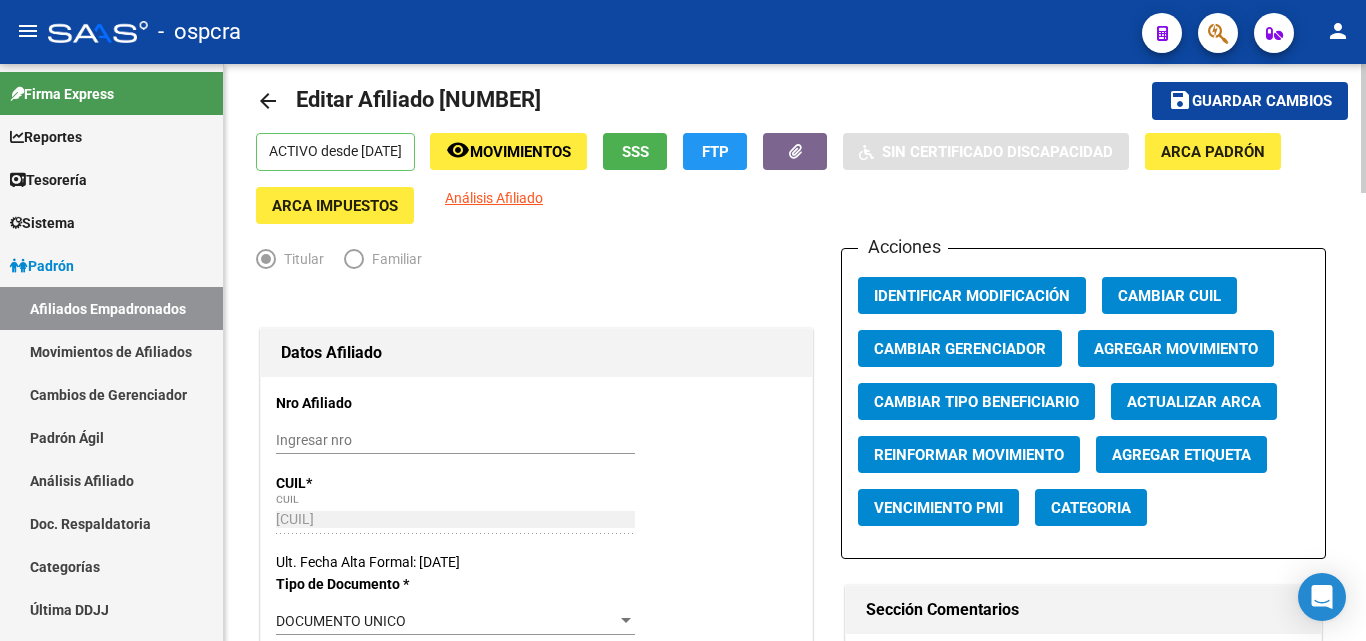 scroll, scrollTop: 0, scrollLeft: 0, axis: both 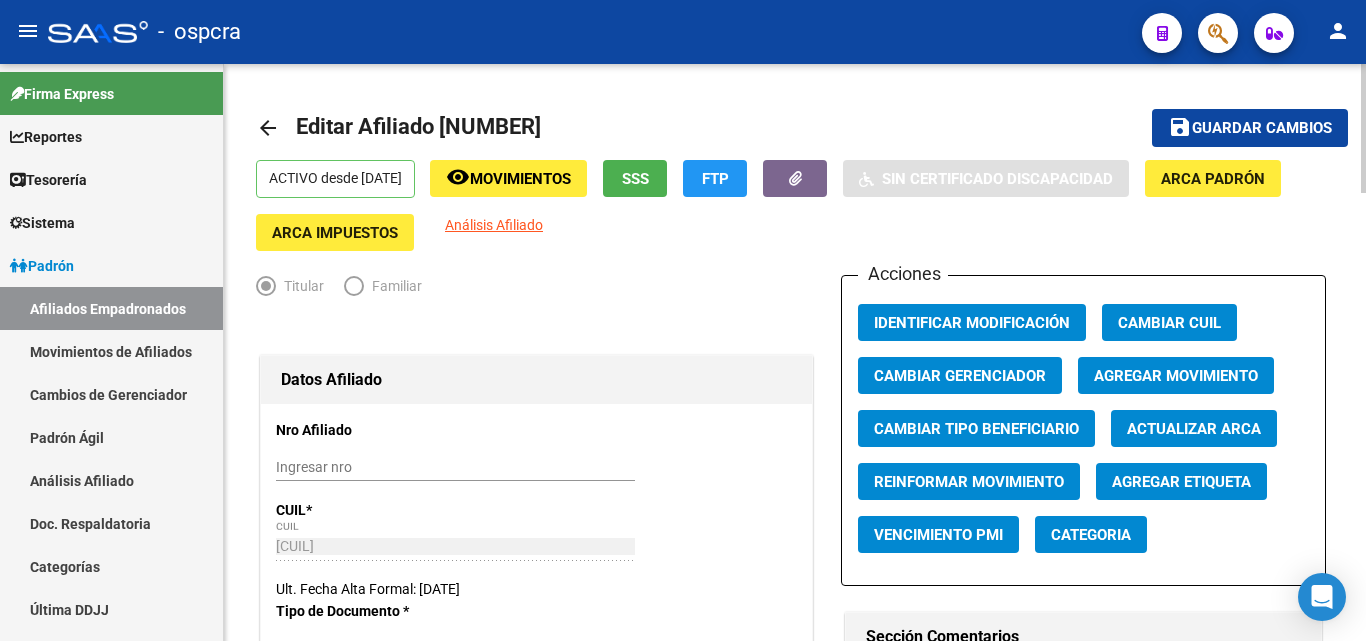 click on "save Guardar cambios" 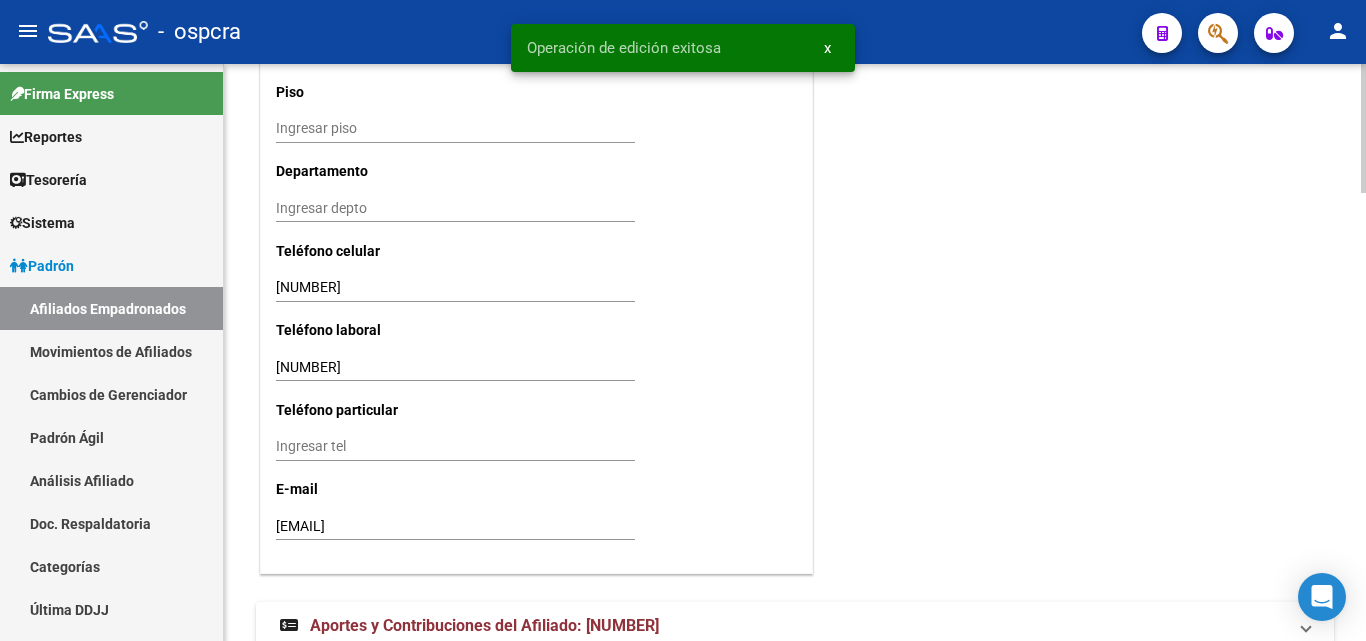 scroll, scrollTop: 1997, scrollLeft: 0, axis: vertical 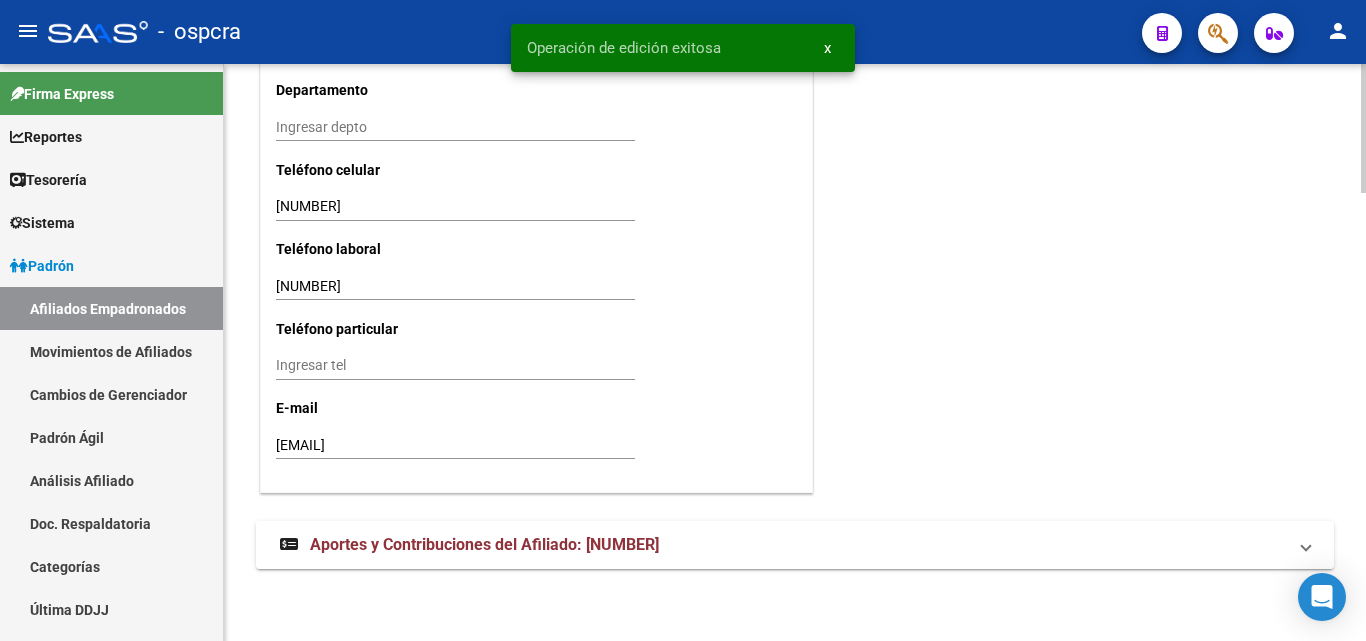click on "Aportes y Contribuciones del Afiliado: [NUMBER]" at bounding box center (484, 544) 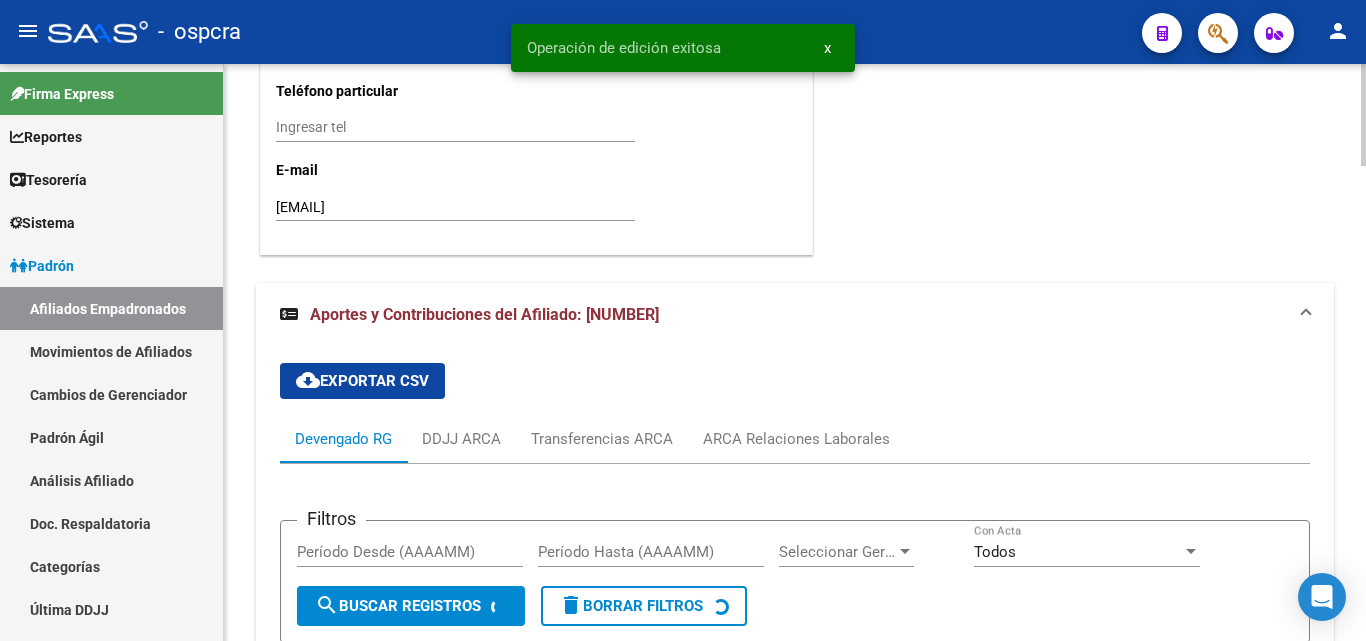 scroll, scrollTop: 2451, scrollLeft: 0, axis: vertical 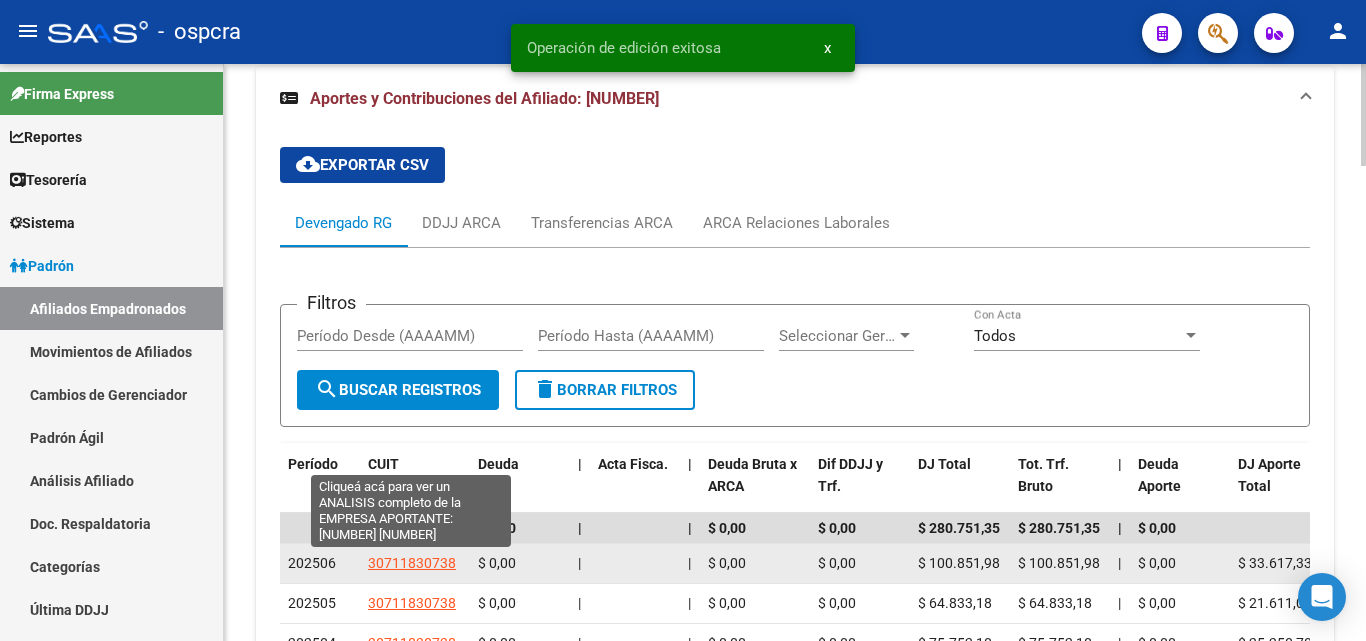 click on "30711830738" 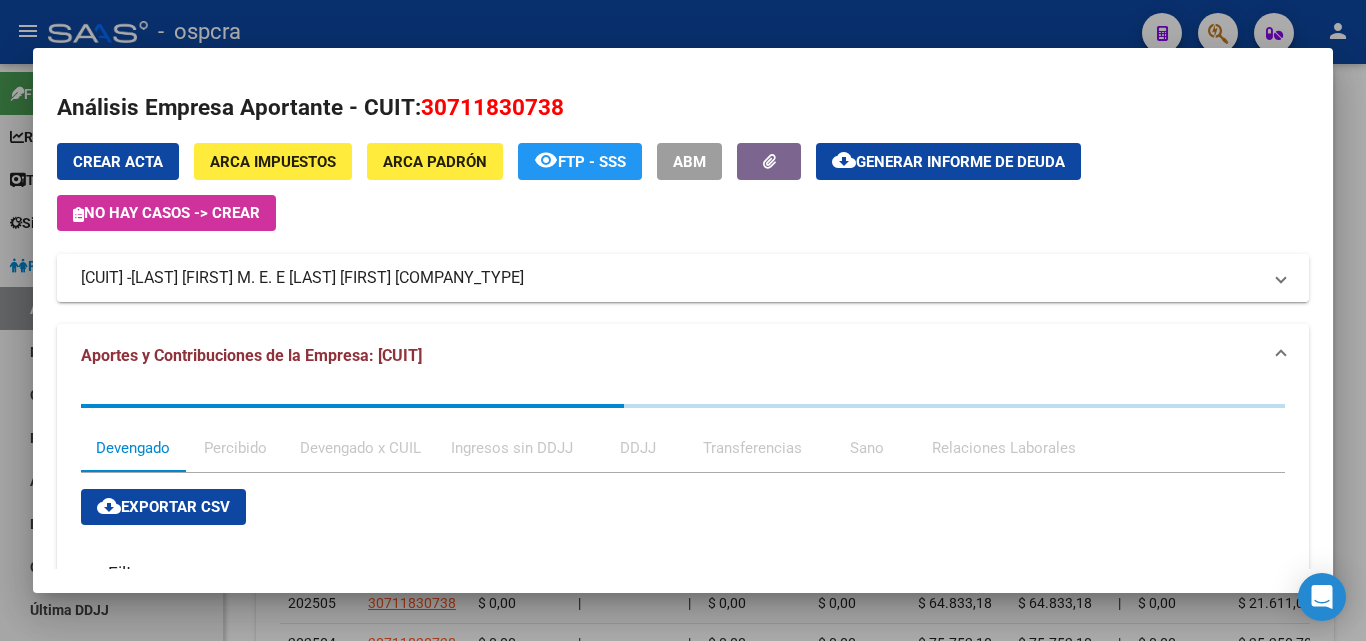 click on "[LAST] [FIRST]  M. E. E [LAST] [FIRST] [COMPANY_TYPE]" at bounding box center [327, 278] 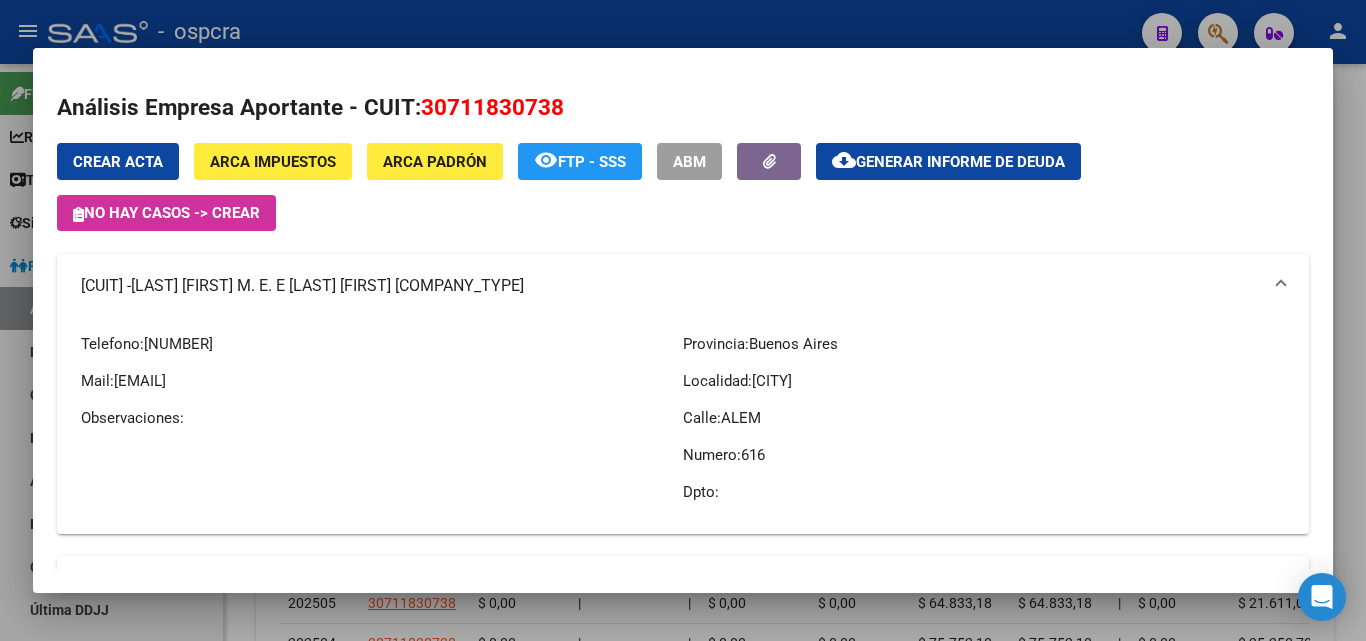 click at bounding box center (683, 320) 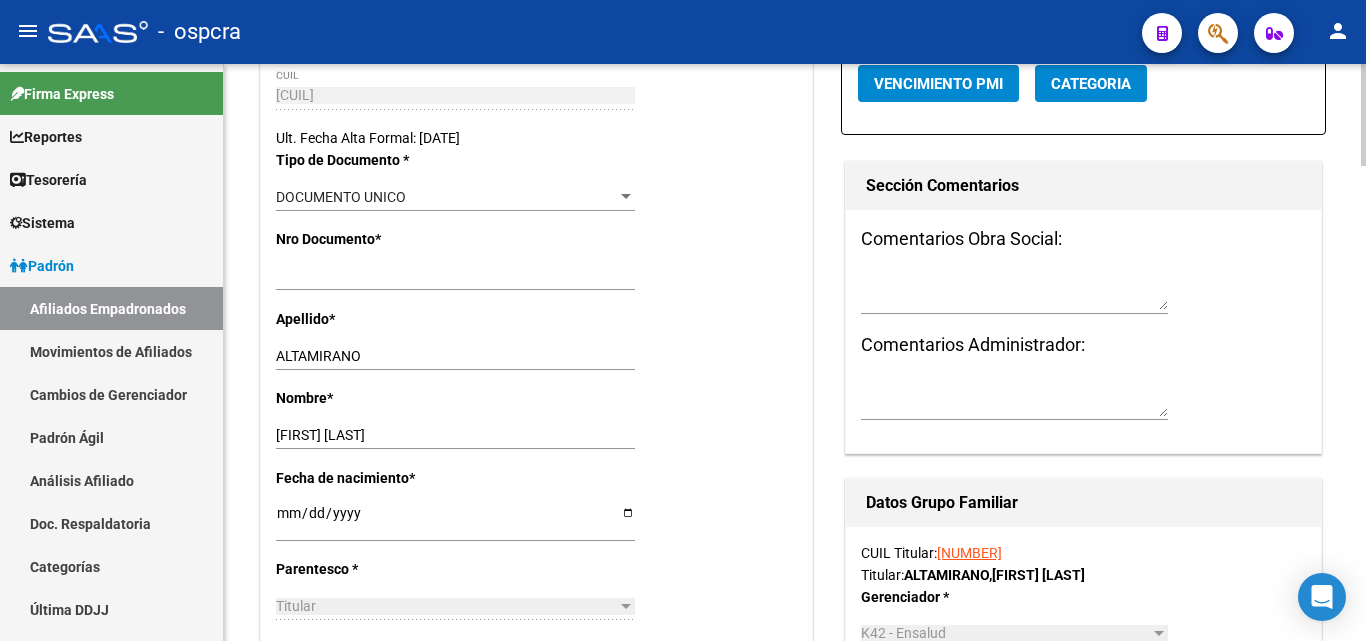 scroll, scrollTop: 0, scrollLeft: 0, axis: both 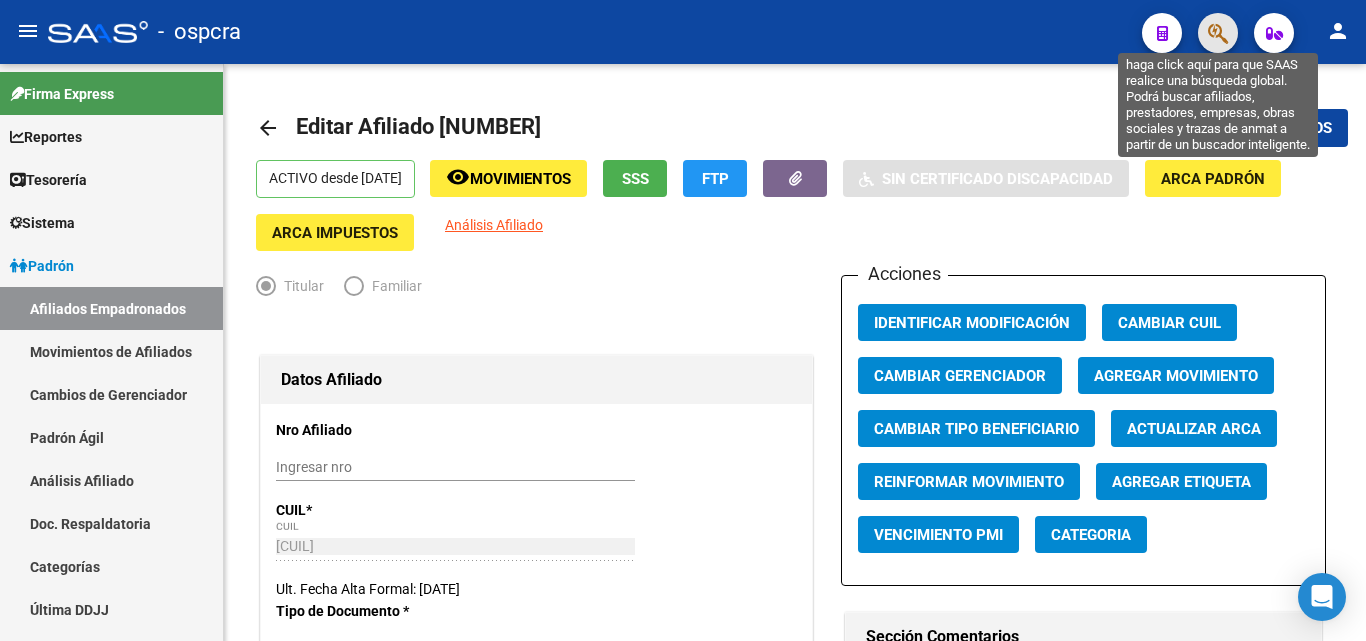 click 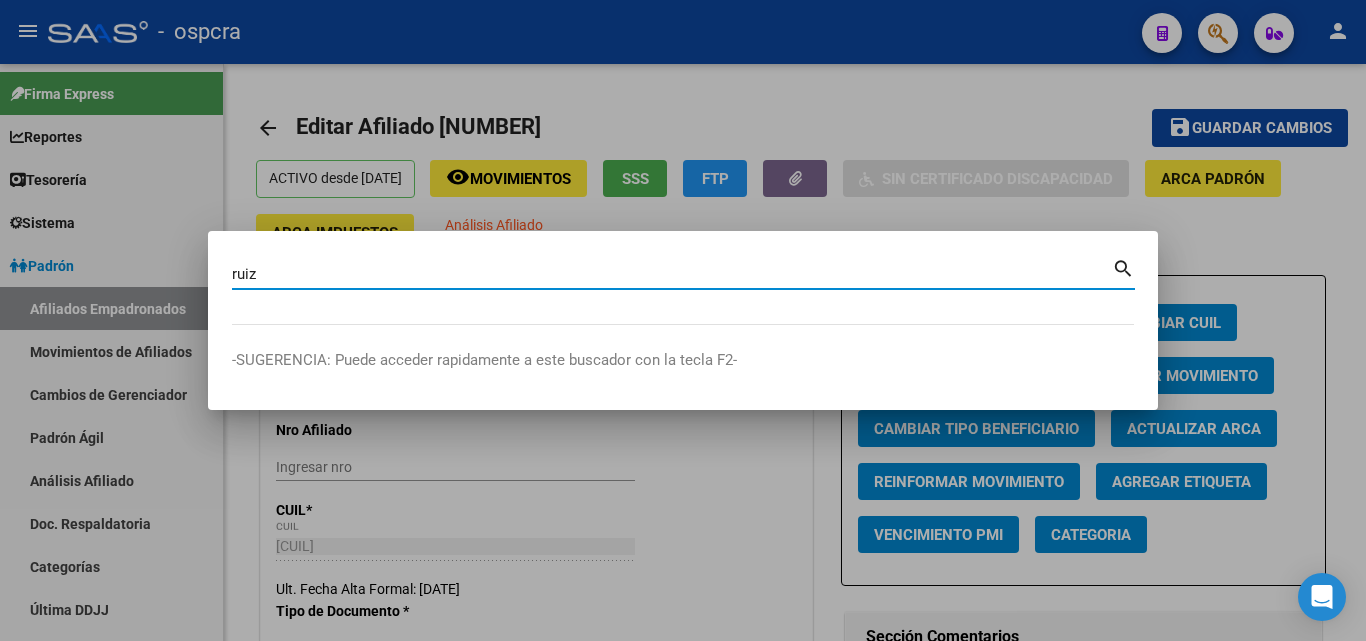 type on "ruiz" 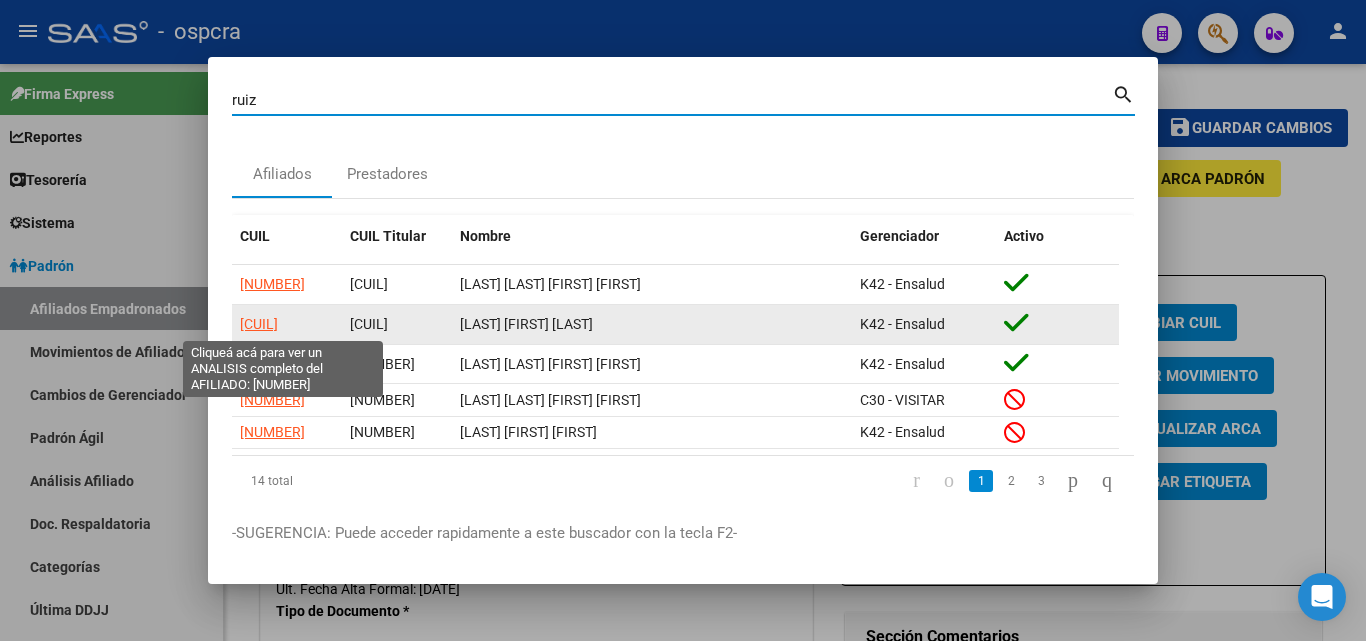 click on "[CUIL]" 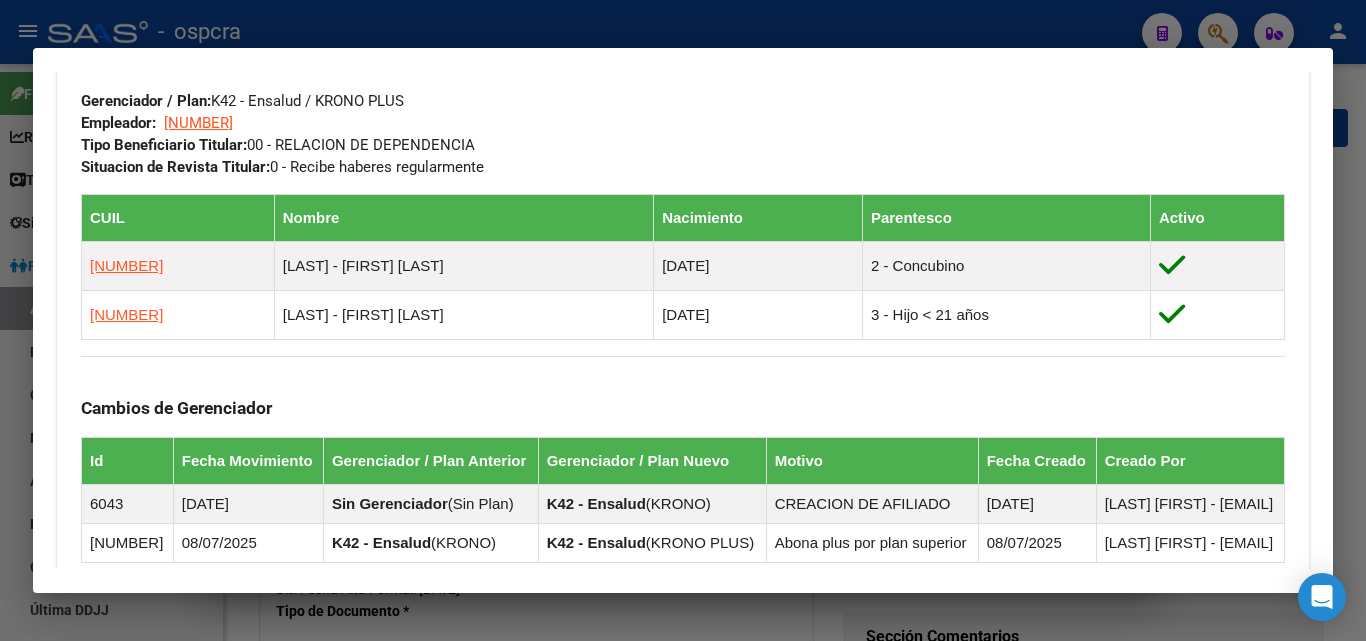 scroll, scrollTop: 1383, scrollLeft: 0, axis: vertical 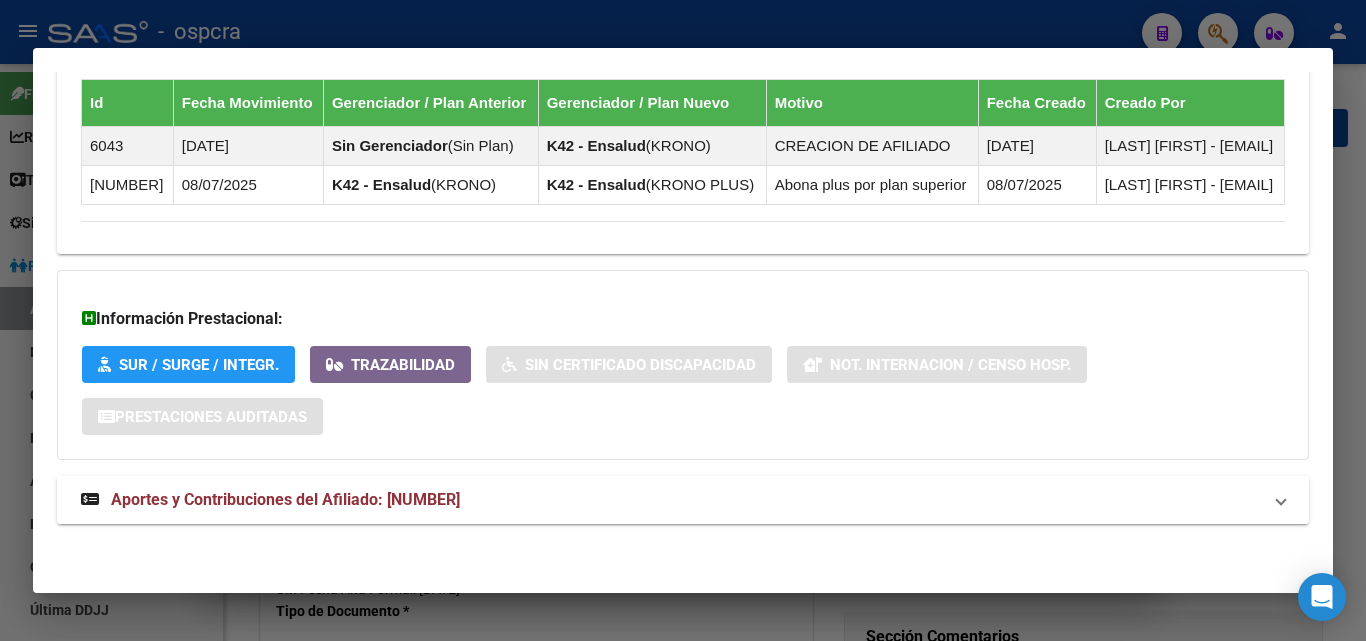 click on "Aportes y Contribuciones del Afiliado: [NUMBER]" at bounding box center [285, 499] 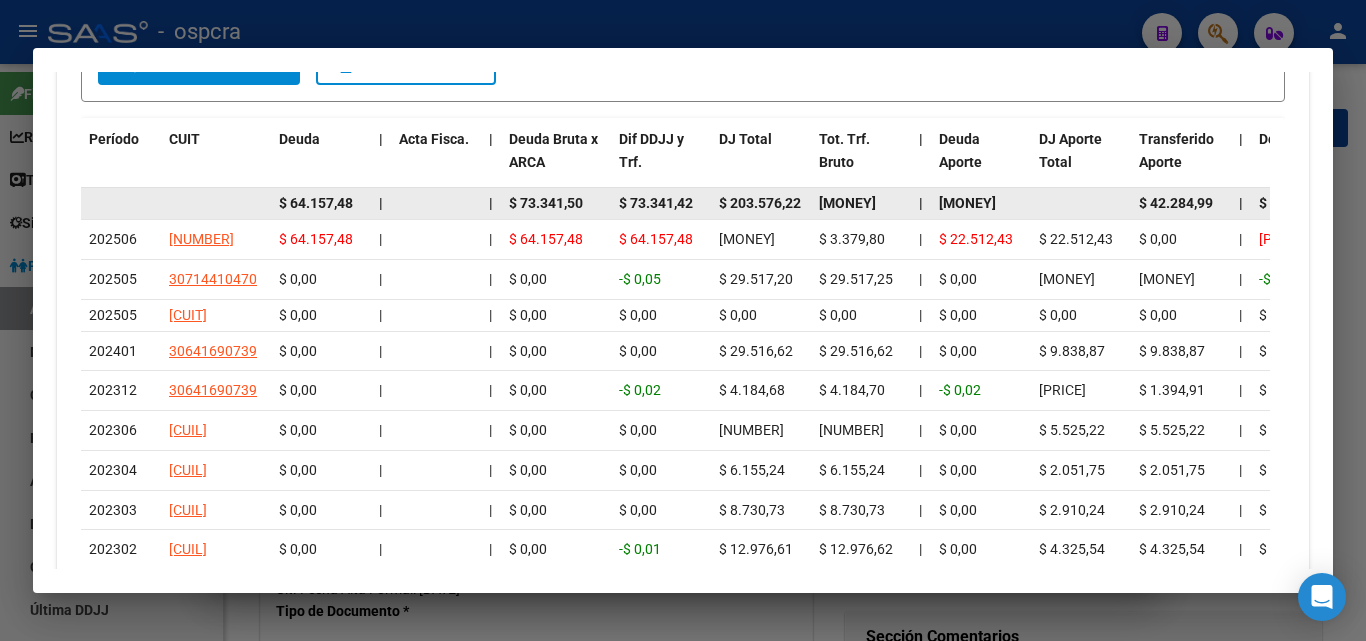 scroll, scrollTop: 2168, scrollLeft: 0, axis: vertical 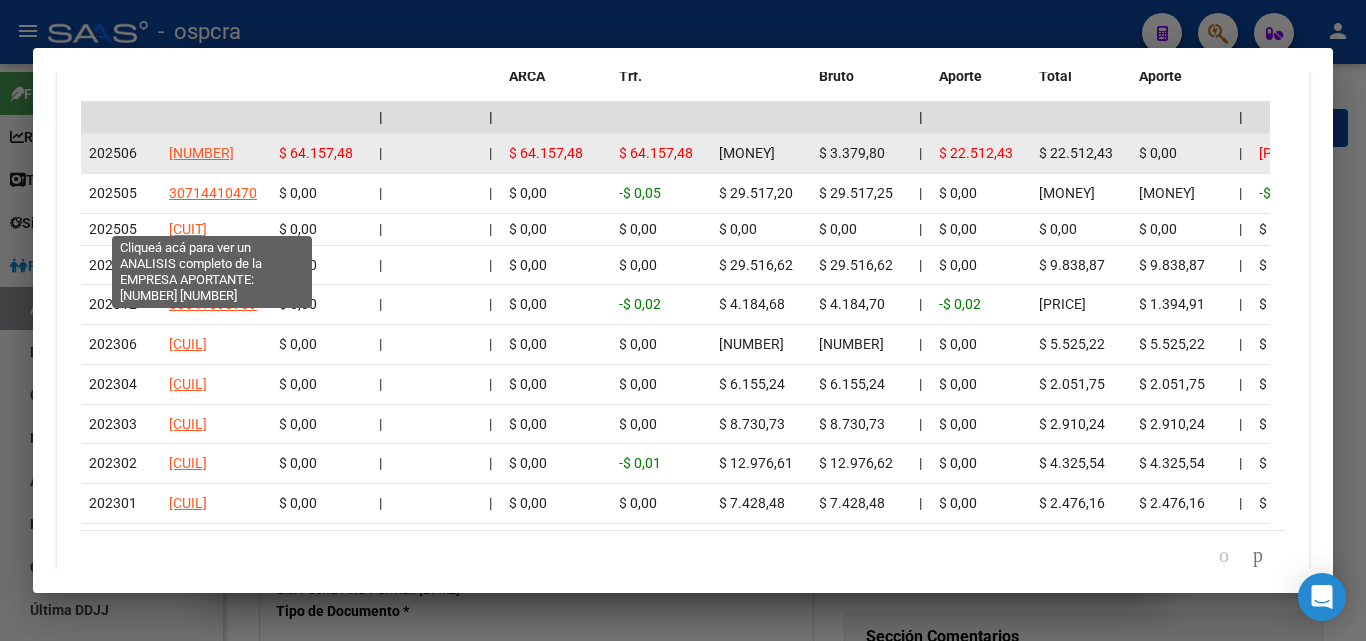click on "[NUMBER]" 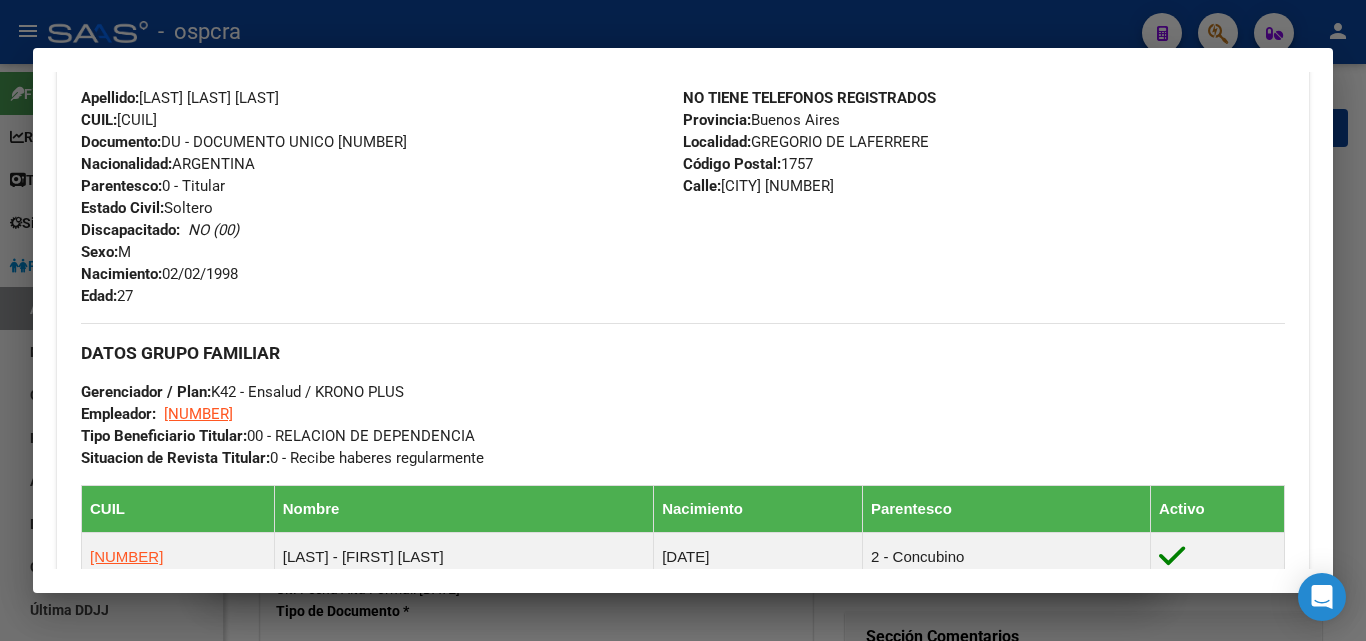 scroll, scrollTop: 0, scrollLeft: 0, axis: both 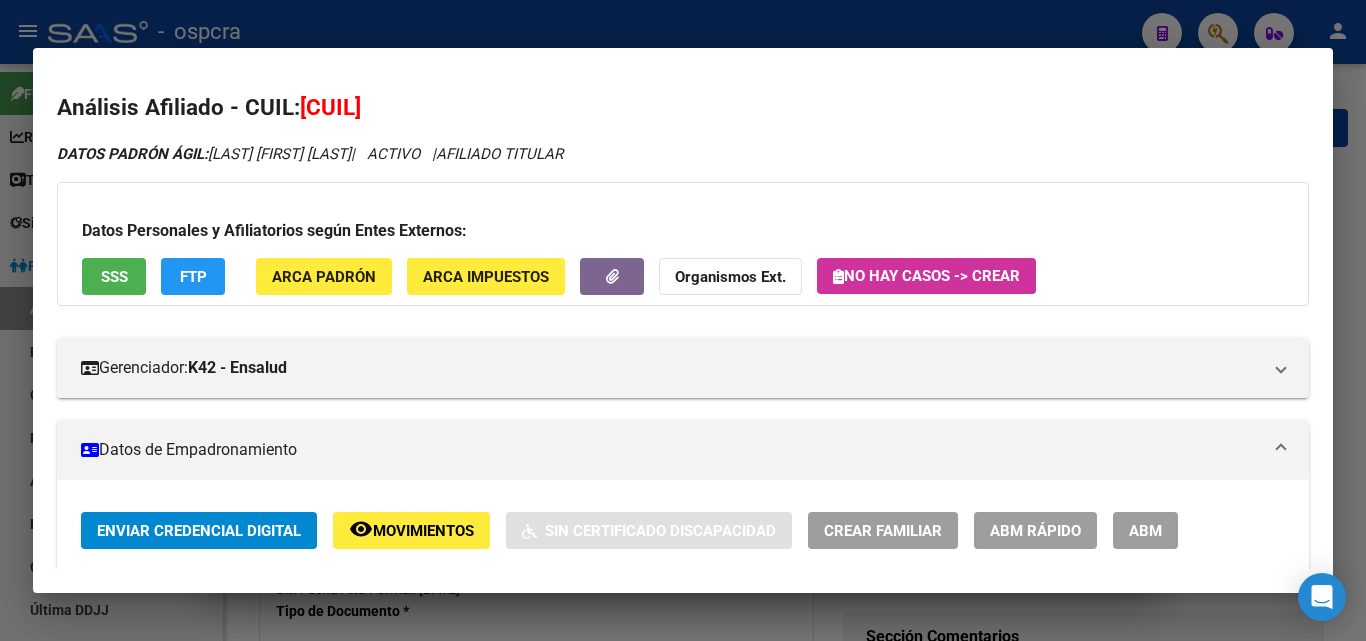 click on "Movimientos" 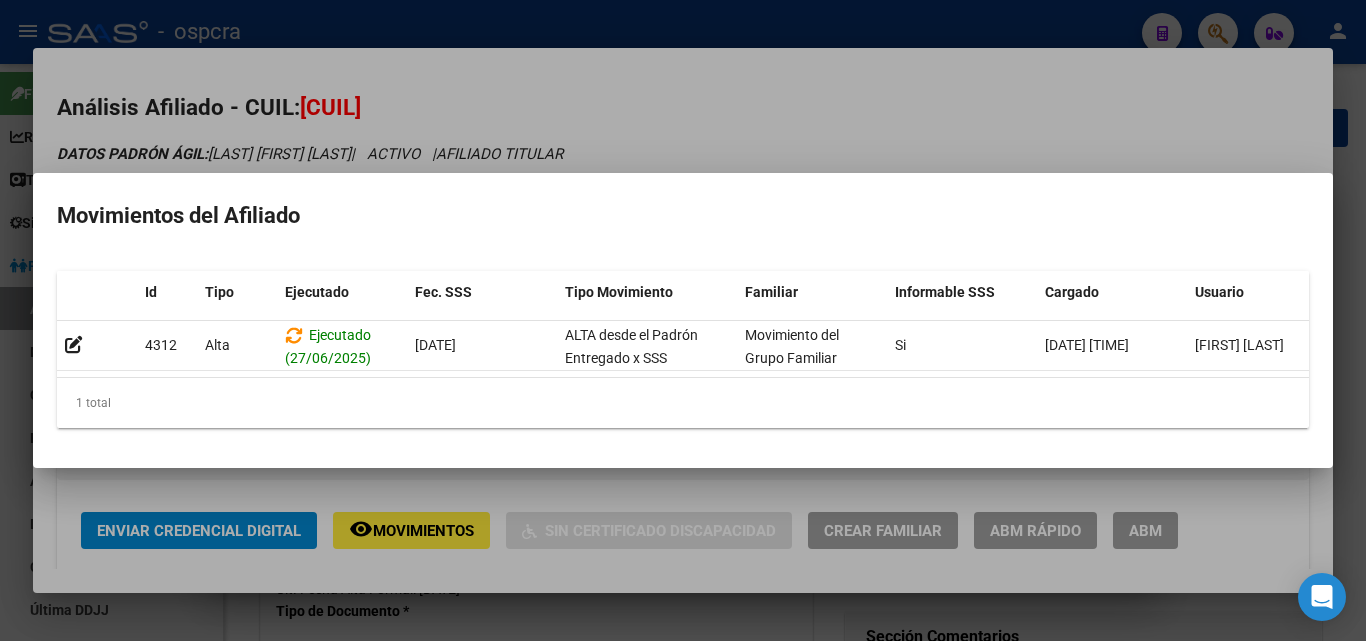 click at bounding box center (683, 320) 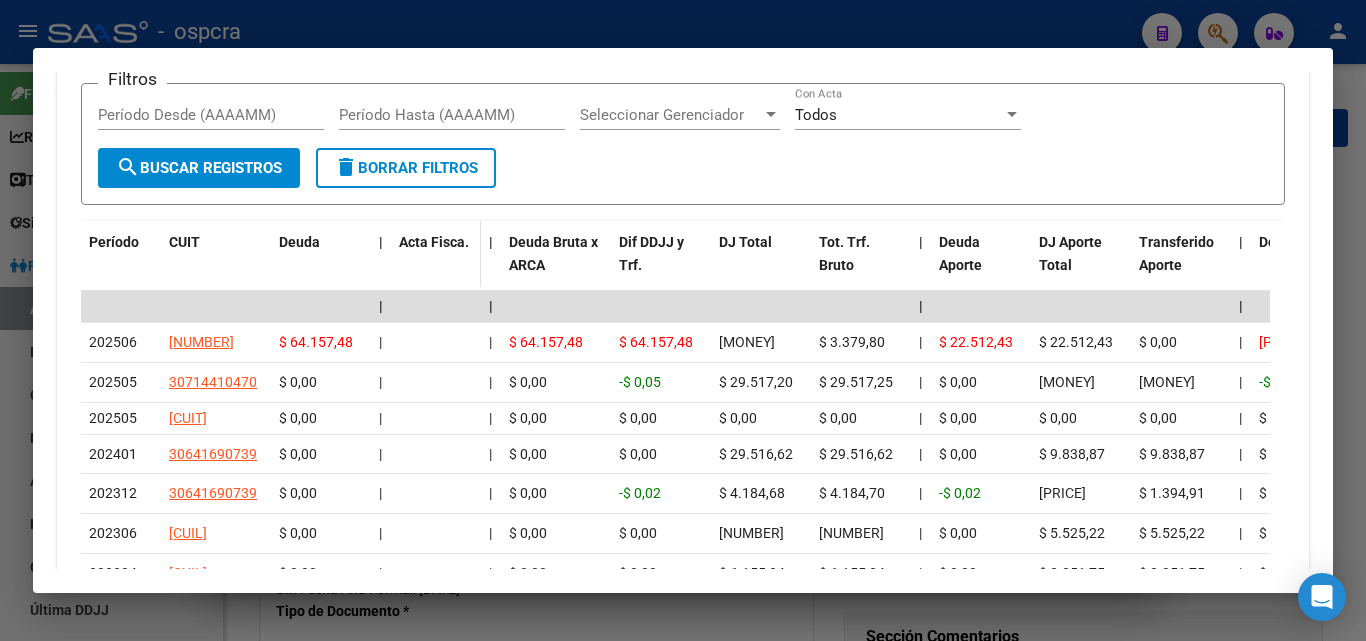 scroll, scrollTop: 2000, scrollLeft: 0, axis: vertical 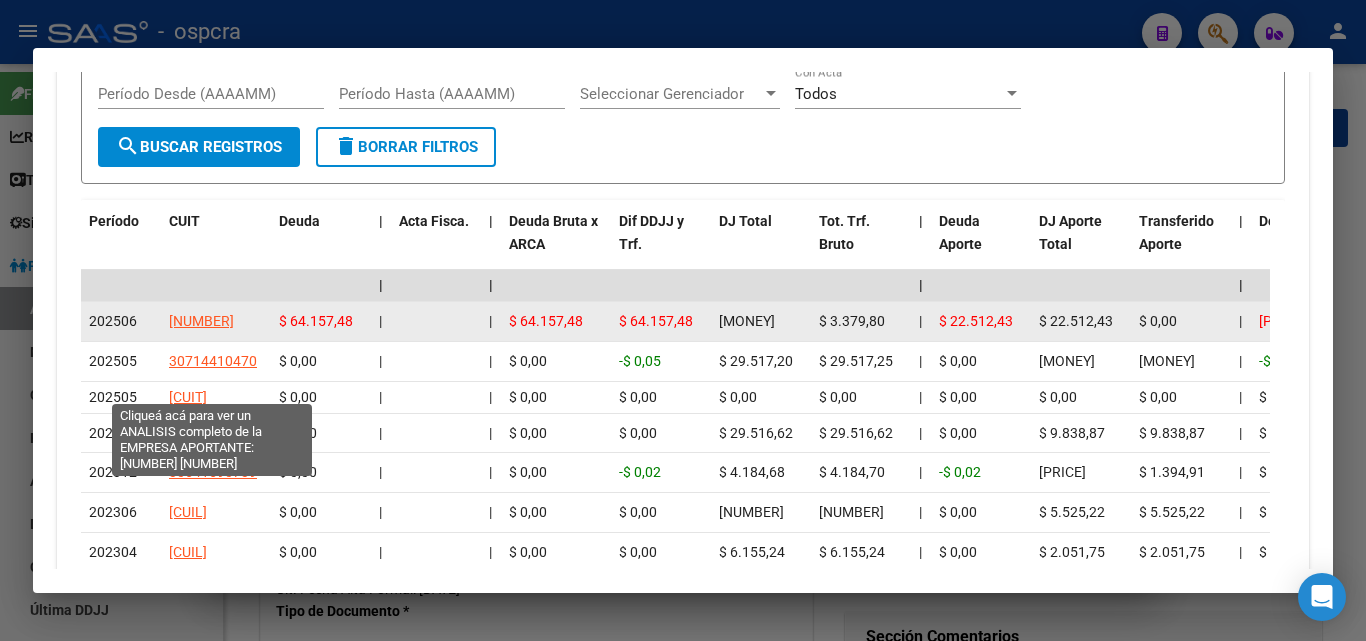 click on "[NUMBER]" 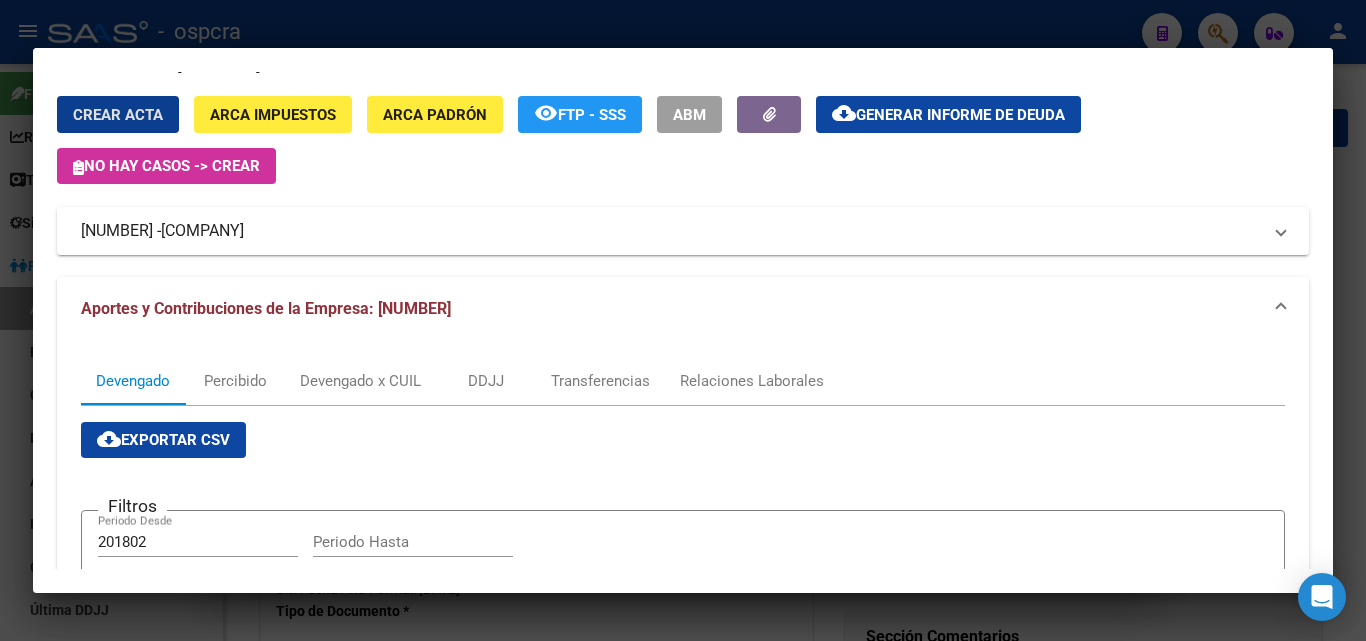 scroll, scrollTop: 0, scrollLeft: 0, axis: both 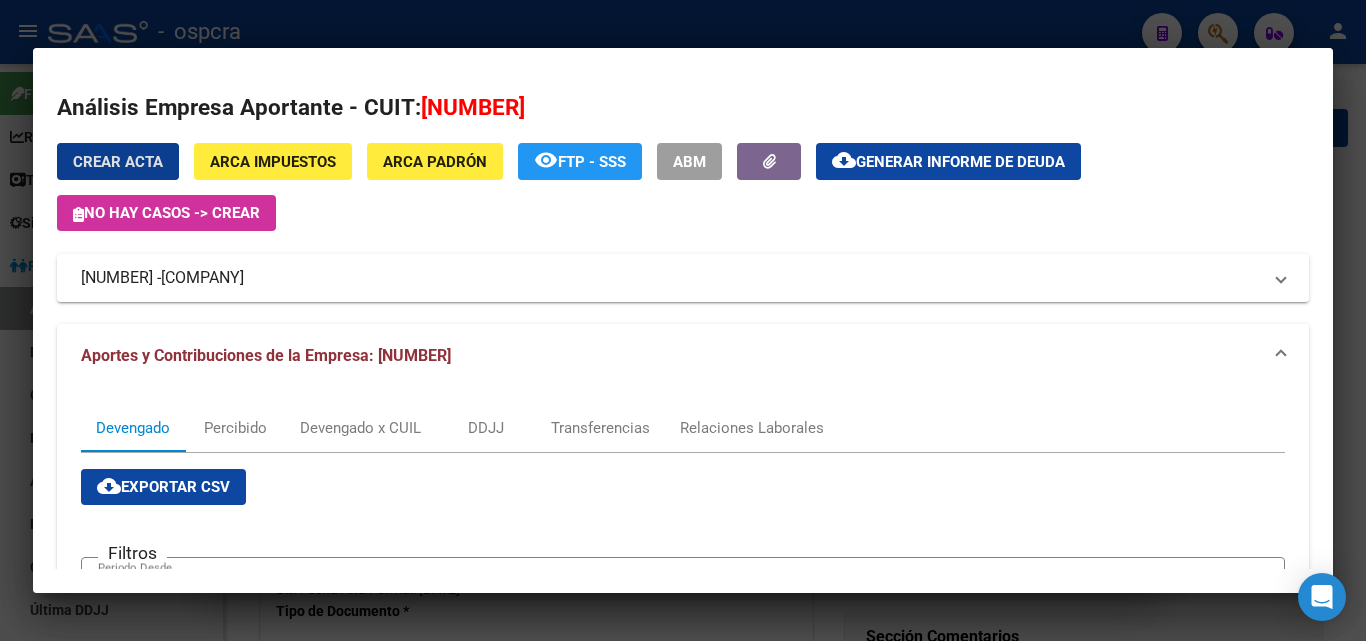 click at bounding box center [683, 320] 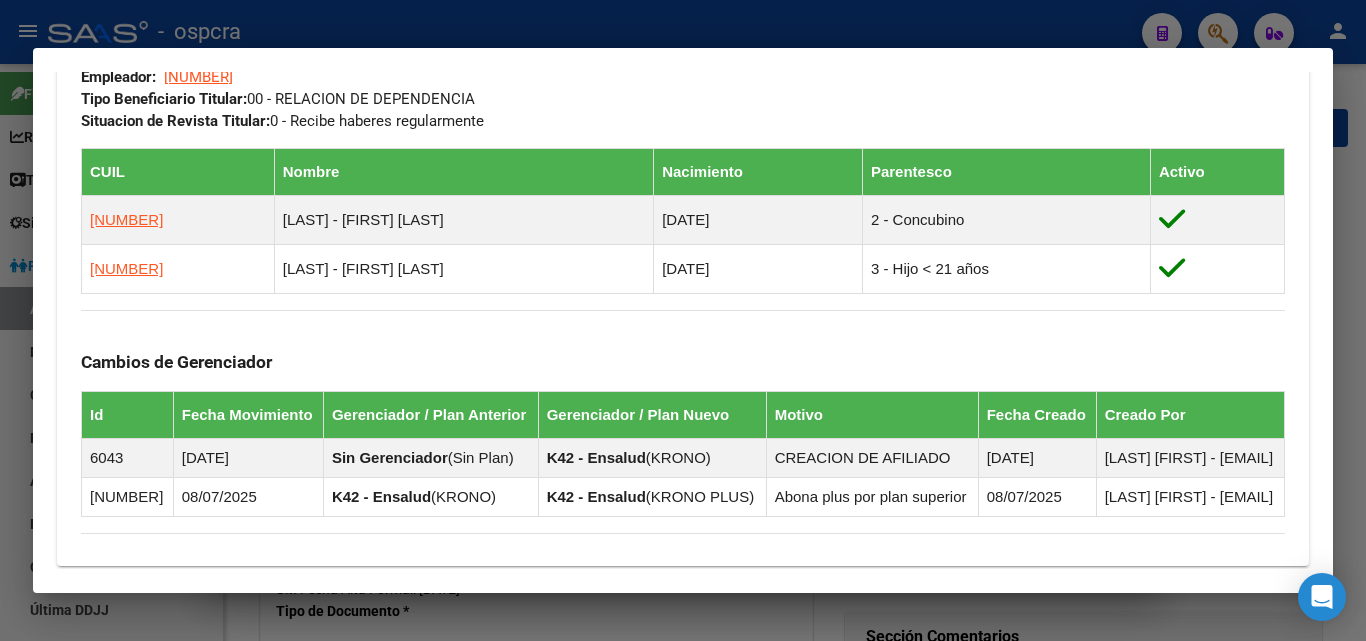 scroll, scrollTop: 1000, scrollLeft: 0, axis: vertical 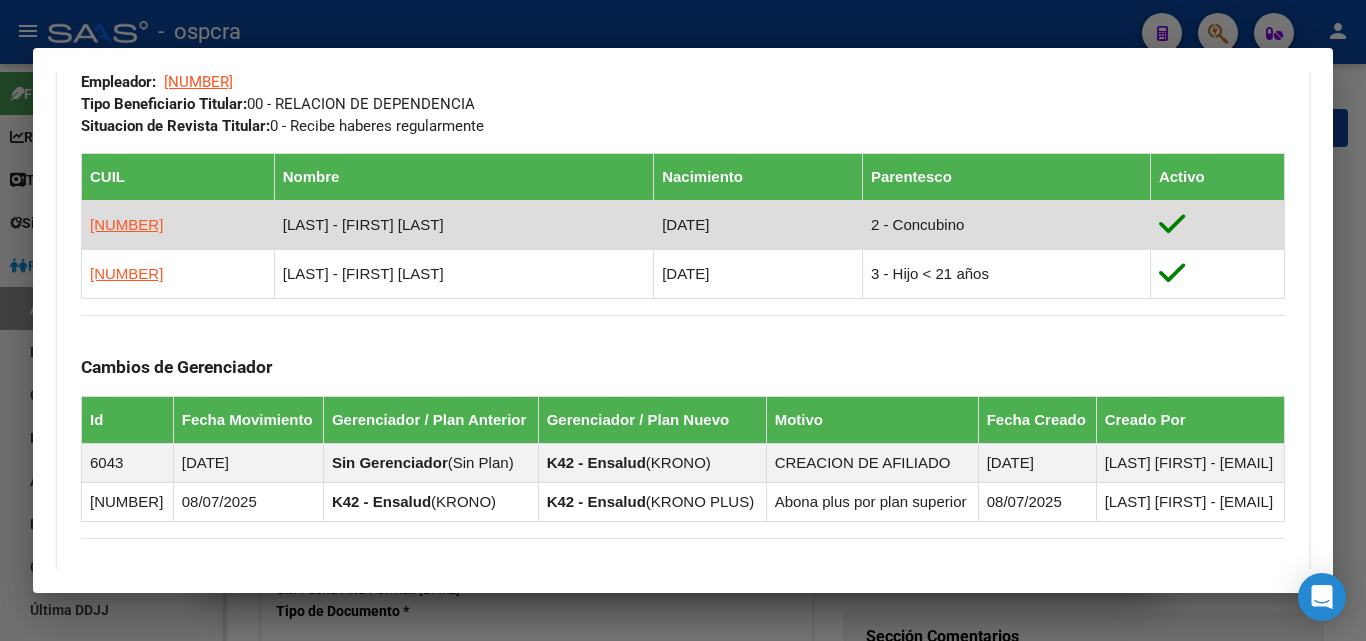 click on "[DATE]" at bounding box center (758, 225) 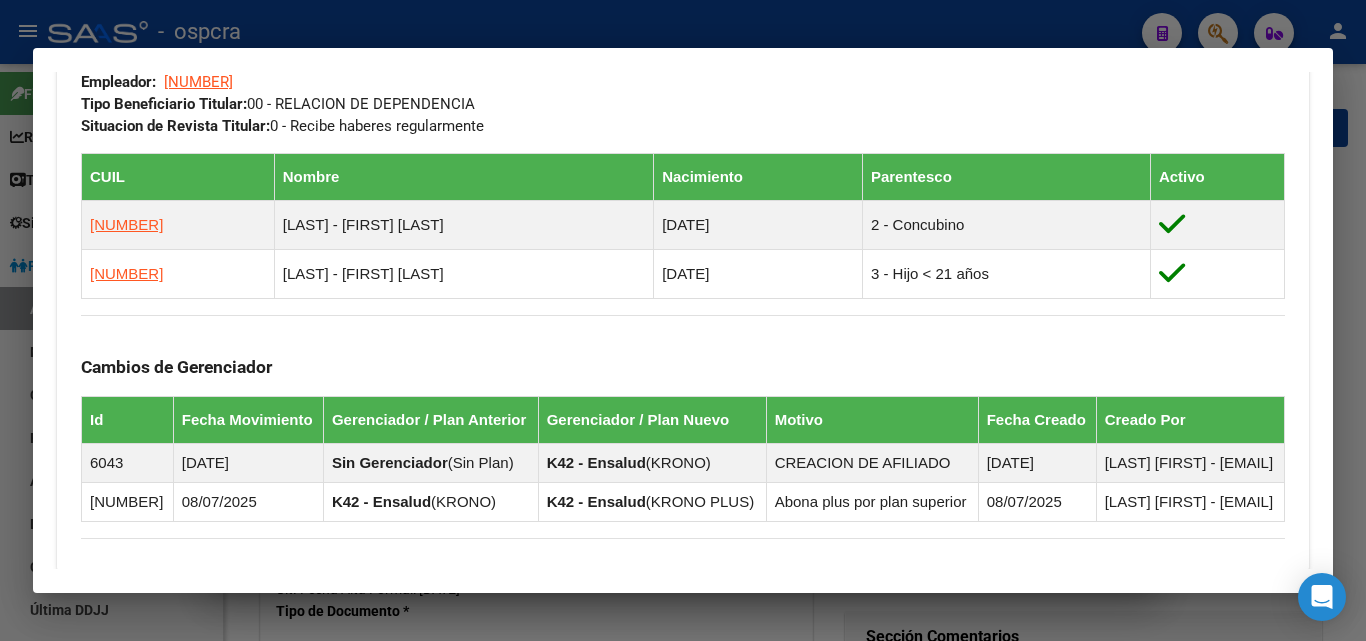 click at bounding box center [683, 320] 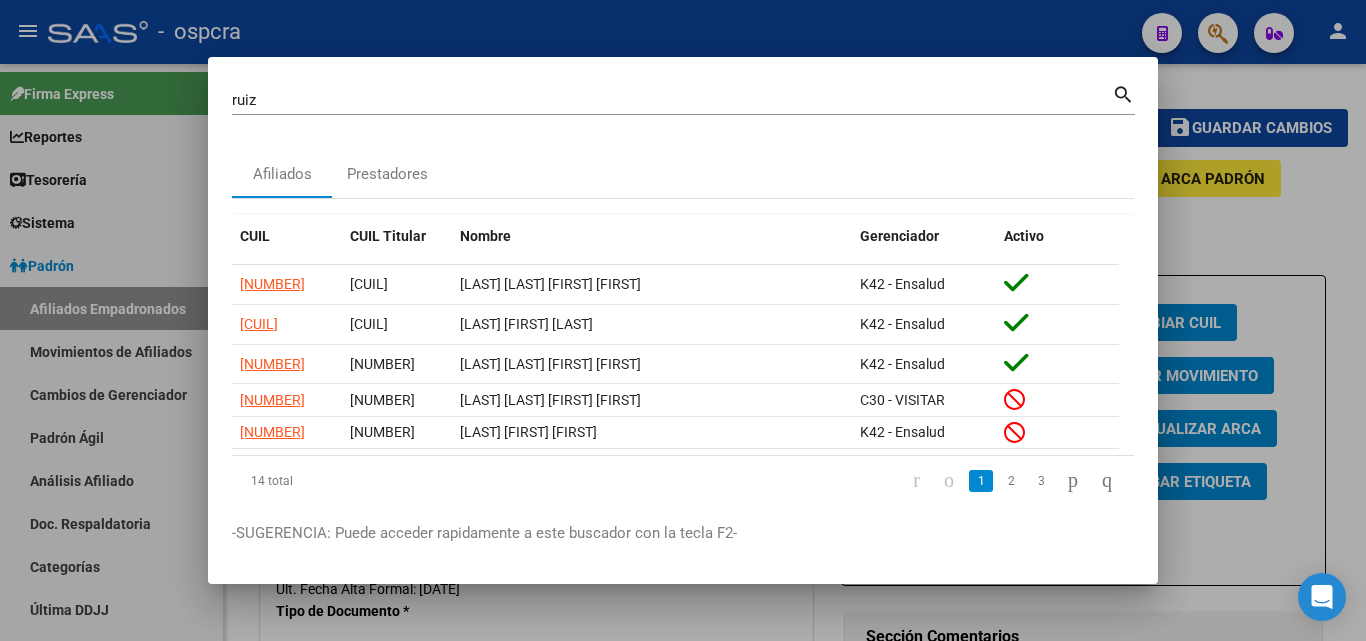 click at bounding box center (683, 320) 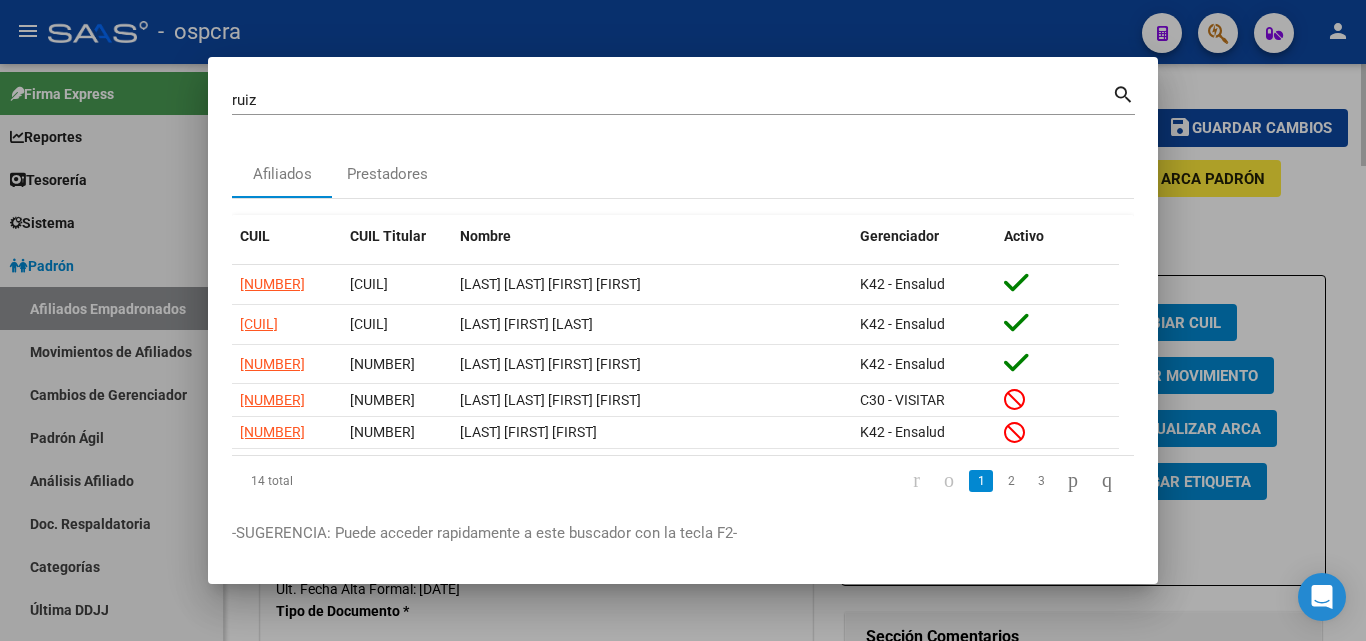 type 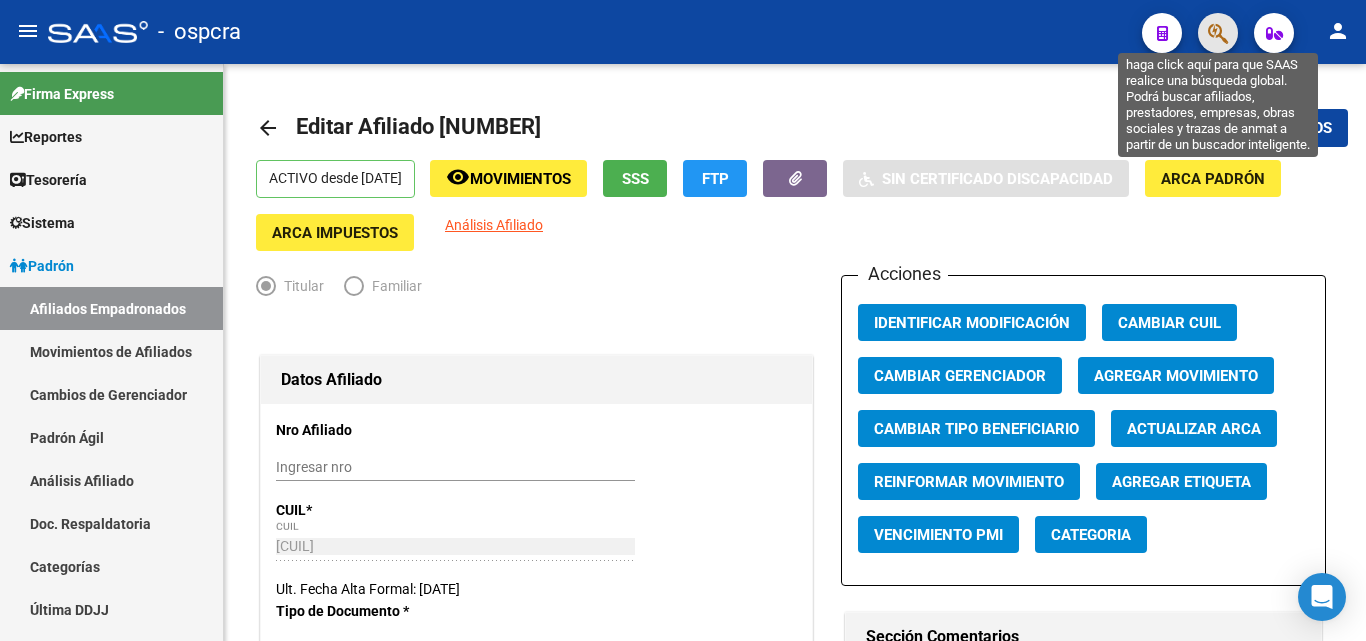 click 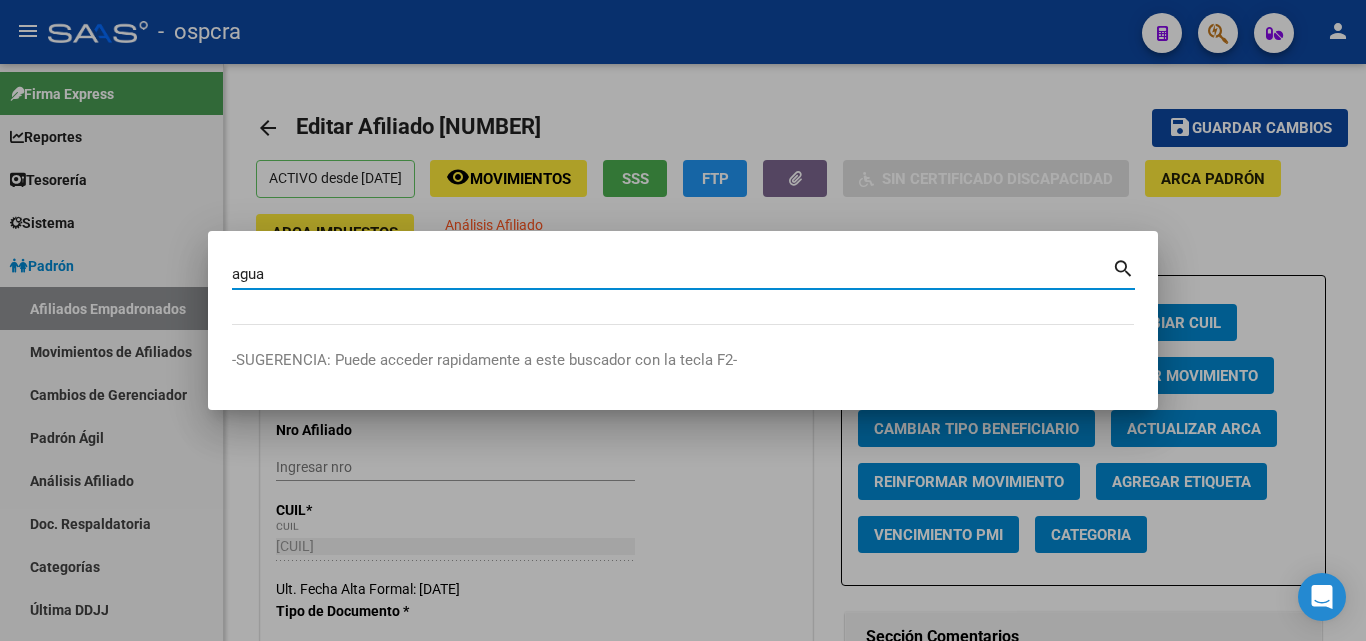 type on "agua" 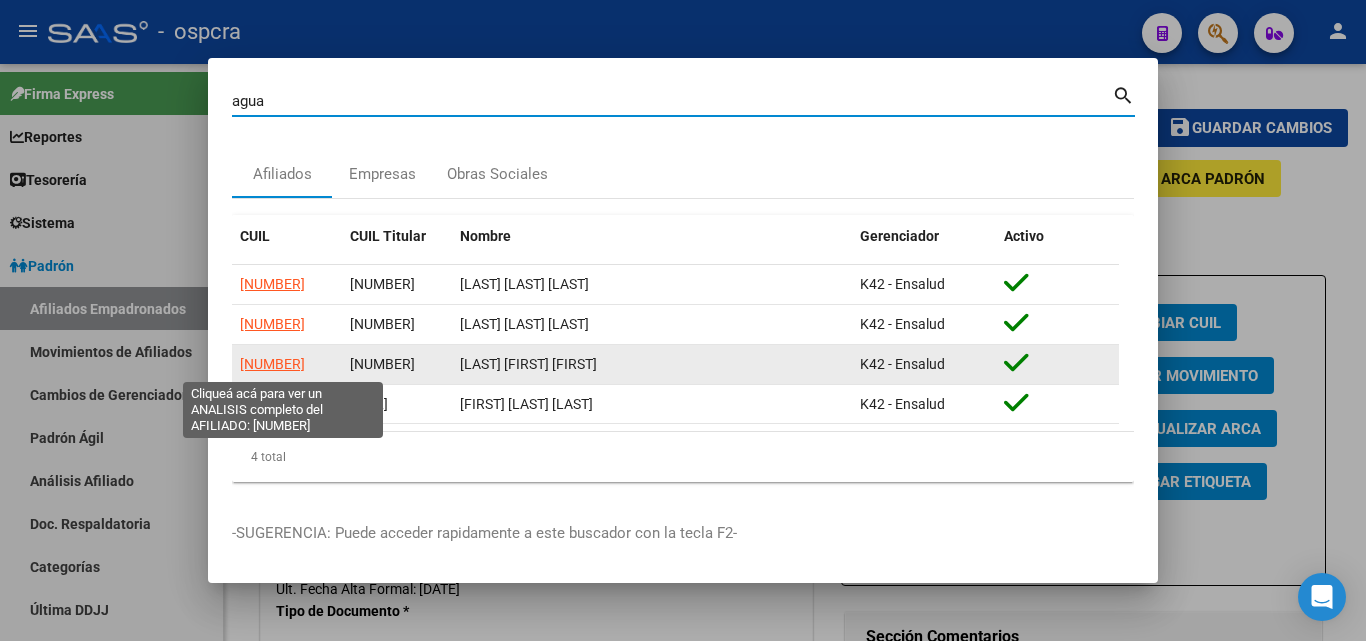 click on "[NUMBER]" 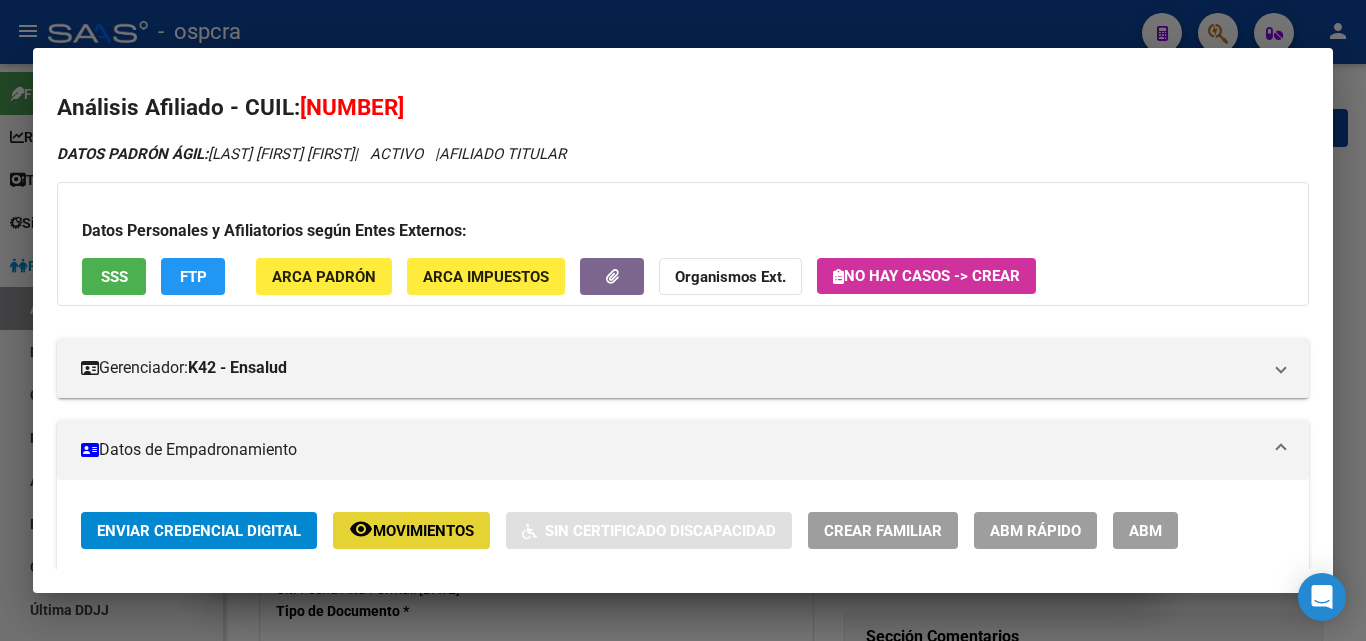 click on "remove_red_eye Movimientos" 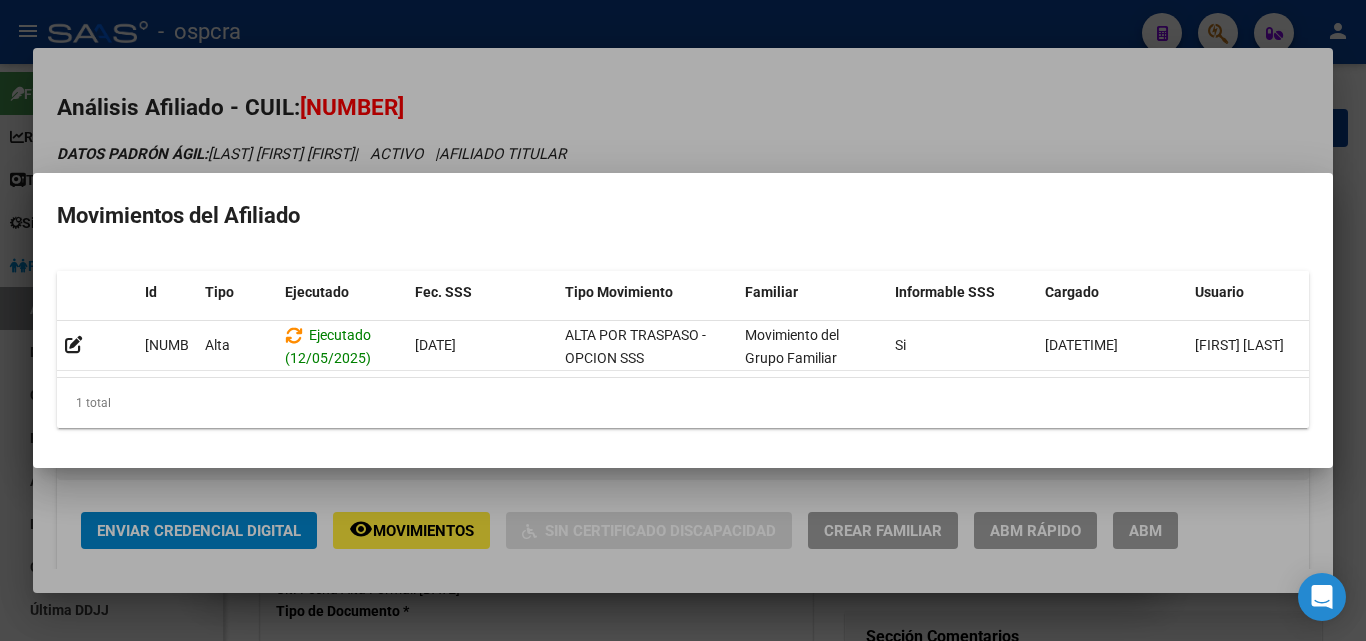 click at bounding box center [683, 320] 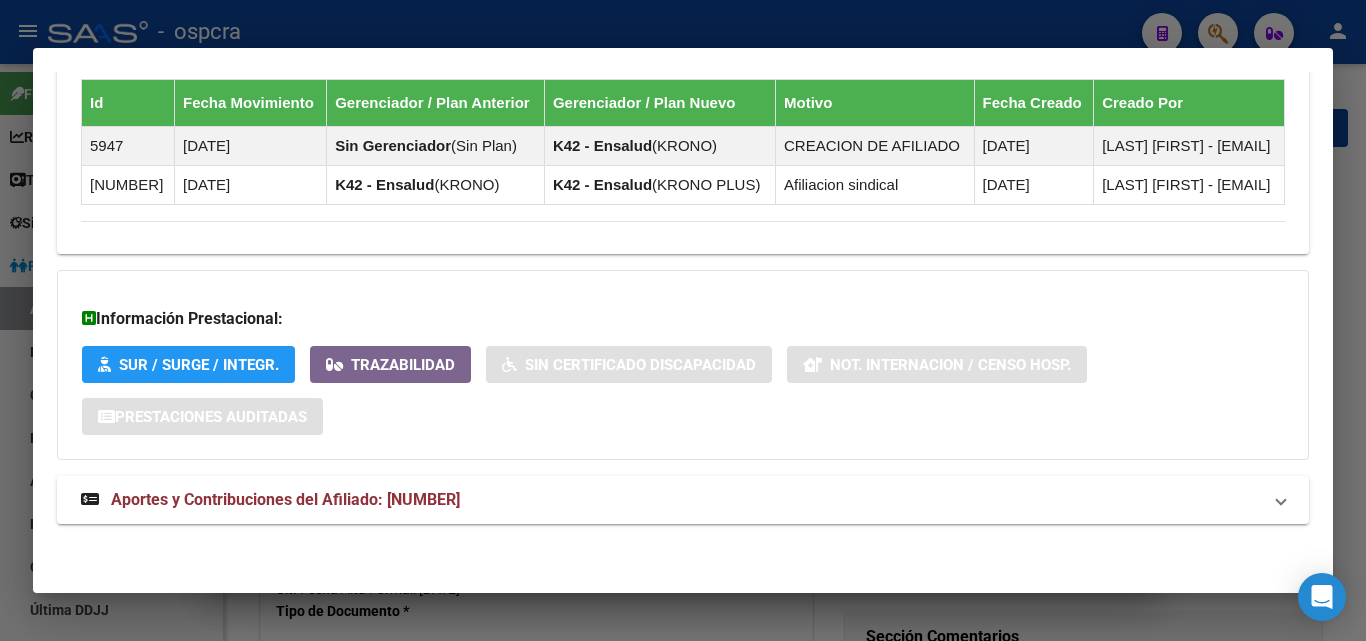 scroll, scrollTop: 1361, scrollLeft: 0, axis: vertical 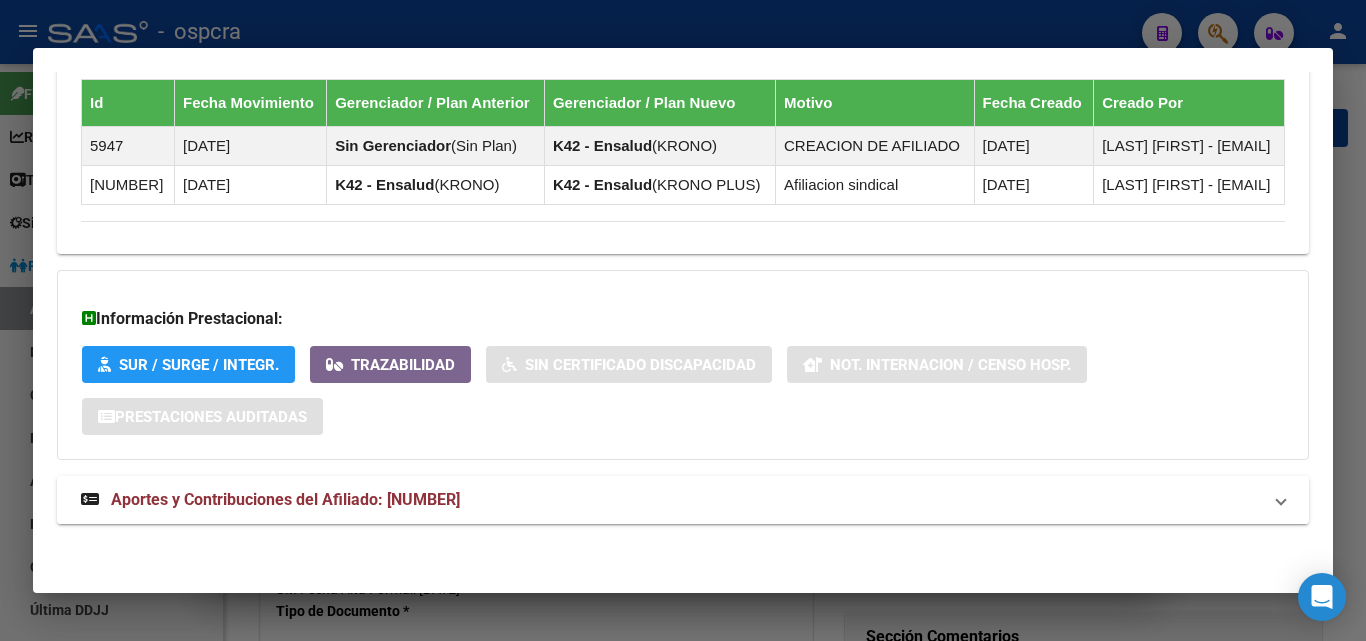 click on "Aportes y Contribuciones del Afiliado: [NUMBER]" at bounding box center (270, 500) 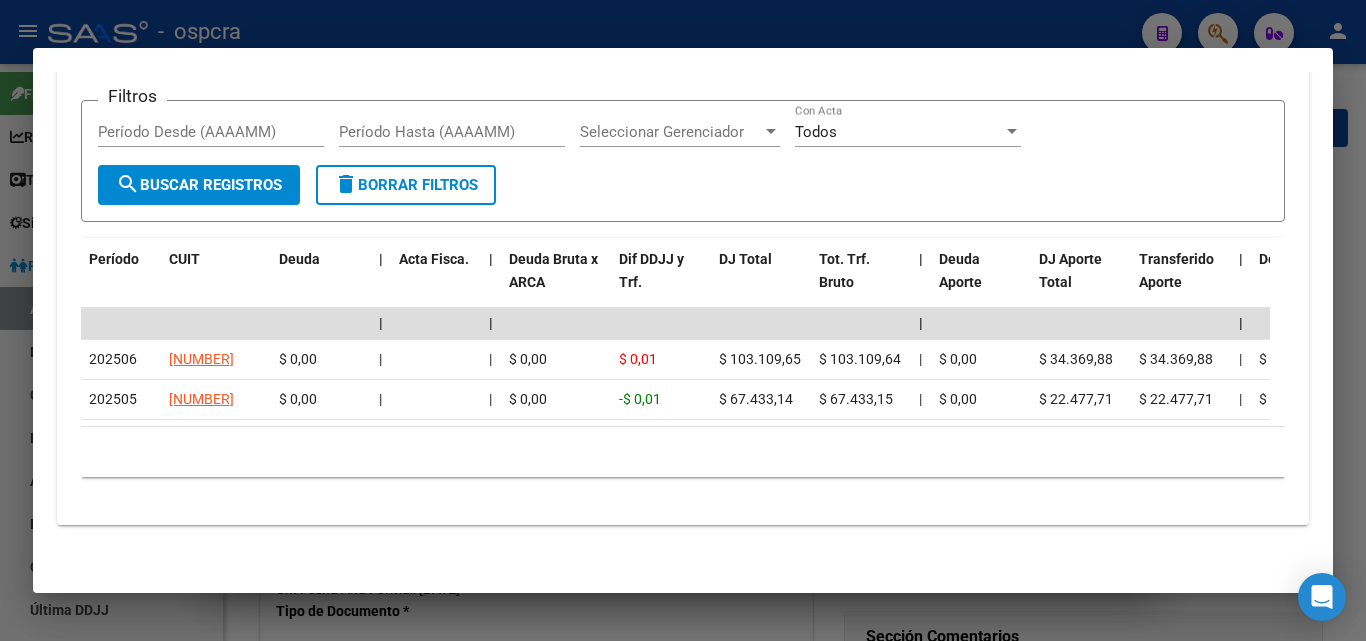 scroll, scrollTop: 2024, scrollLeft: 0, axis: vertical 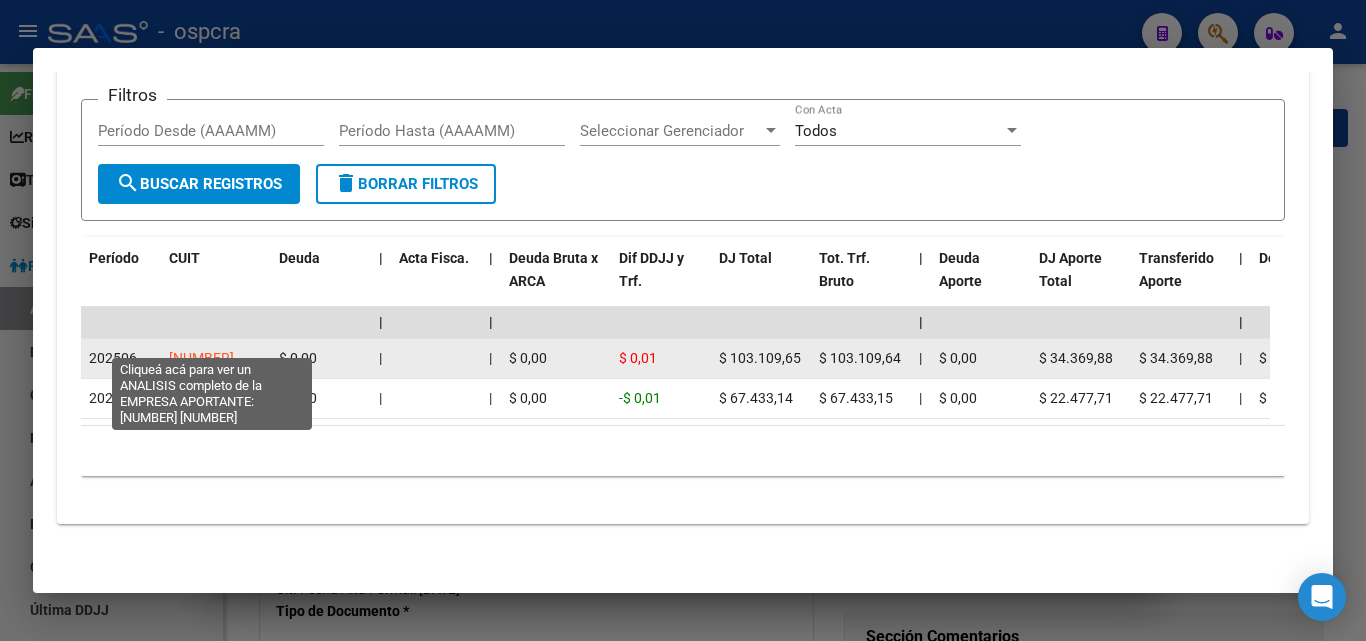click on "[NUMBER]" 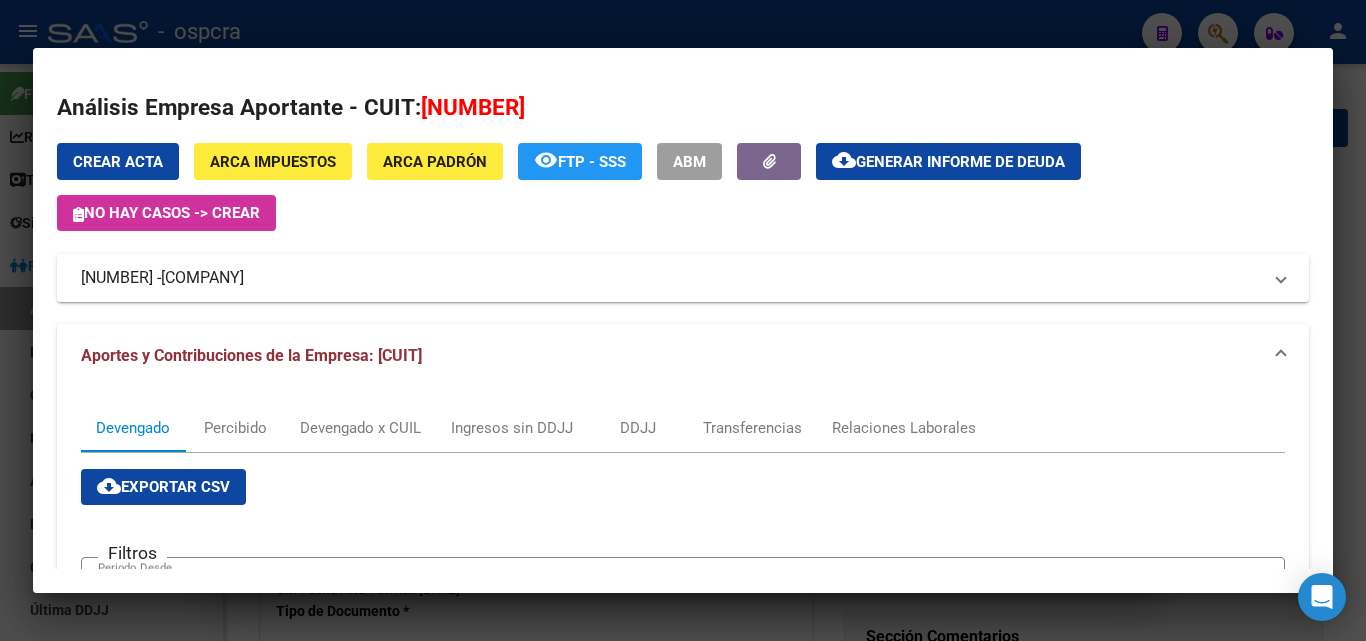 click at bounding box center (683, 320) 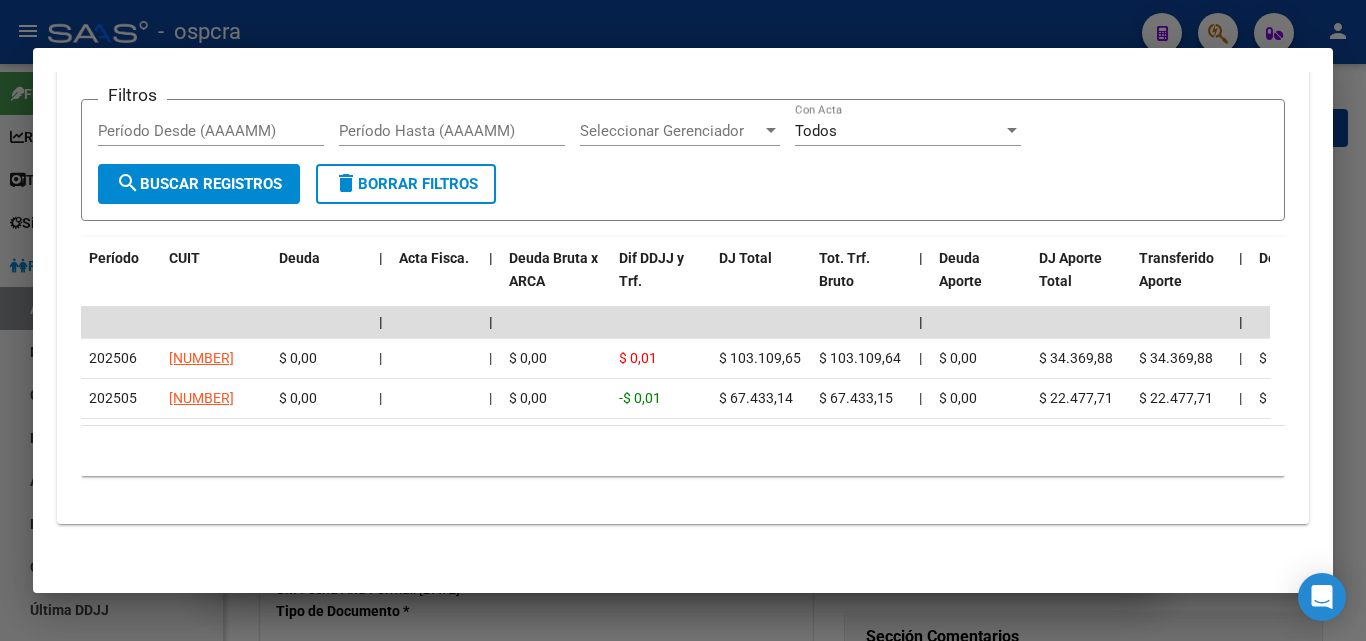 click at bounding box center (683, 320) 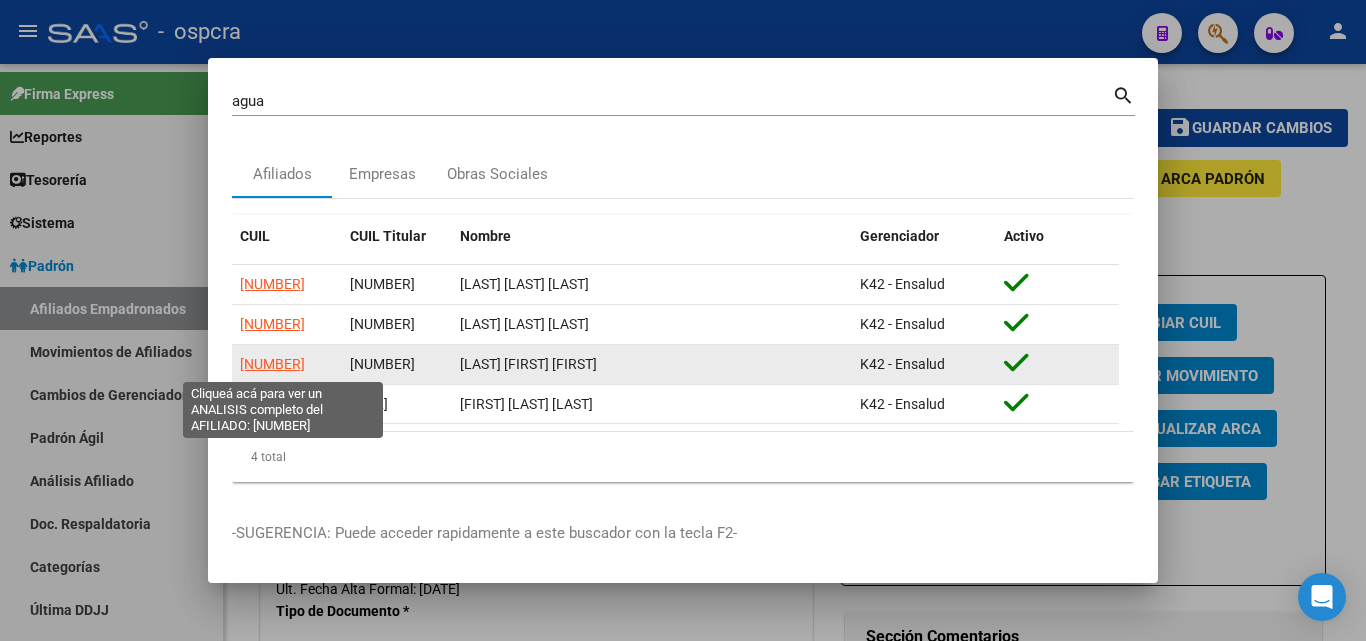 click on "[NUMBER]" 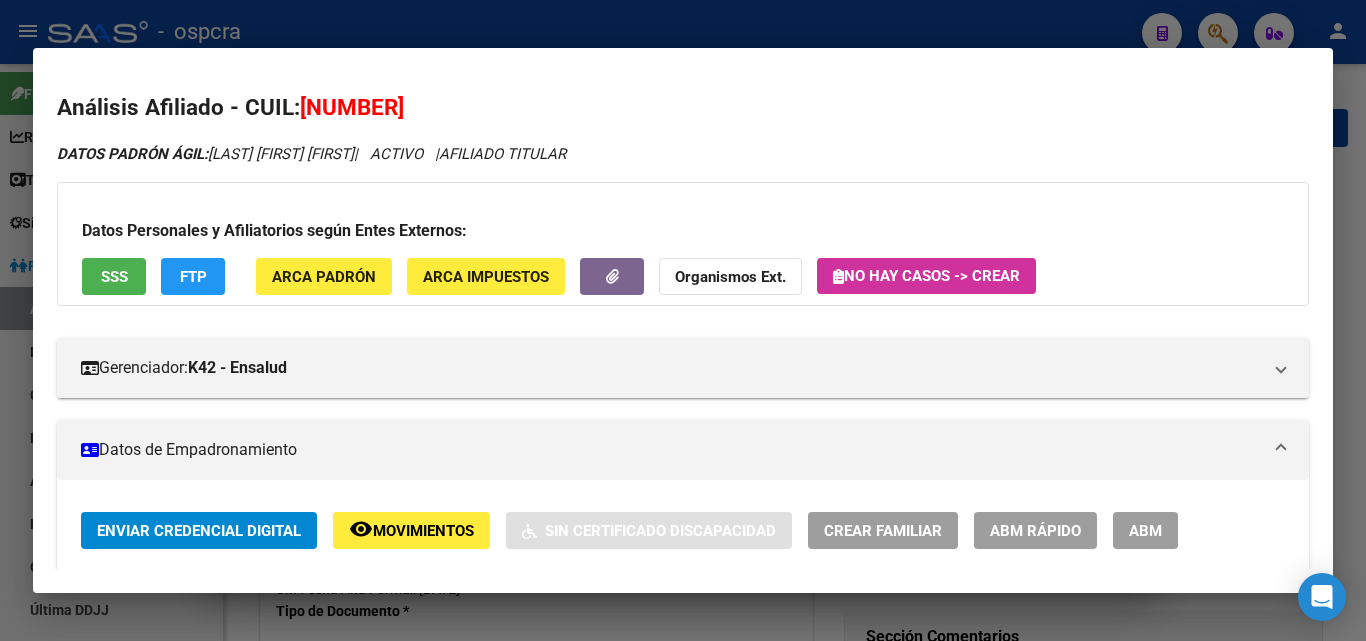 click on "ABM" at bounding box center [1145, 531] 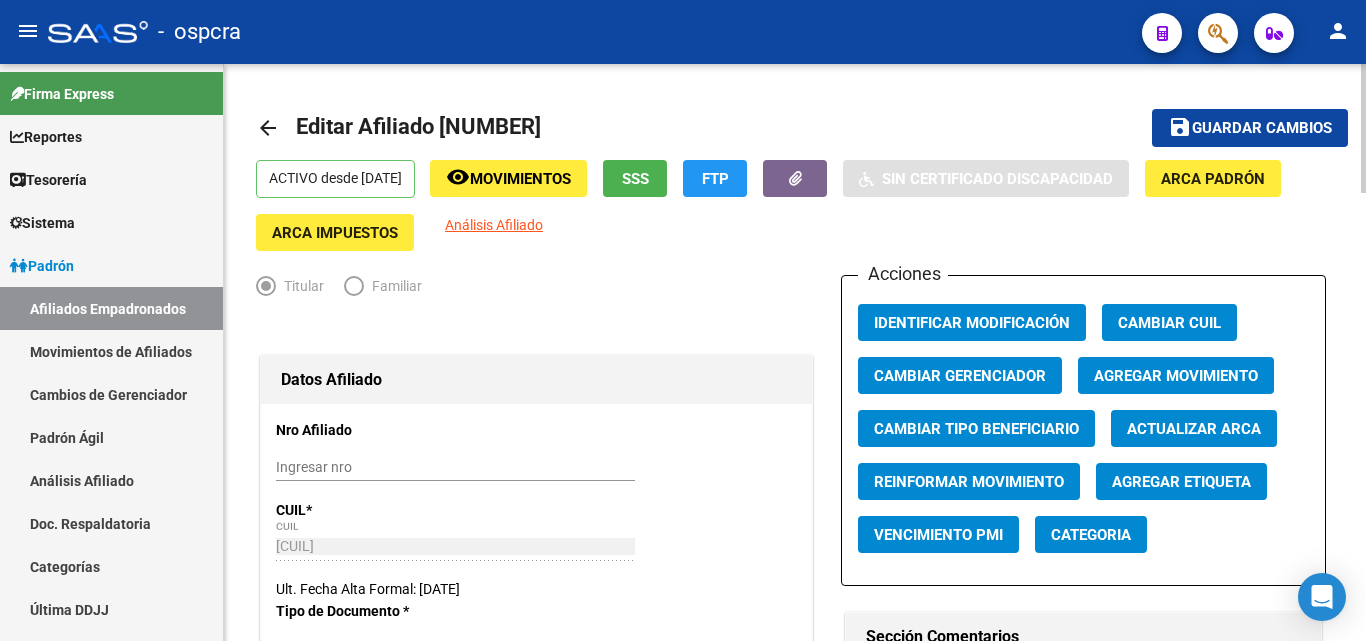 click on "Agregar Movimiento" 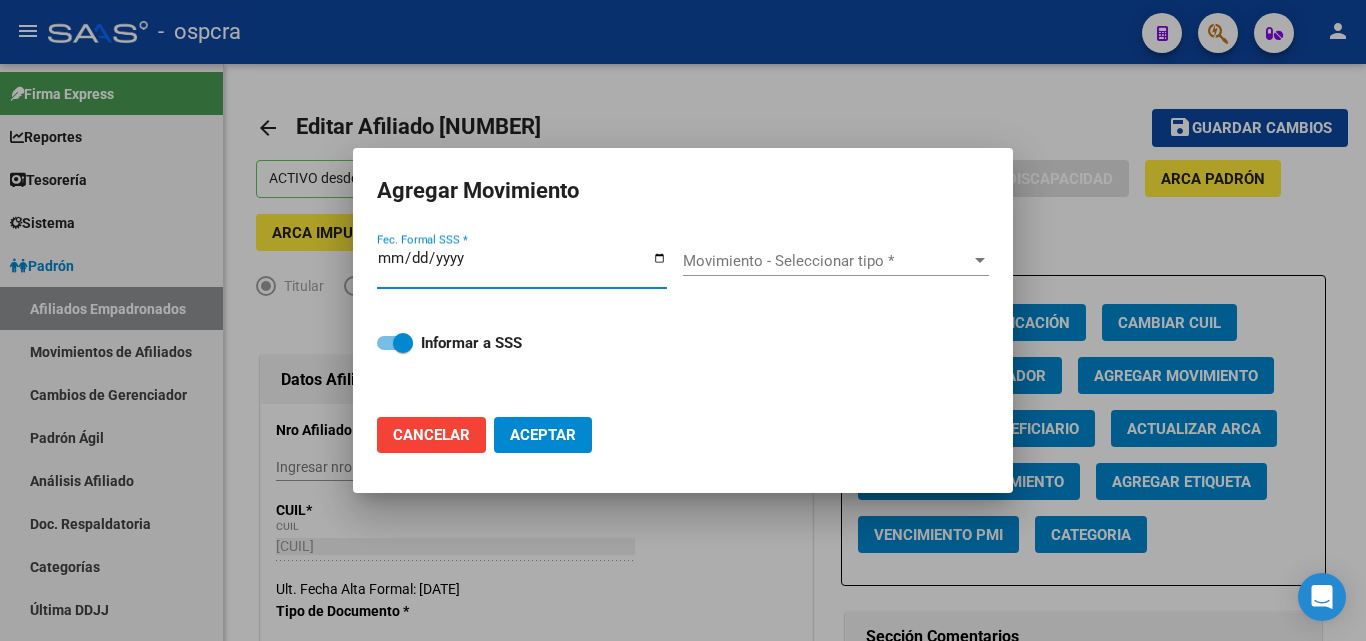 click on "Fec. Formal SSS *" at bounding box center [522, 266] 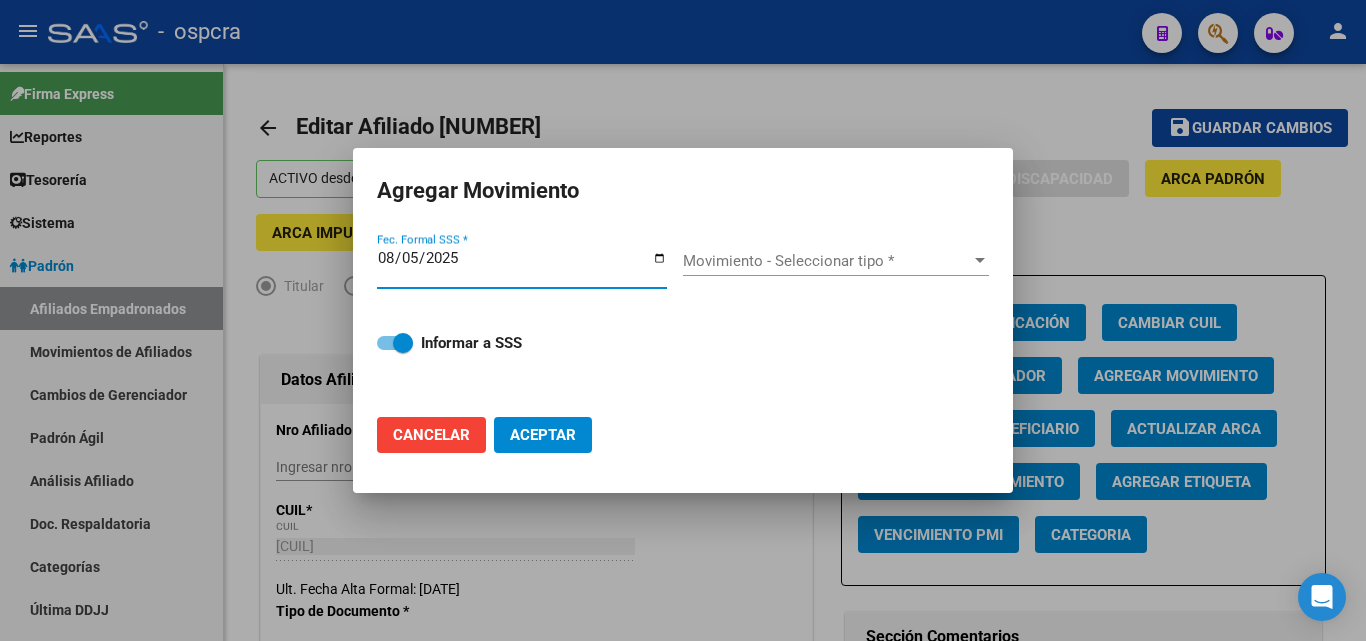 type on "2025-08-05" 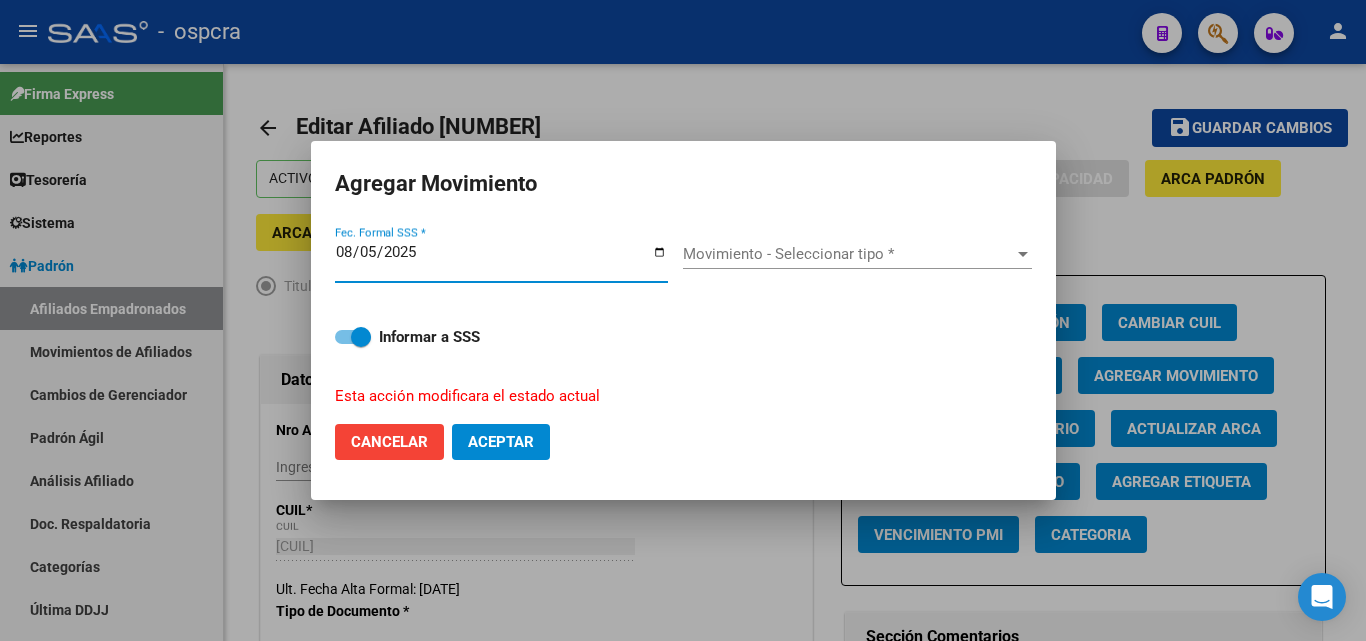 click on "Movimiento - Seleccionar tipo *" at bounding box center [848, 254] 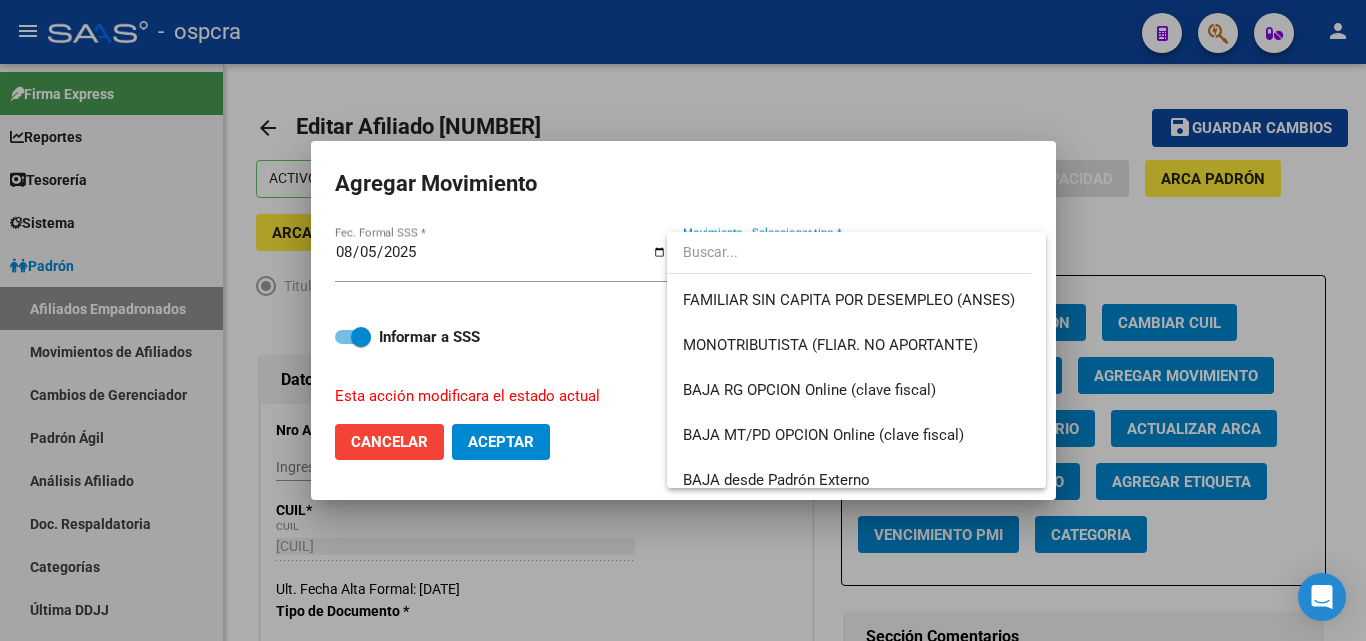 scroll, scrollTop: 1300, scrollLeft: 0, axis: vertical 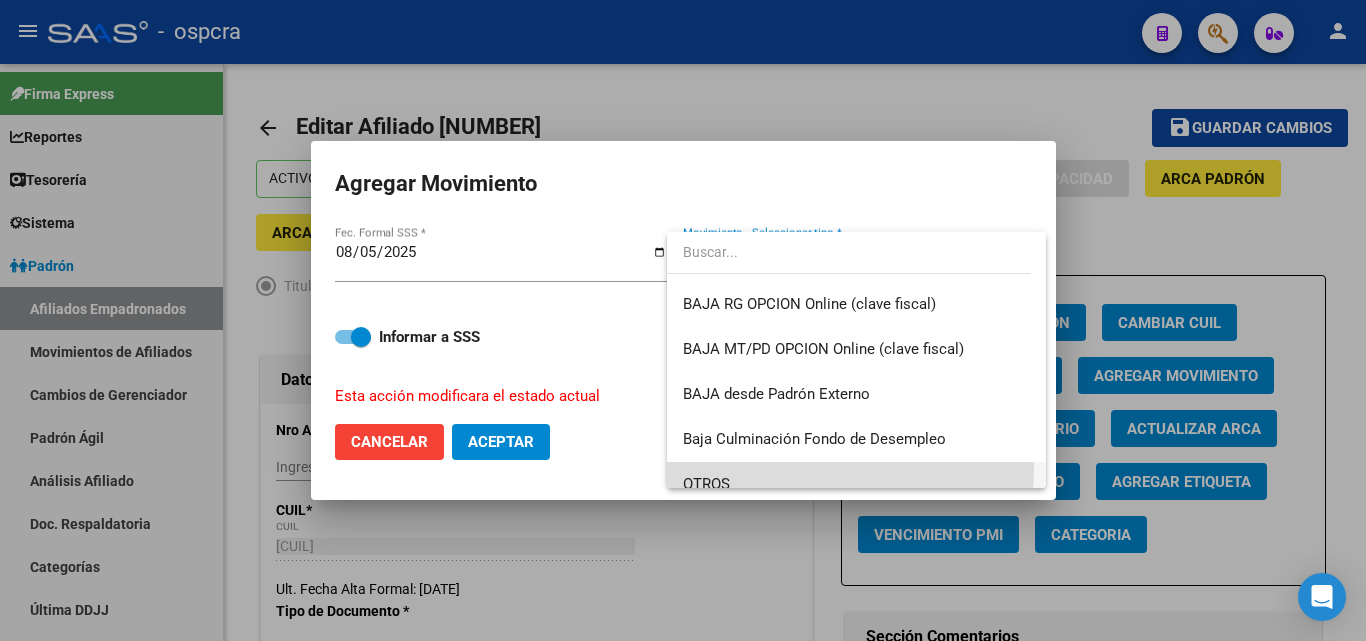 click on "OTROS" at bounding box center (856, 484) 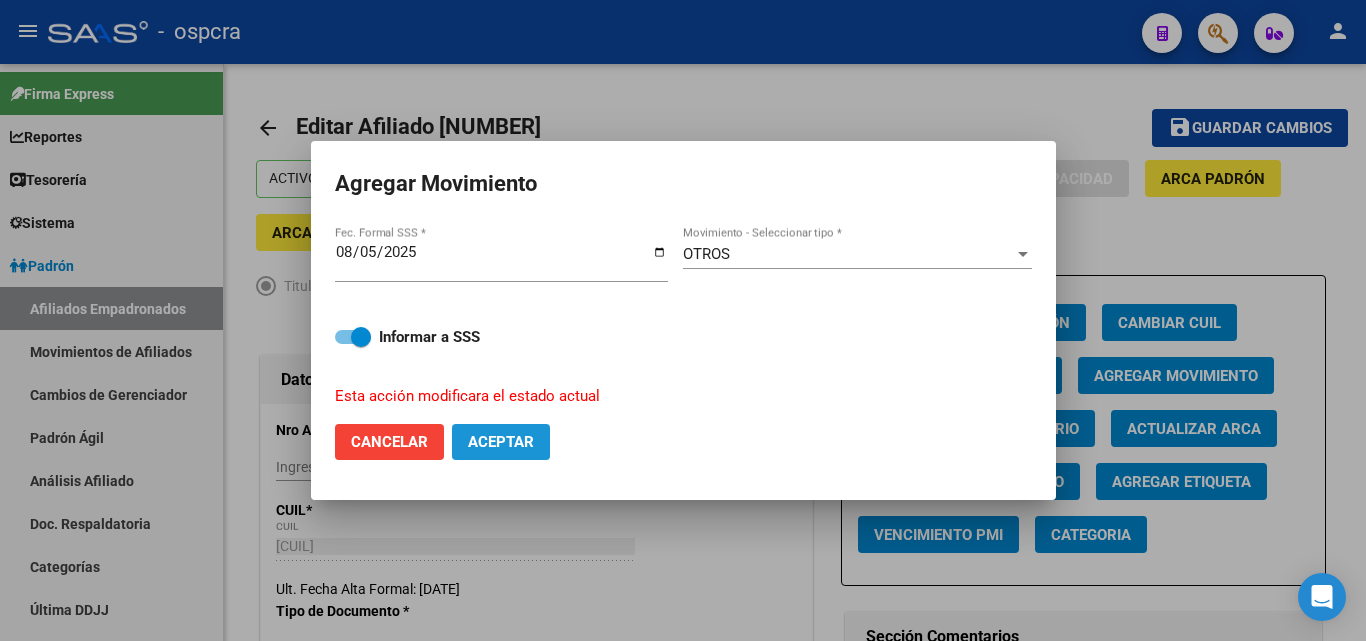 click on "Aceptar" 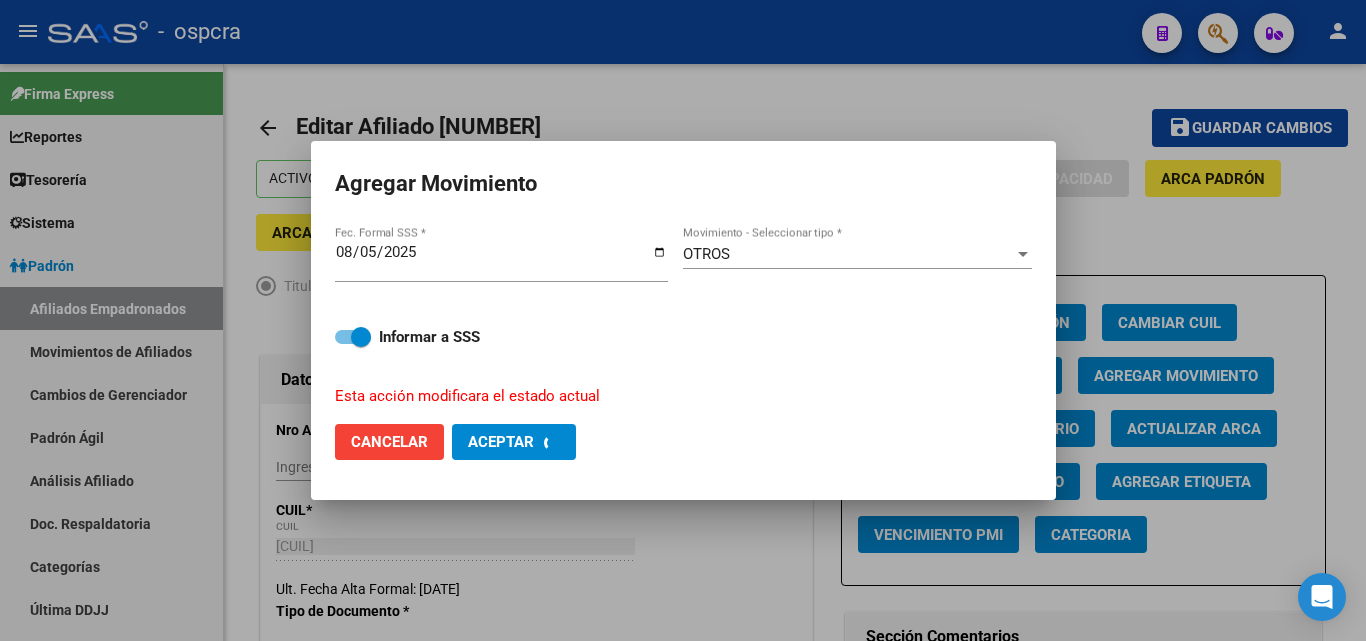 checkbox on "false" 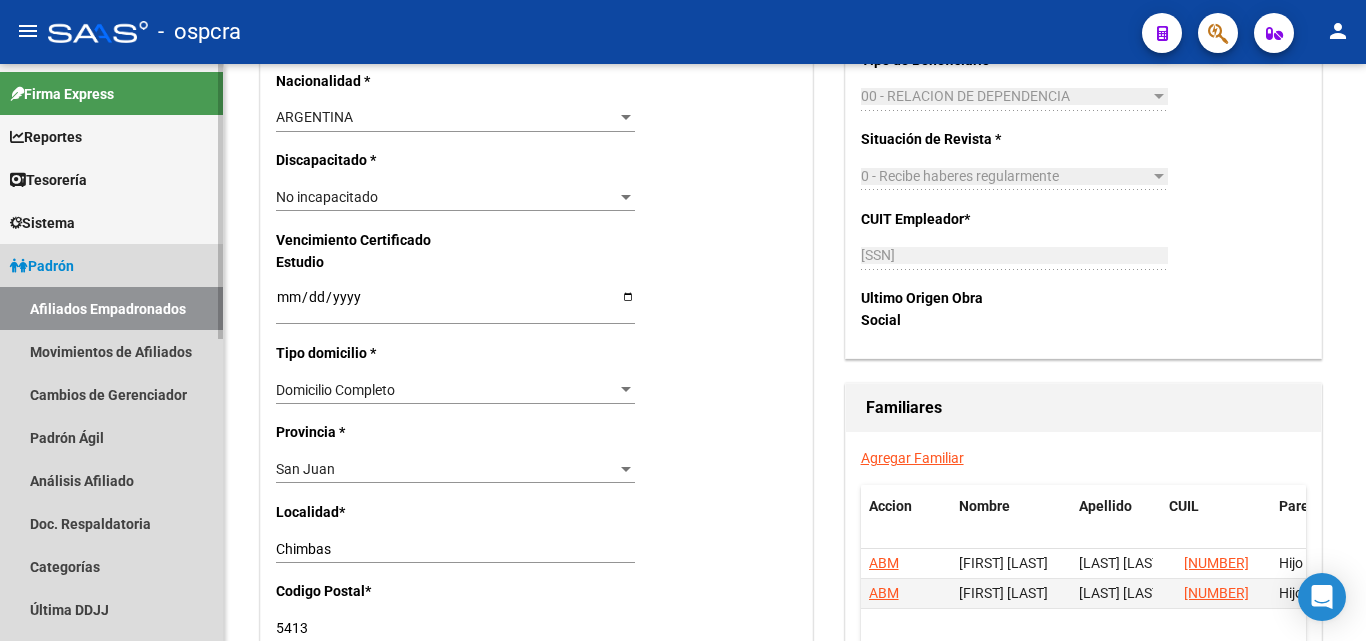 click on "Afiliados Empadronados" at bounding box center [111, 308] 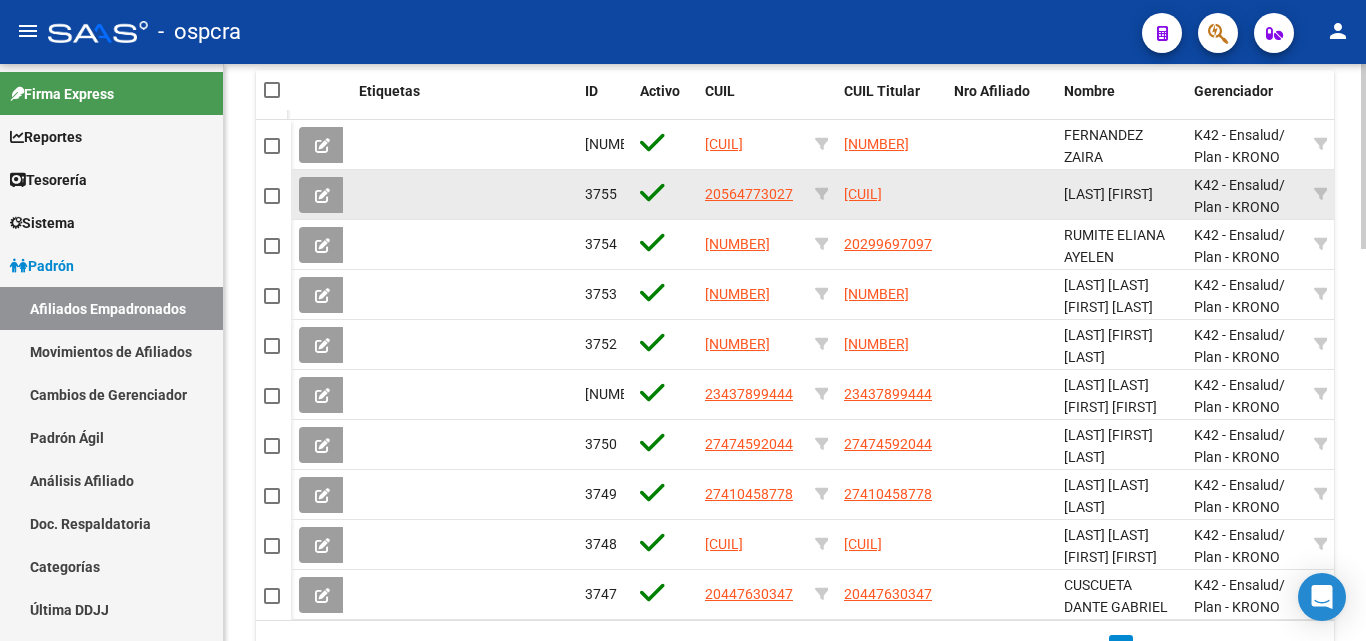 scroll, scrollTop: 900, scrollLeft: 0, axis: vertical 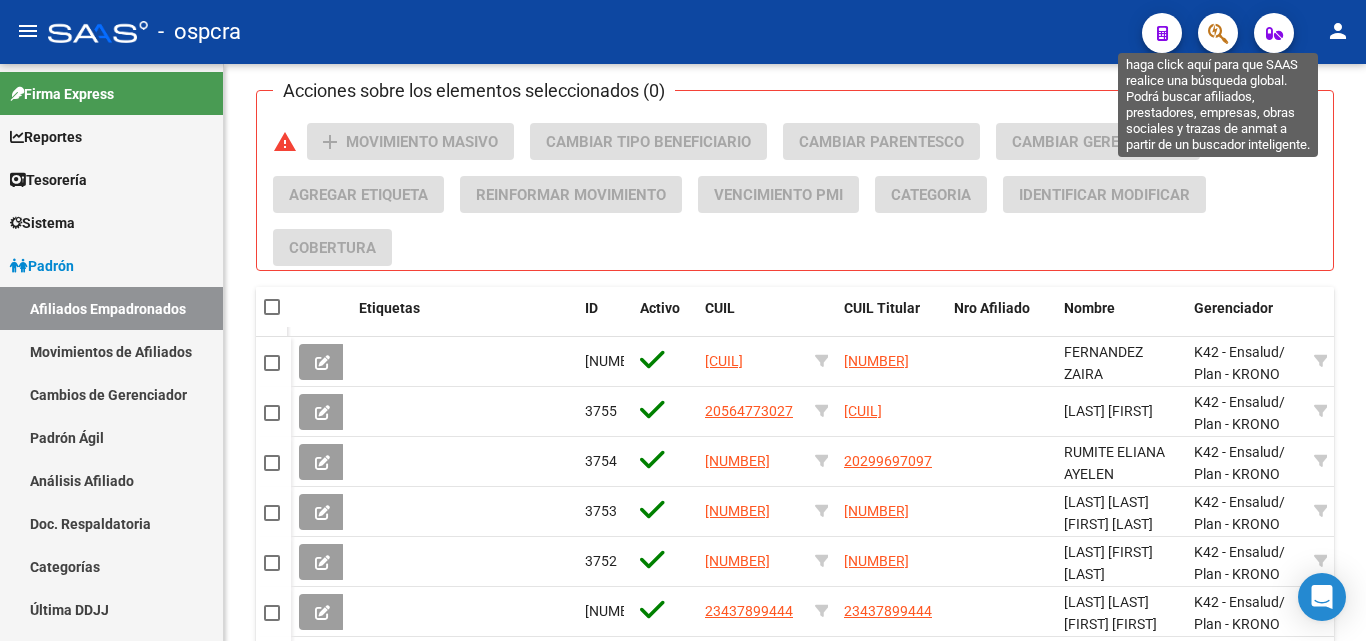 click 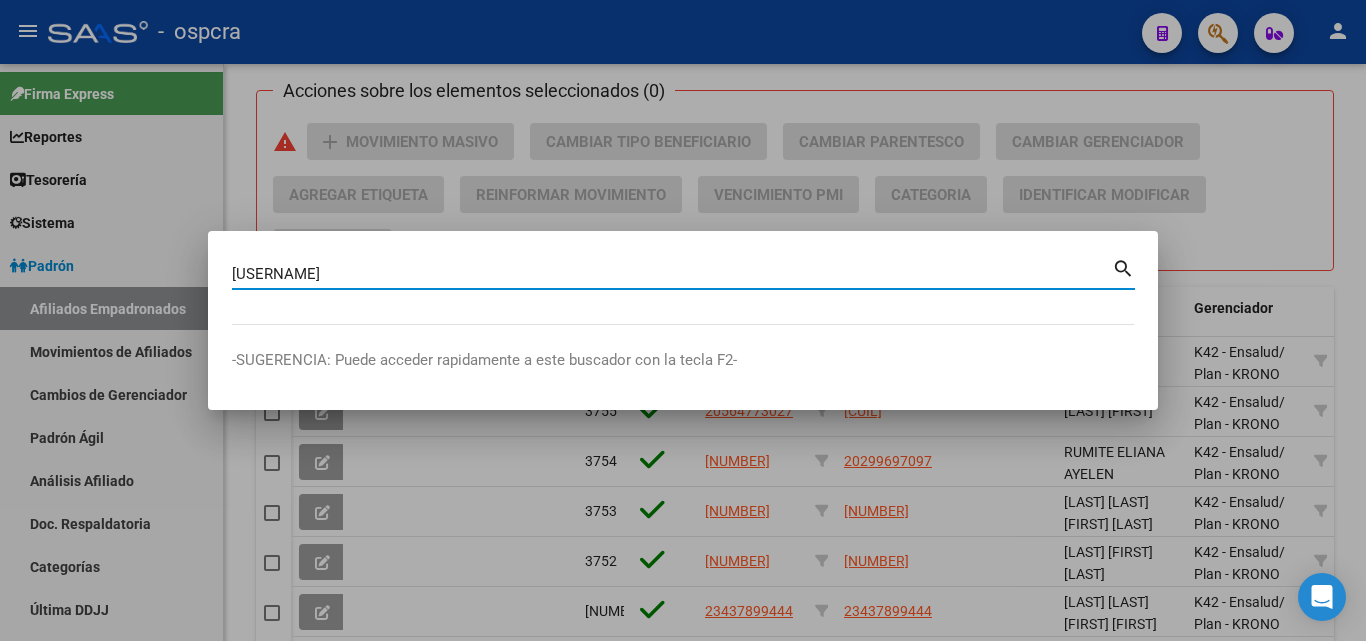 type on "[USERNAME]" 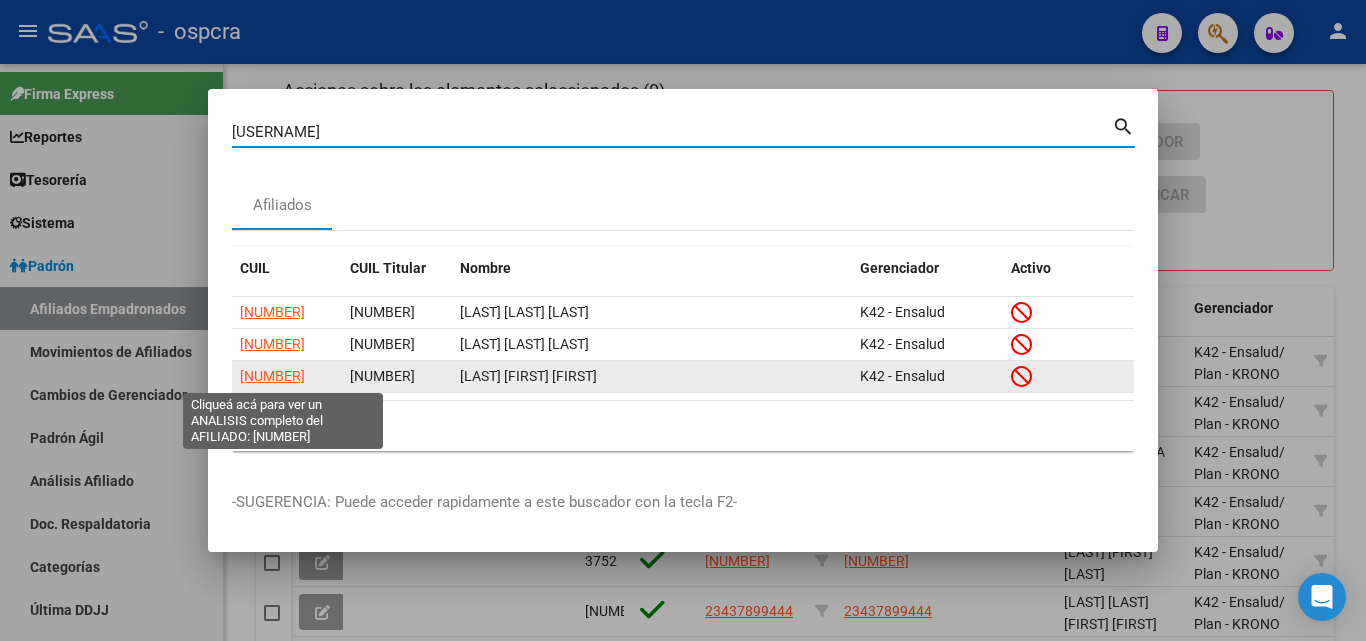 click on "[NUMBER]" 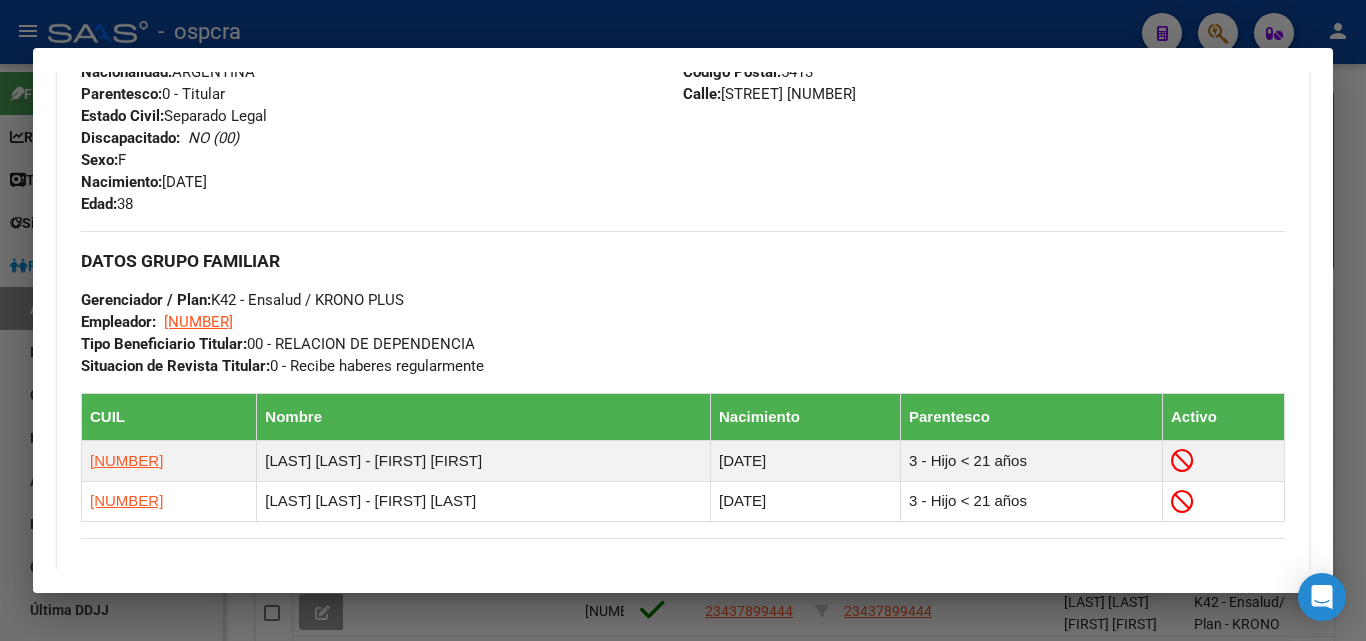 scroll, scrollTop: 1387, scrollLeft: 0, axis: vertical 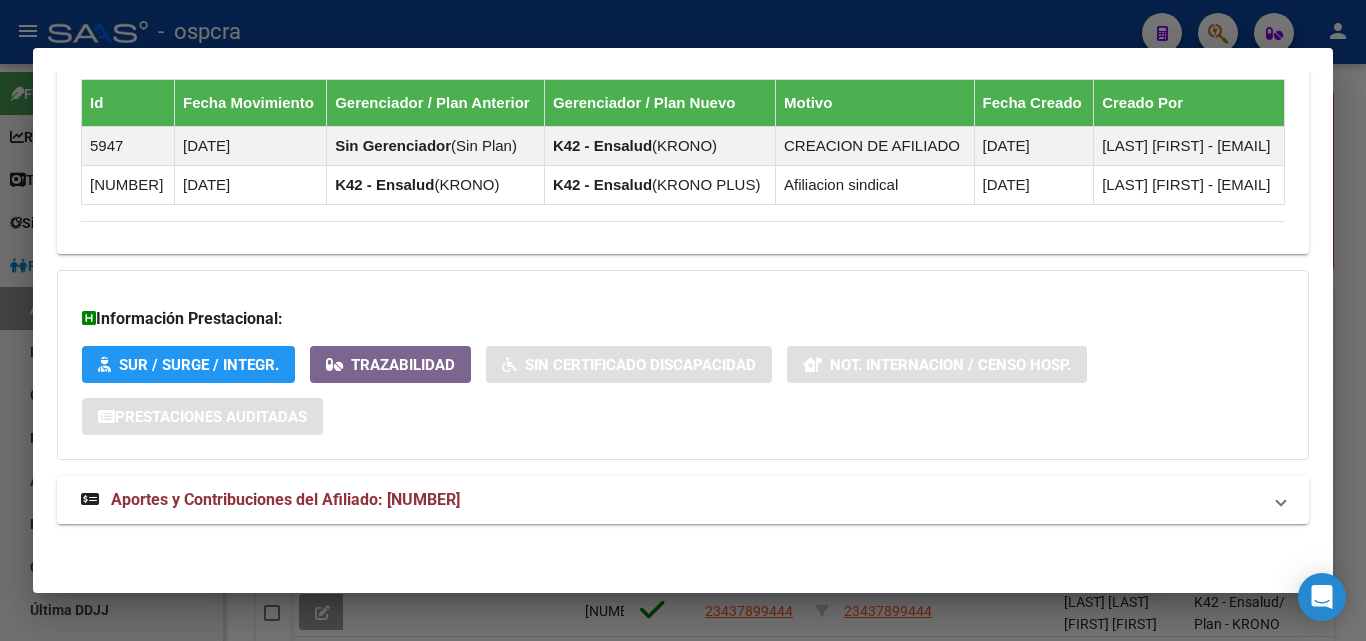 click on "Aportes y Contribuciones del Afiliado: [NUMBER]" at bounding box center (285, 499) 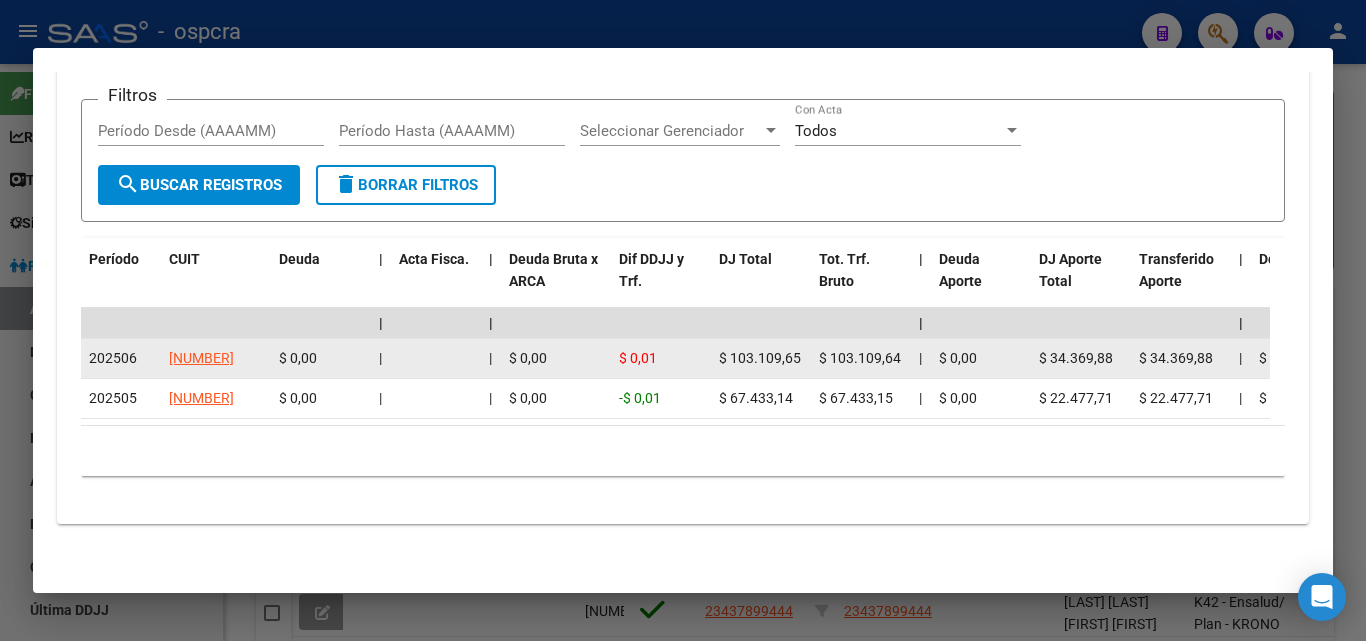 scroll, scrollTop: 2050, scrollLeft: 0, axis: vertical 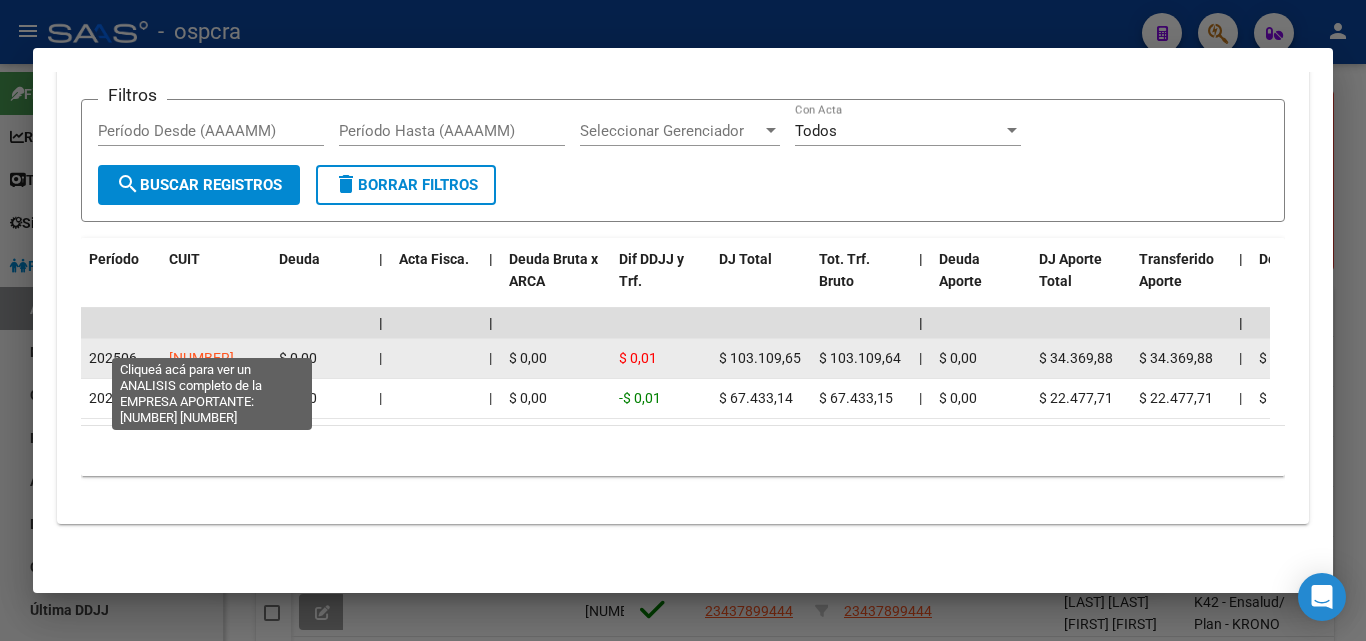 click on "[NUMBER]" 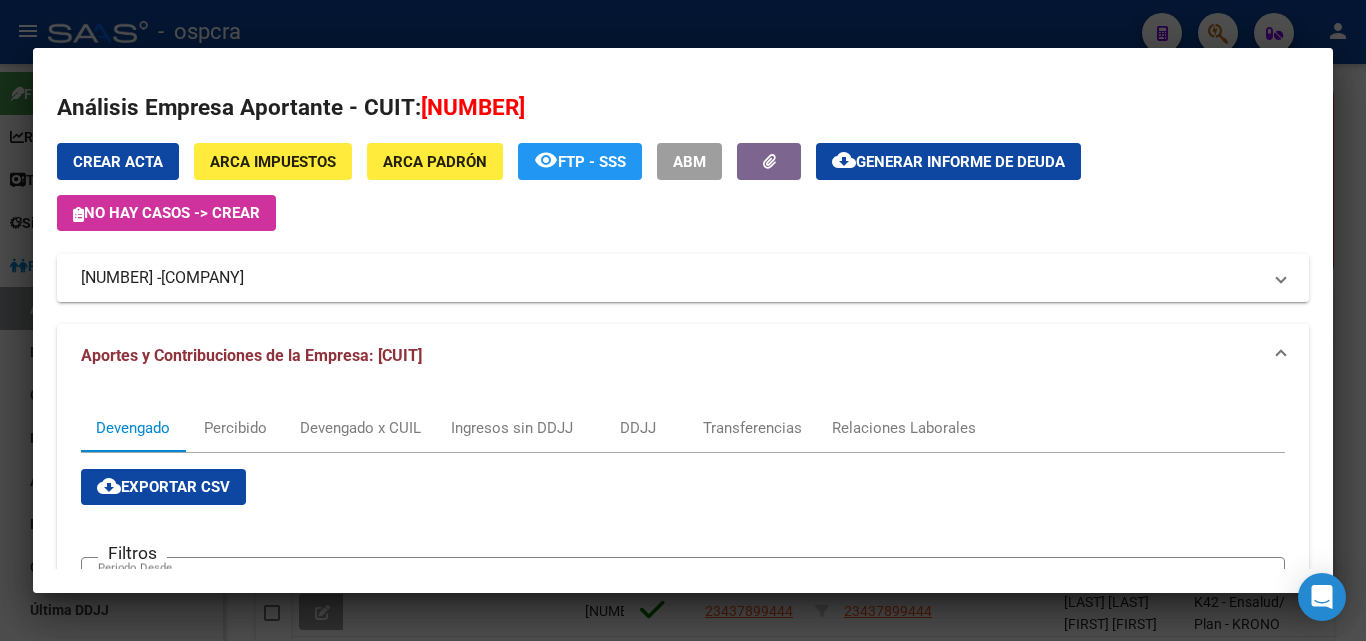 click on "[COMPANY]" at bounding box center [202, 278] 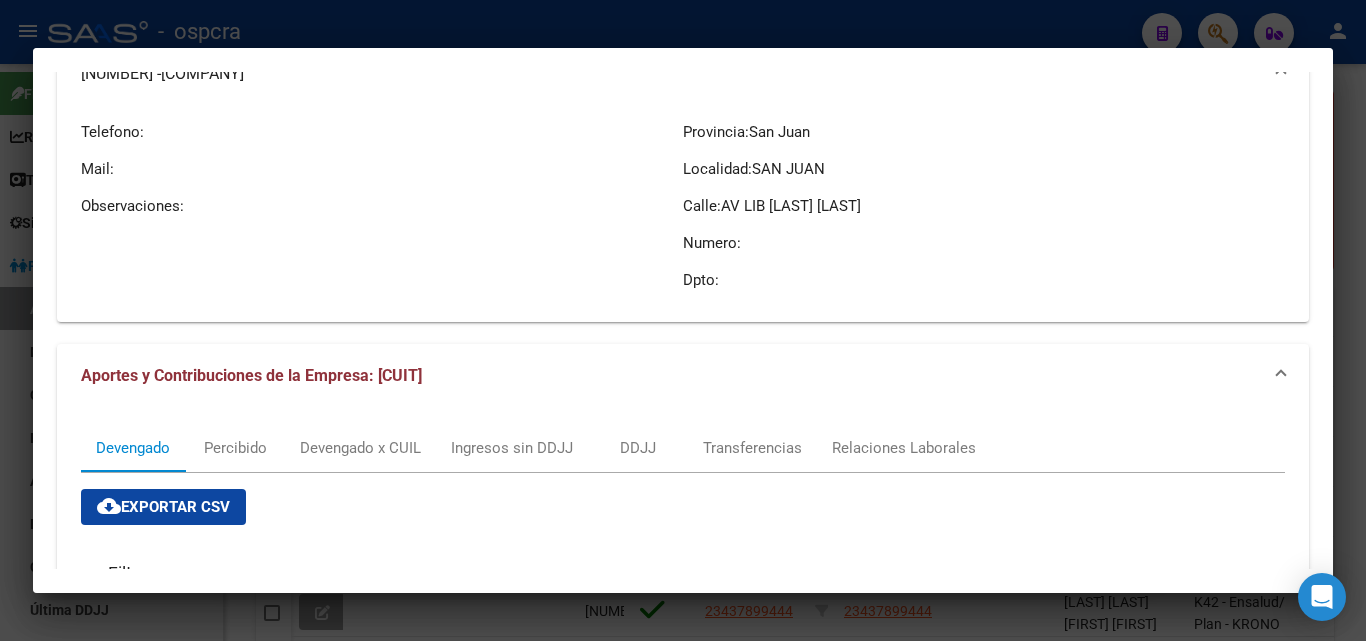 scroll, scrollTop: 300, scrollLeft: 0, axis: vertical 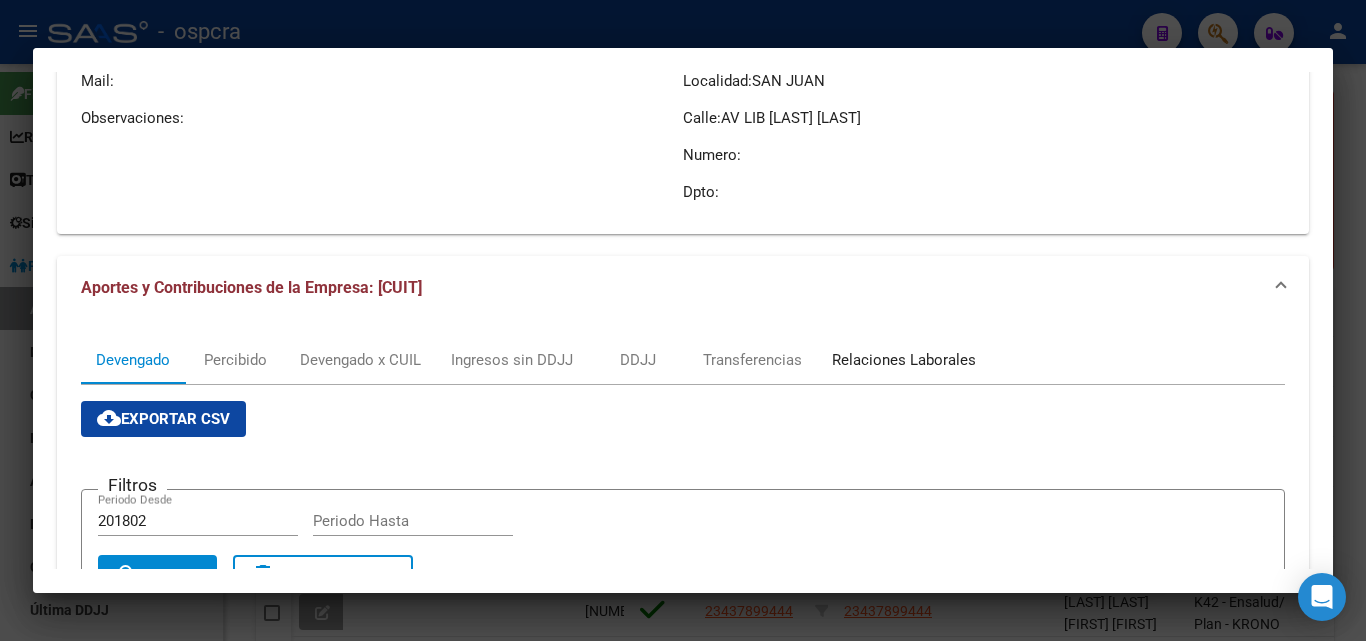 click on "Relaciones Laborales" at bounding box center [904, 360] 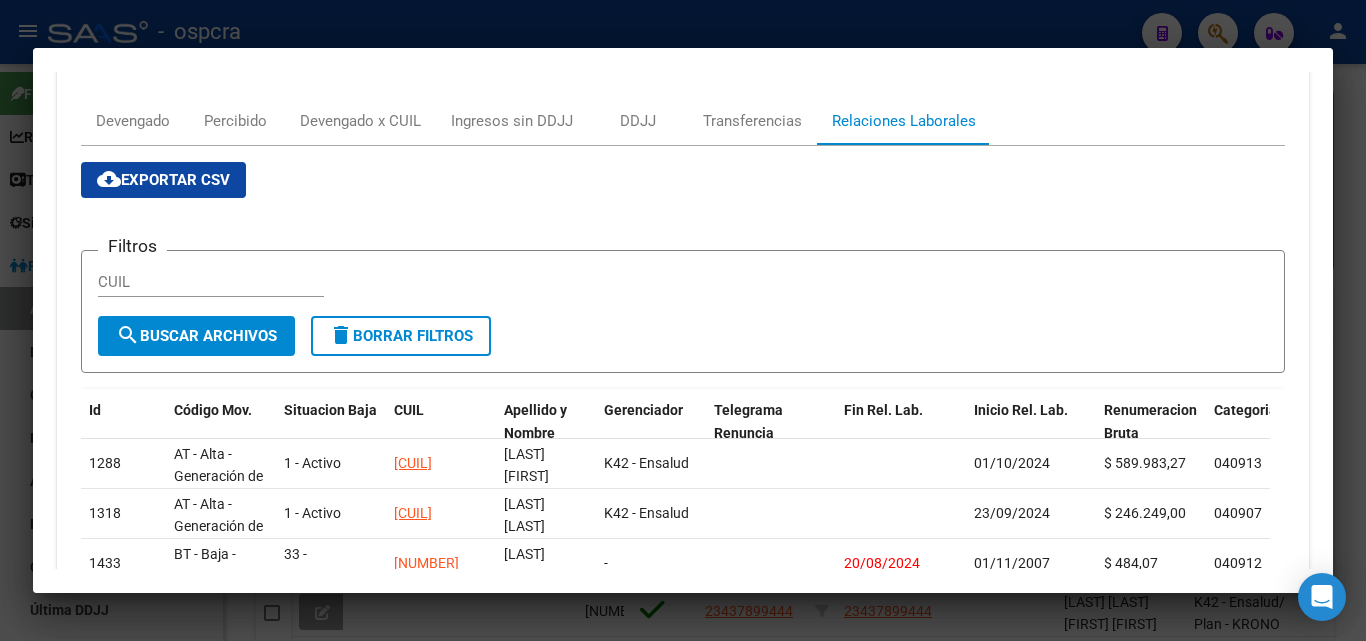 scroll, scrollTop: 785, scrollLeft: 0, axis: vertical 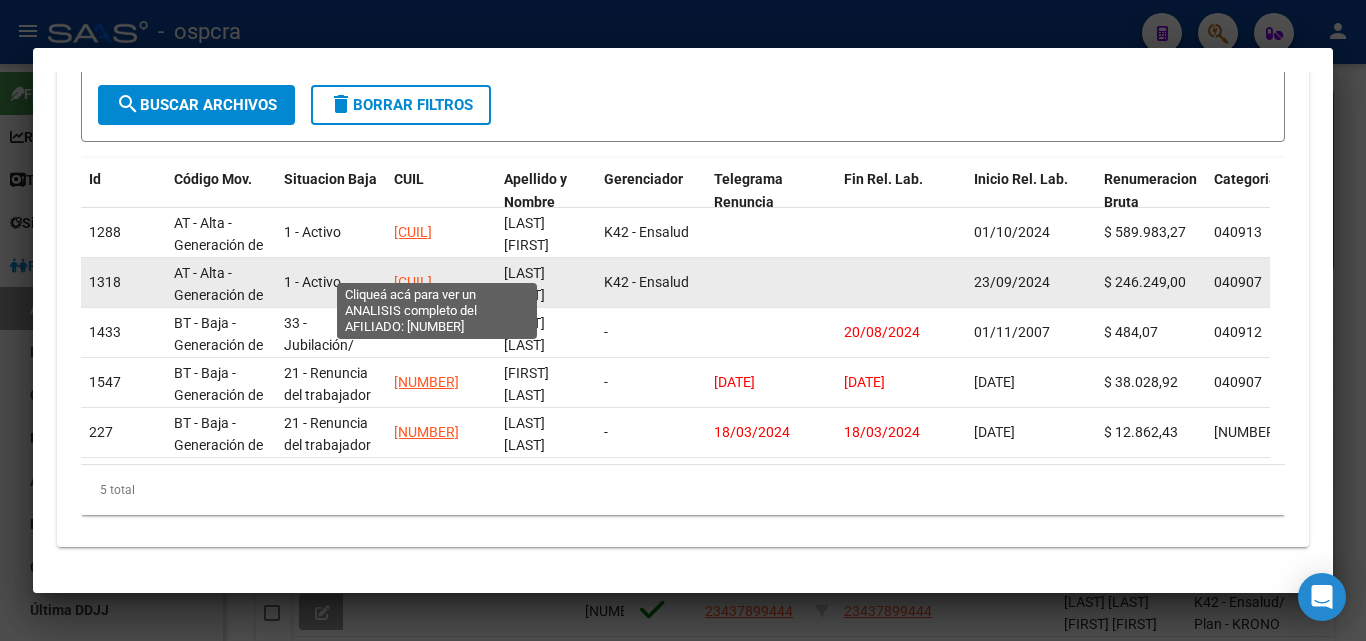 click on "[CUIL]" 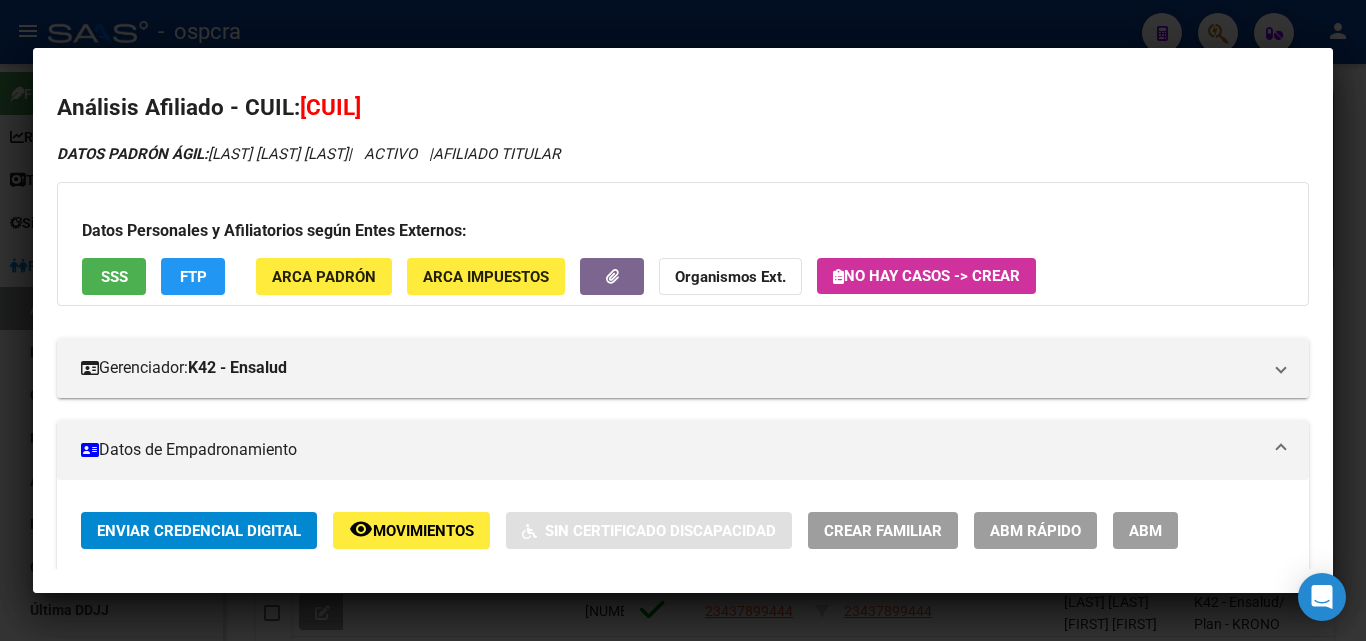 click at bounding box center (683, 320) 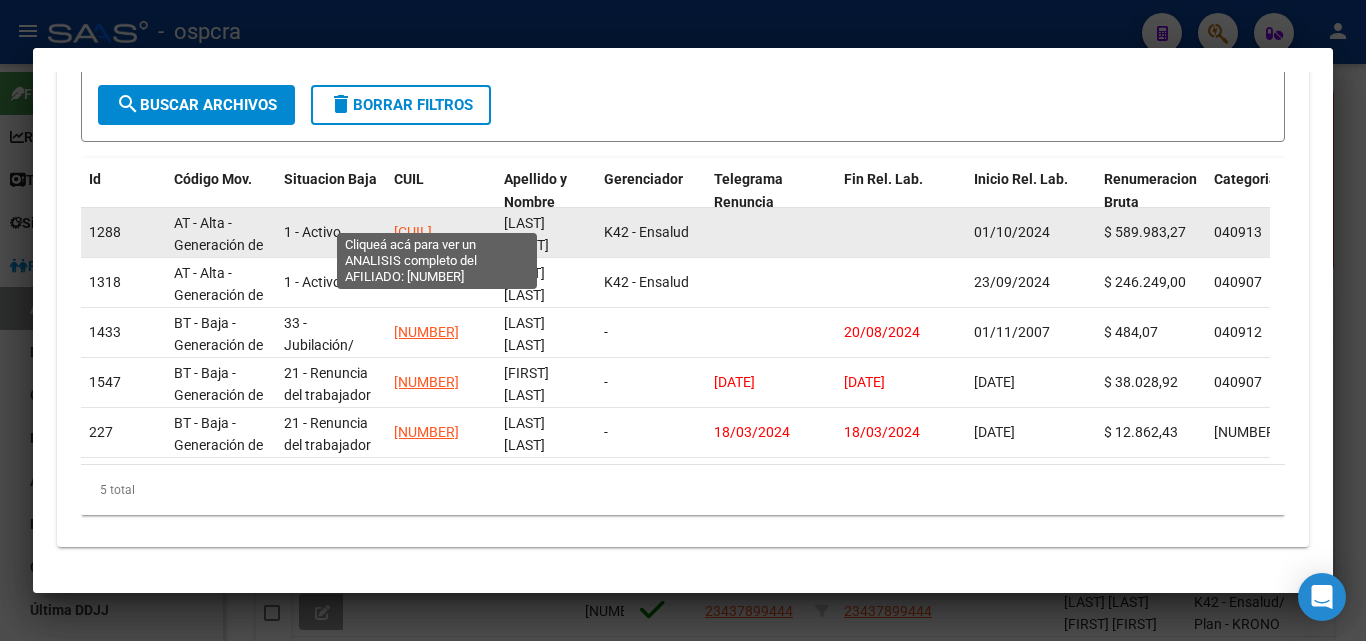 click on "[CUIL]" 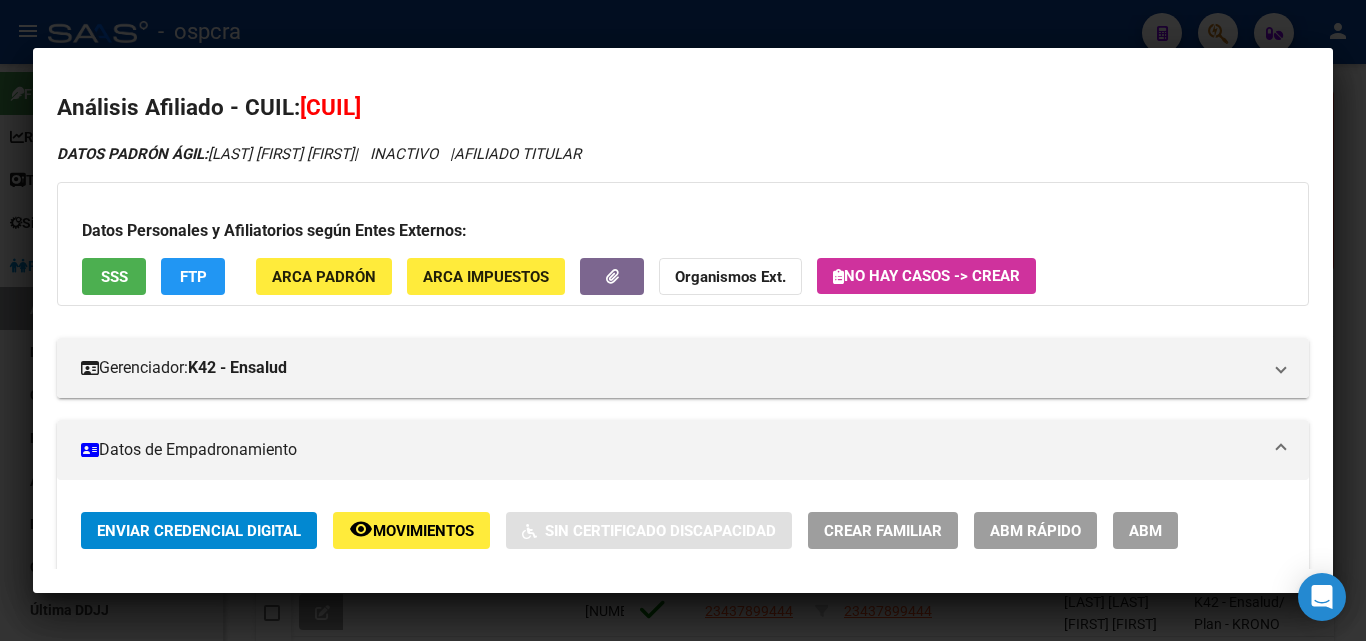 click at bounding box center (683, 320) 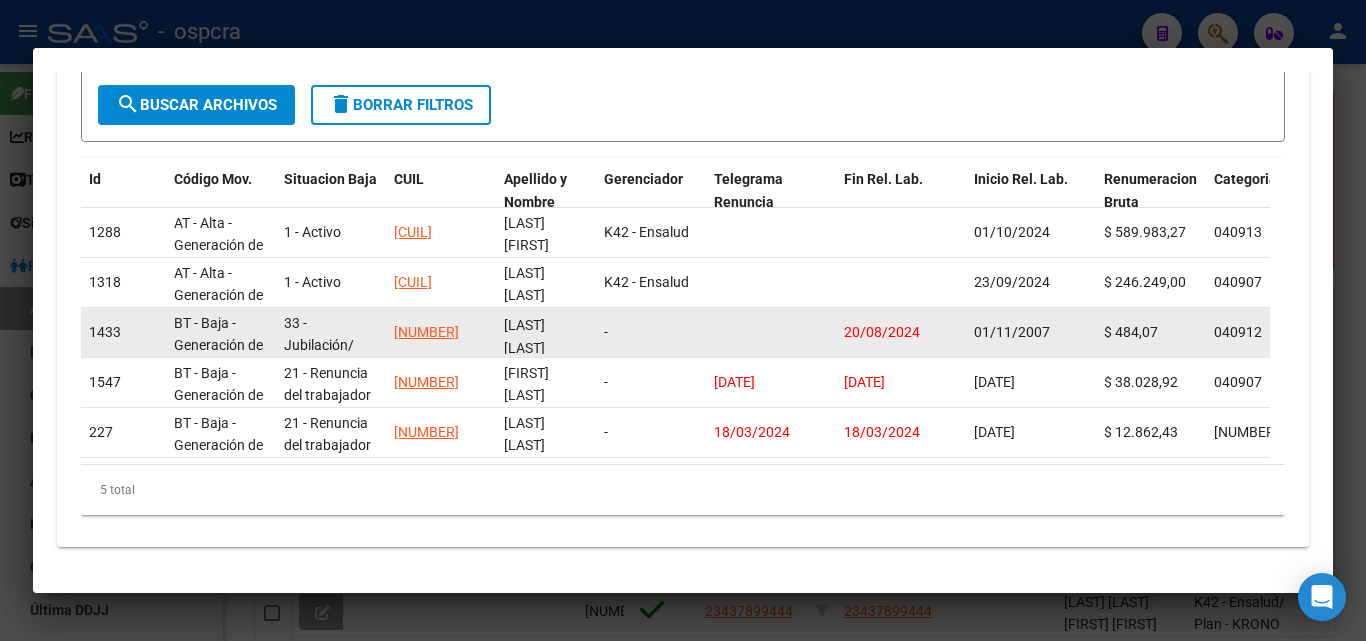 scroll, scrollTop: 26, scrollLeft: 0, axis: vertical 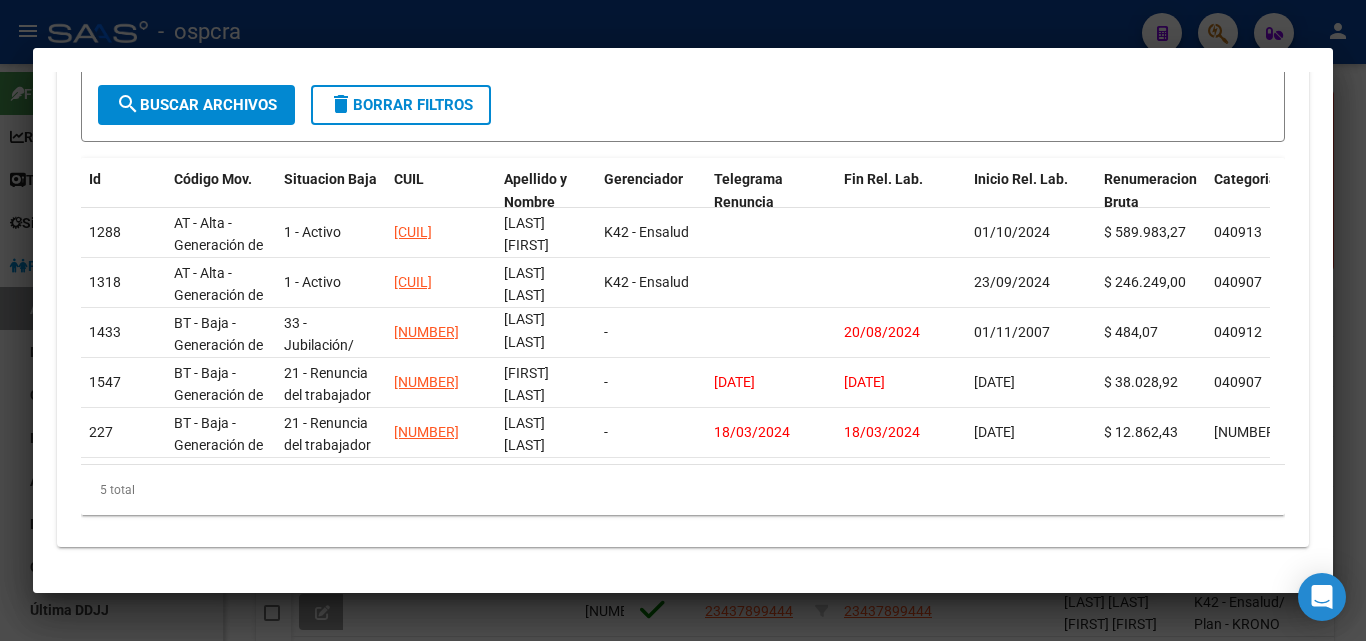 click at bounding box center [683, 320] 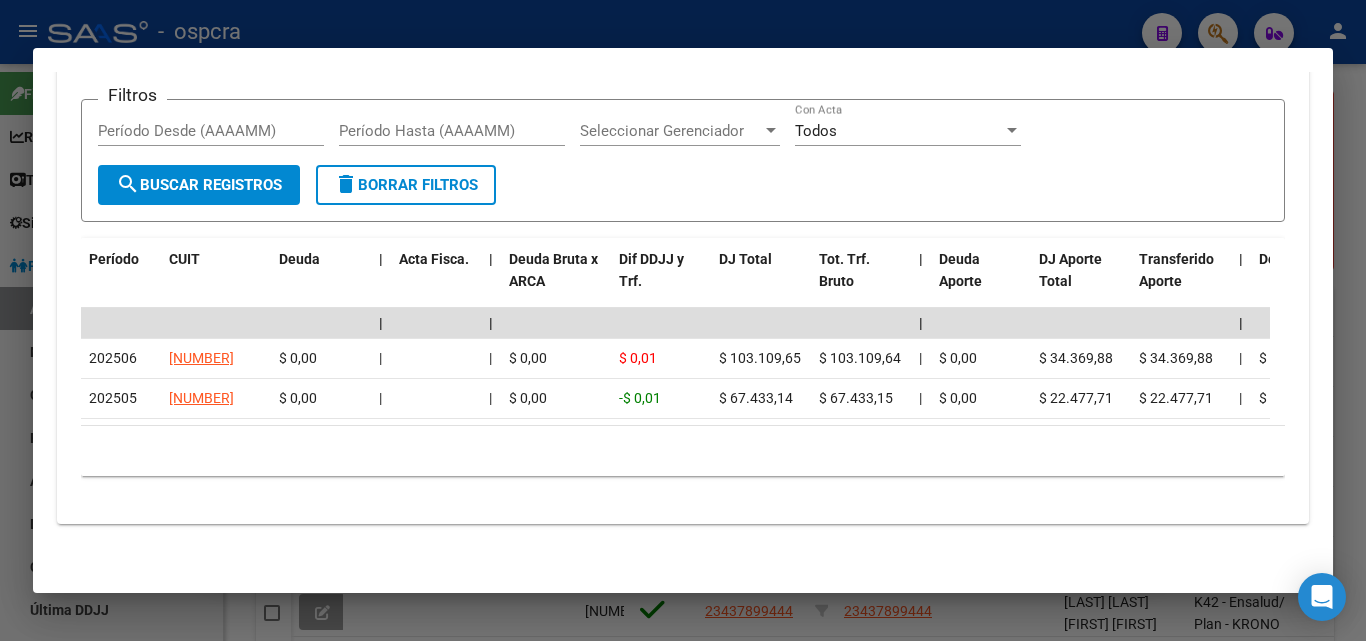click at bounding box center (683, 320) 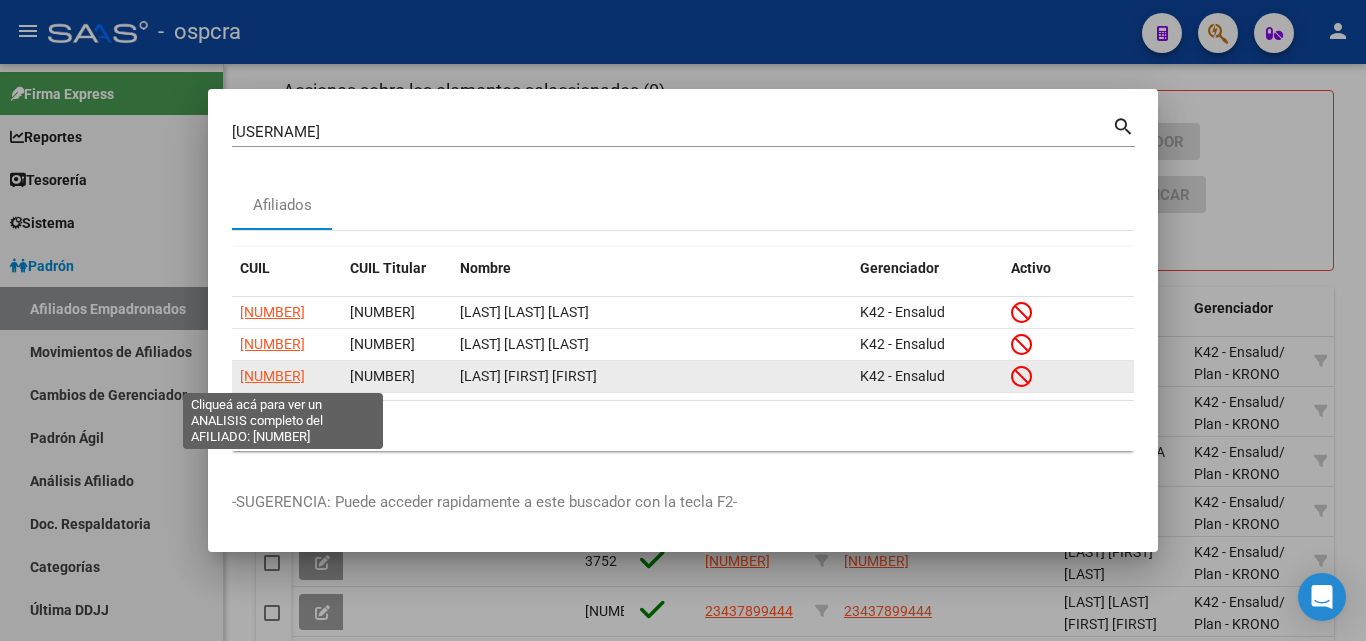 click on "[NUMBER]" 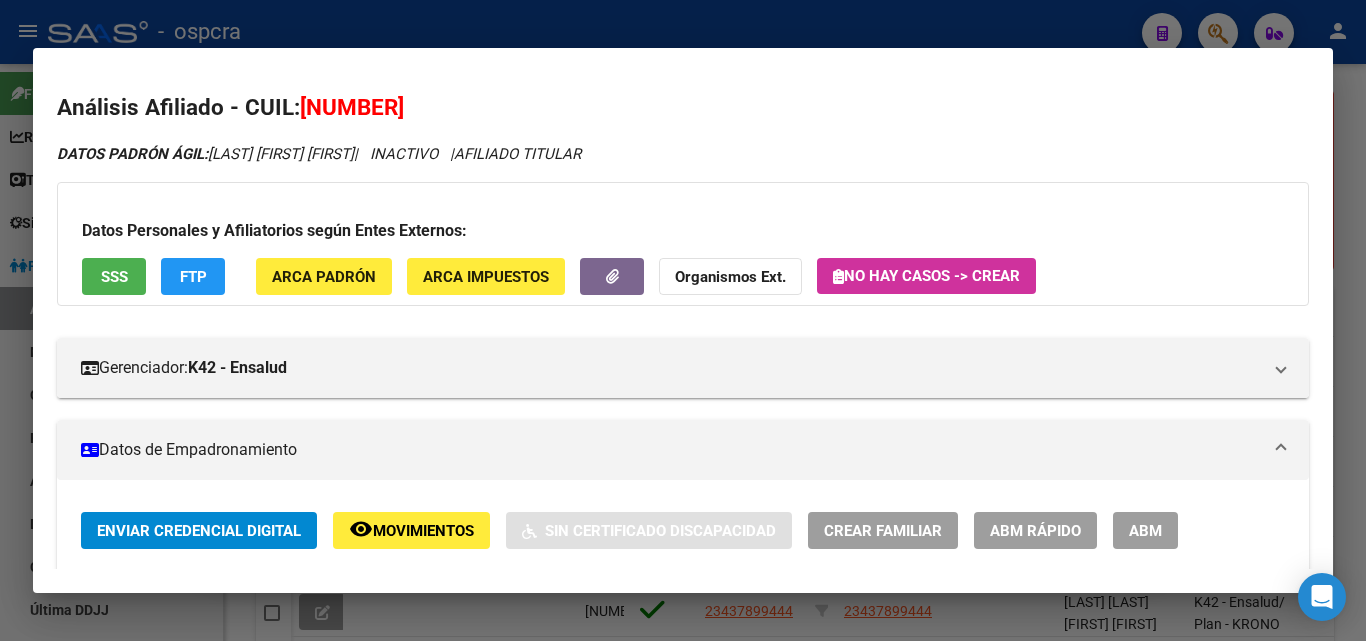 click on "SSS" at bounding box center (114, 277) 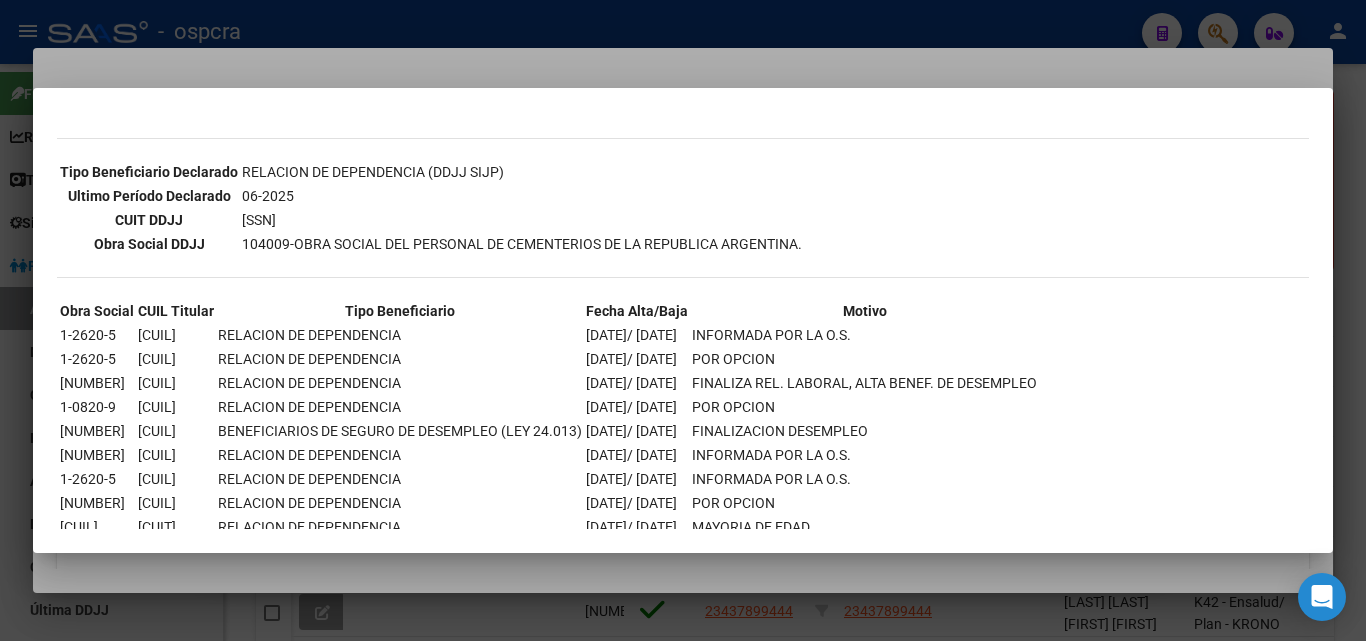 scroll, scrollTop: 552, scrollLeft: 0, axis: vertical 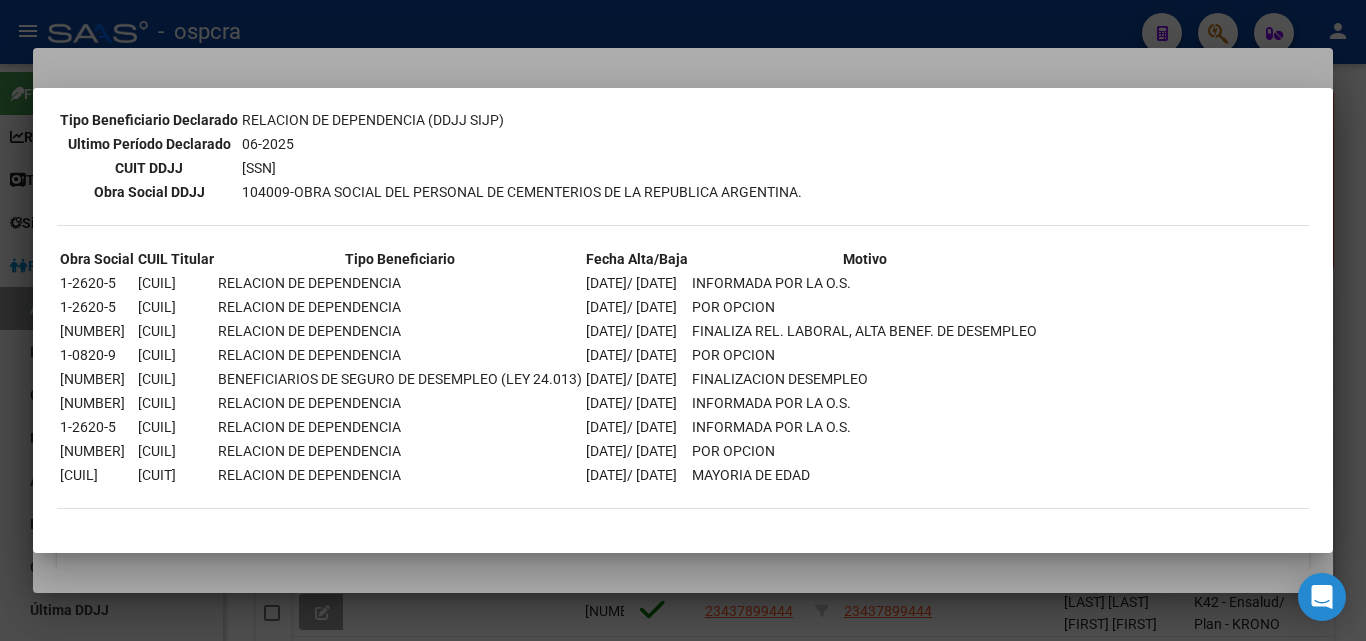 drag, startPoint x: 36, startPoint y: 269, endPoint x: 1014, endPoint y: 517, distance: 1008.9539 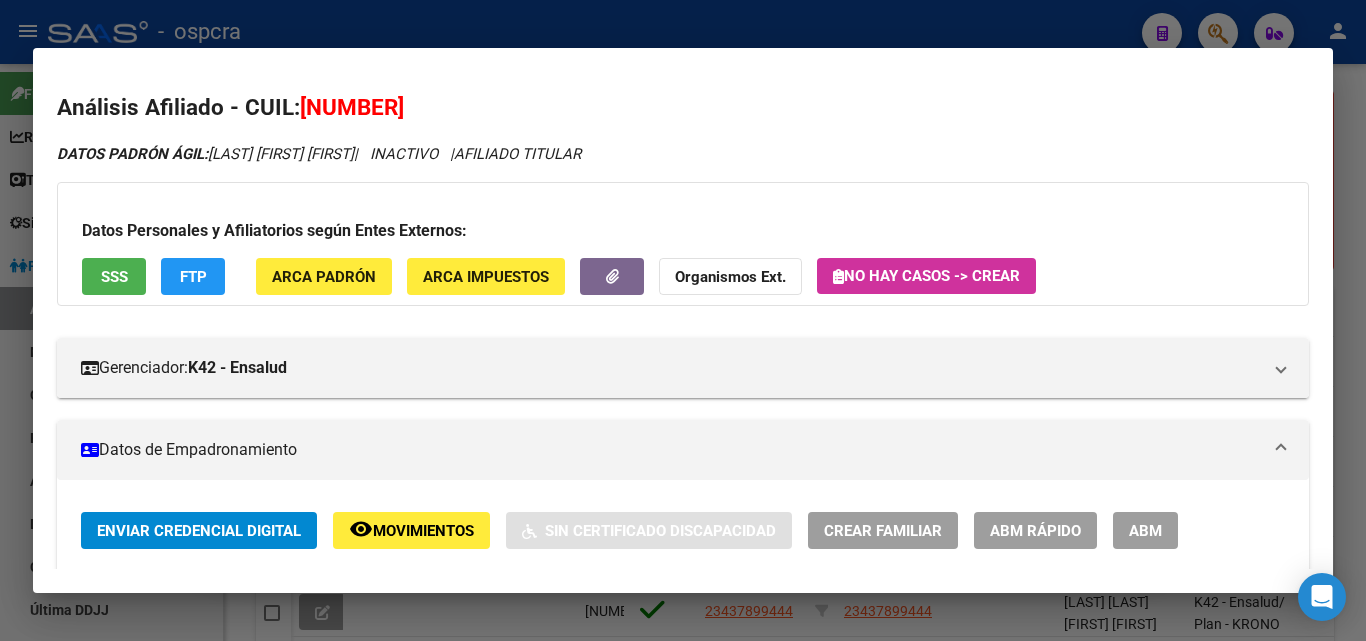 click at bounding box center (683, 320) 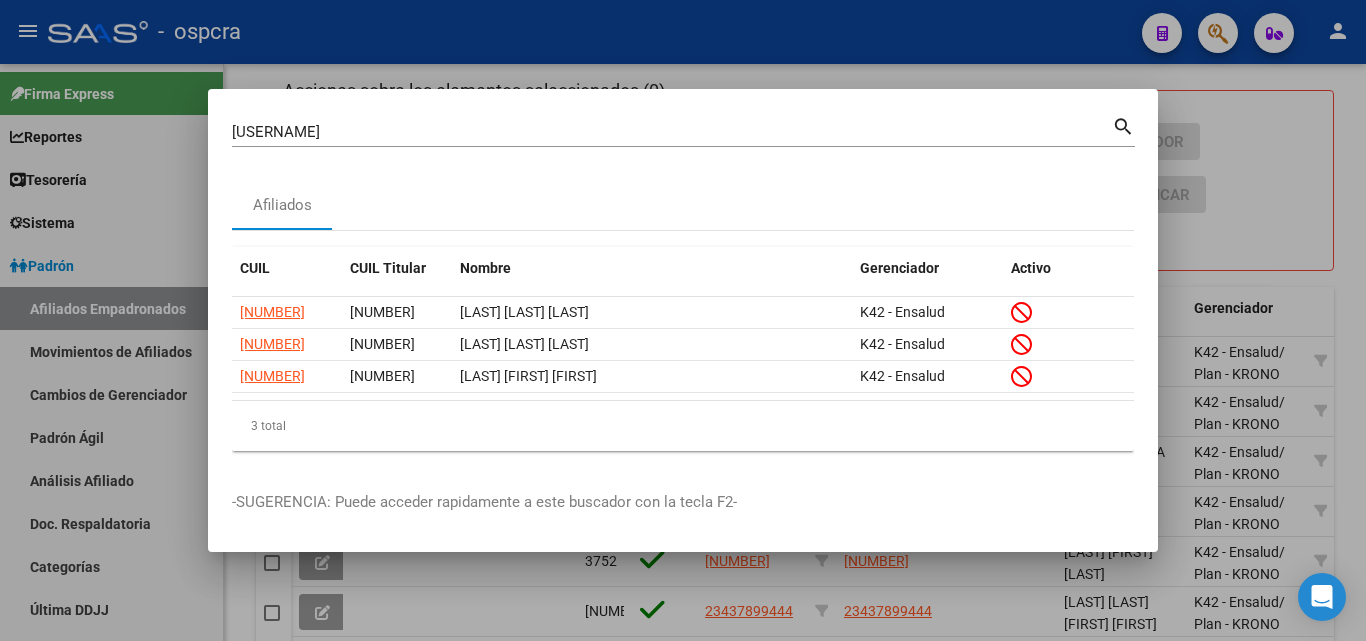 drag, startPoint x: 751, startPoint y: 595, endPoint x: 201, endPoint y: 18, distance: 797.138 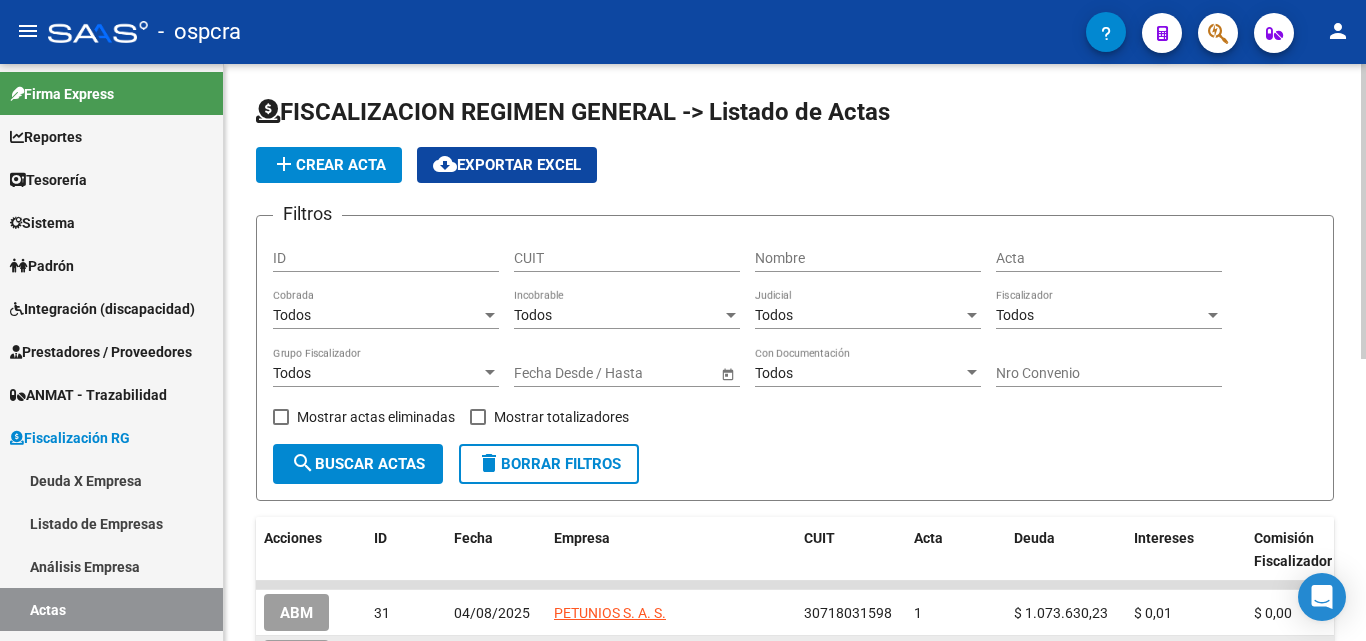 scroll, scrollTop: 0, scrollLeft: 0, axis: both 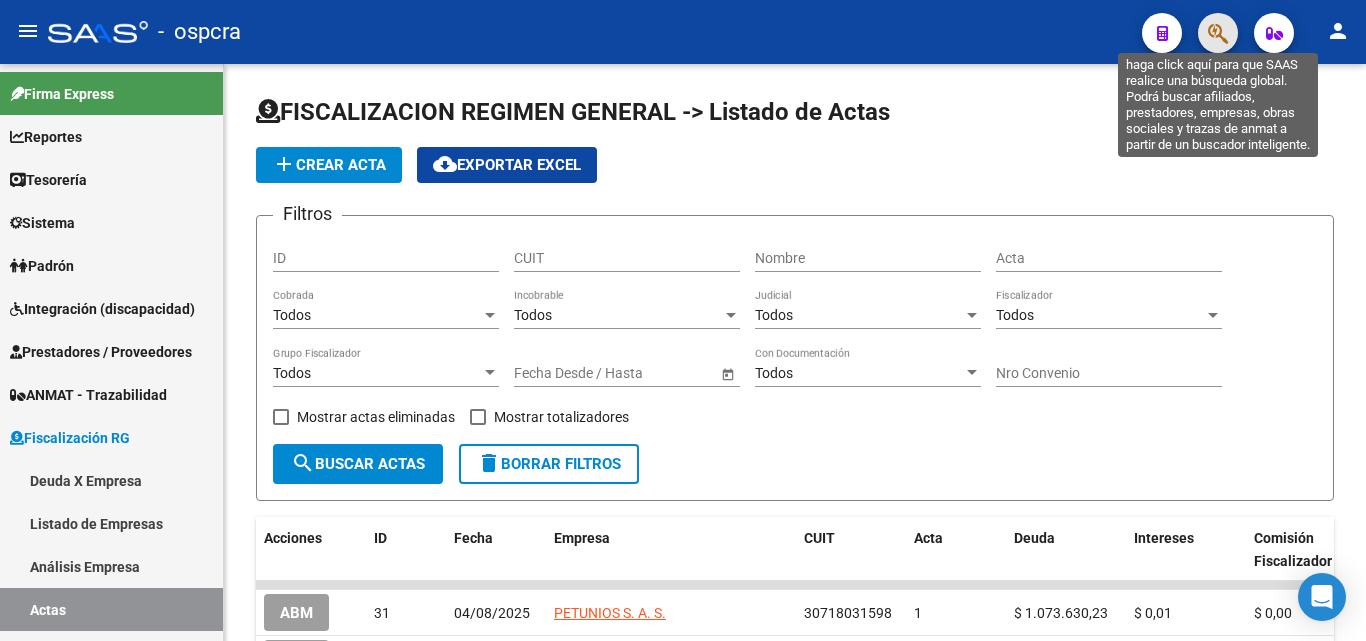 click 